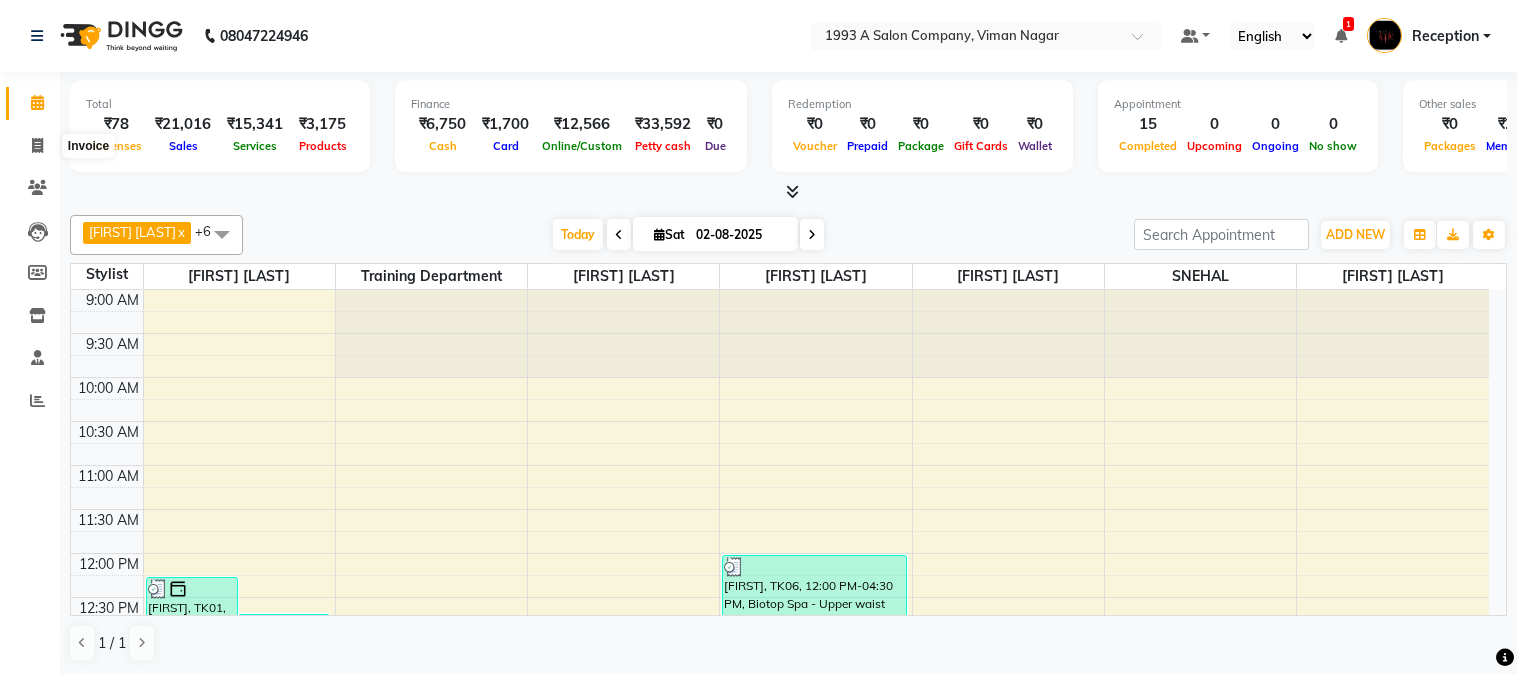 scroll, scrollTop: 0, scrollLeft: 0, axis: both 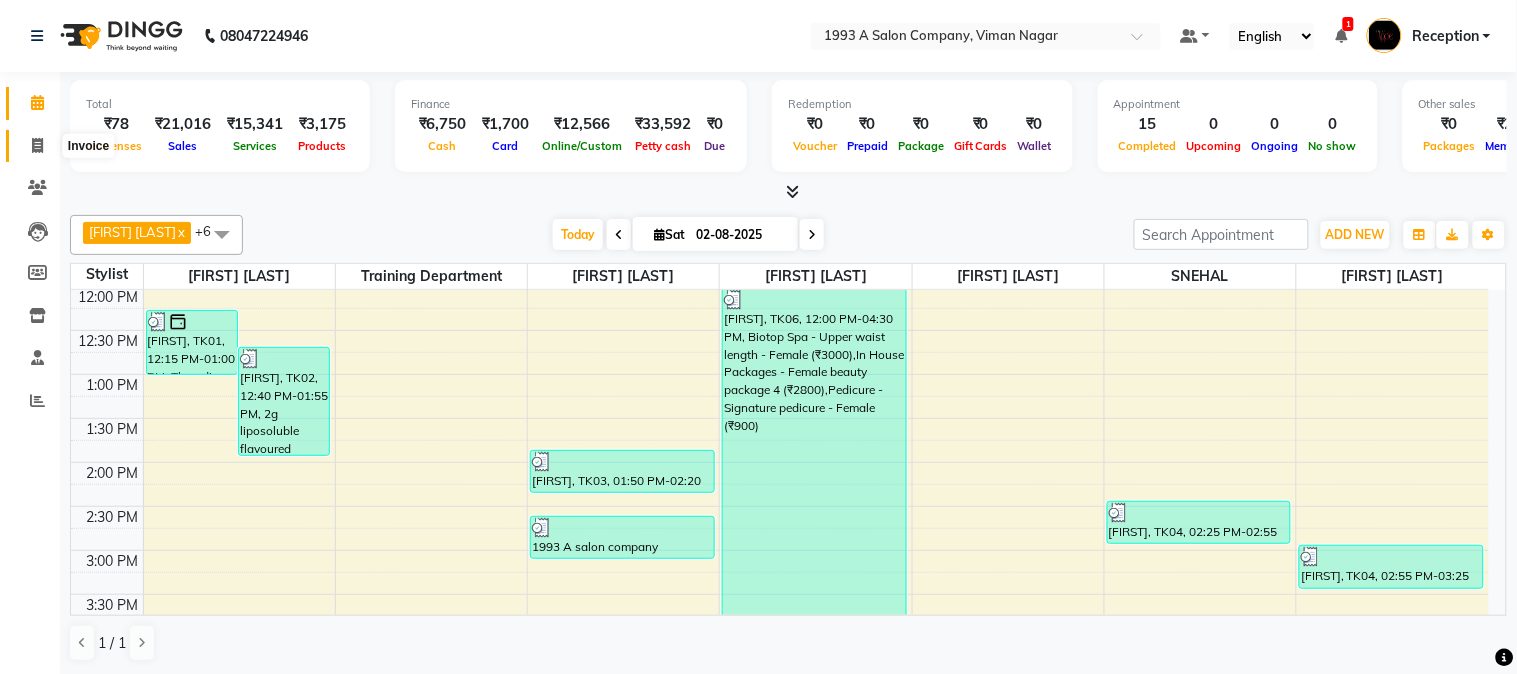 click 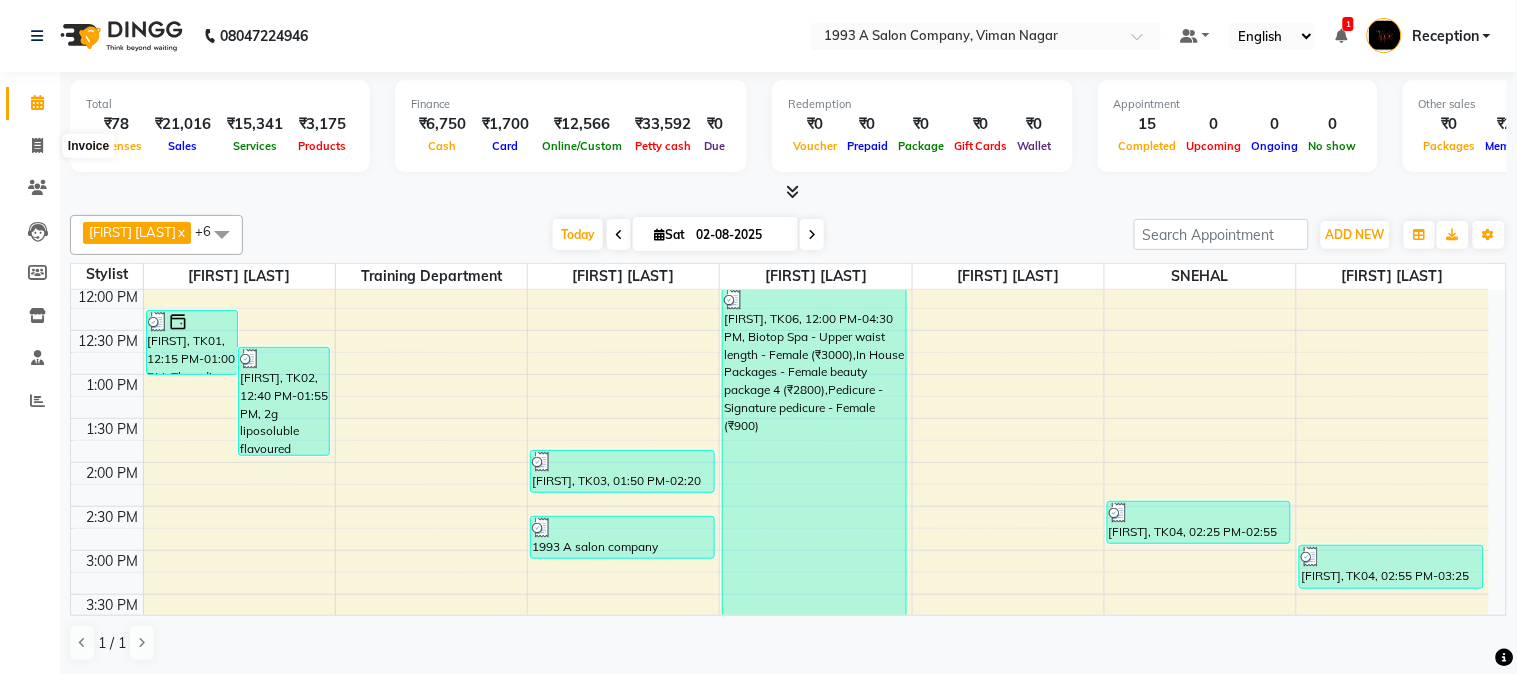 select on "service" 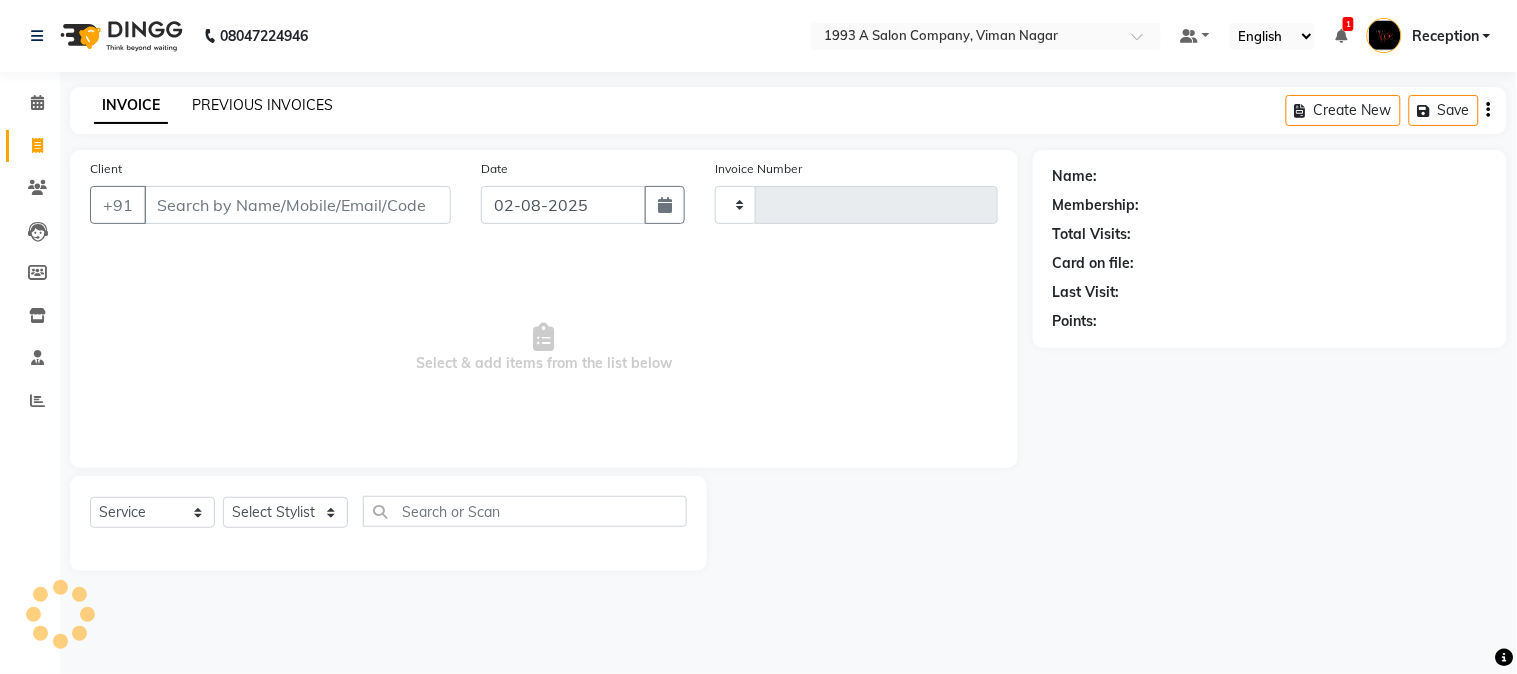 type on "1451" 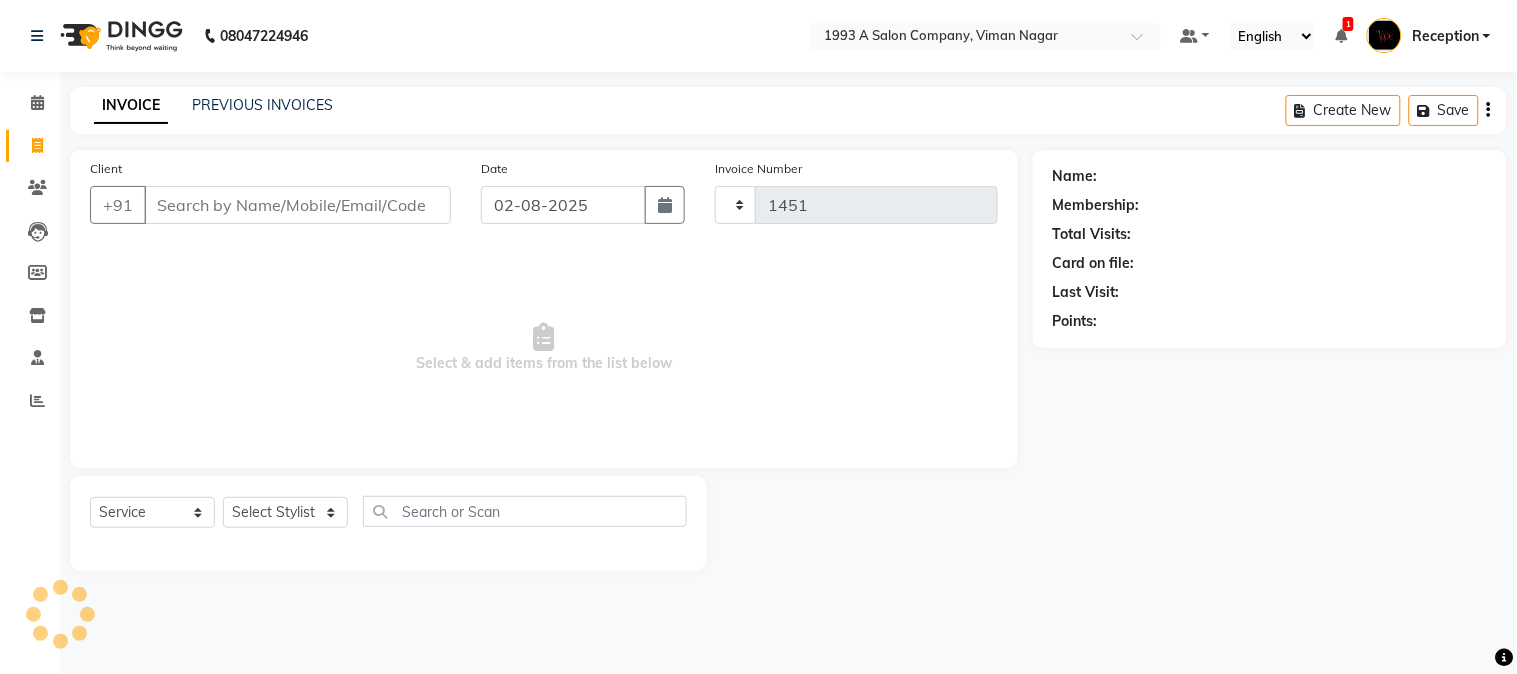 select on "144" 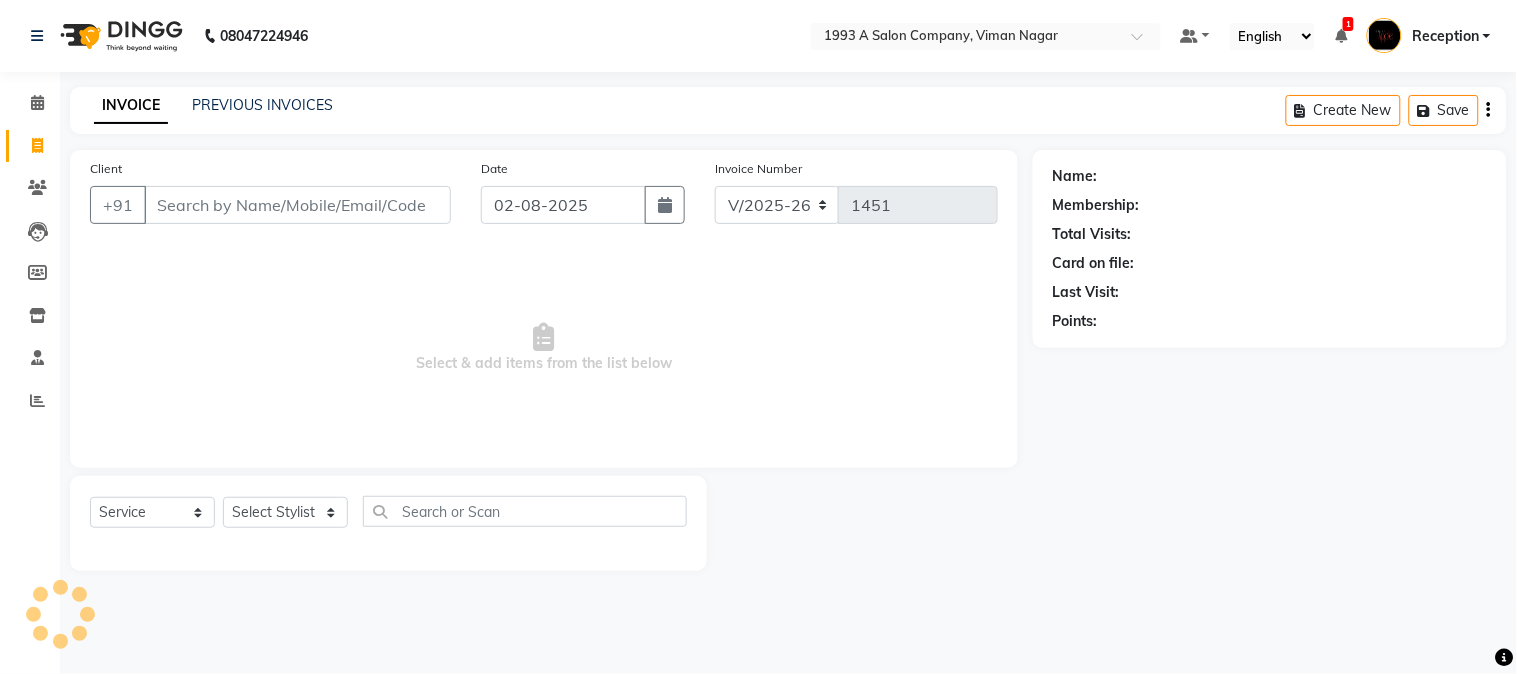 click on "Client" at bounding box center [297, 205] 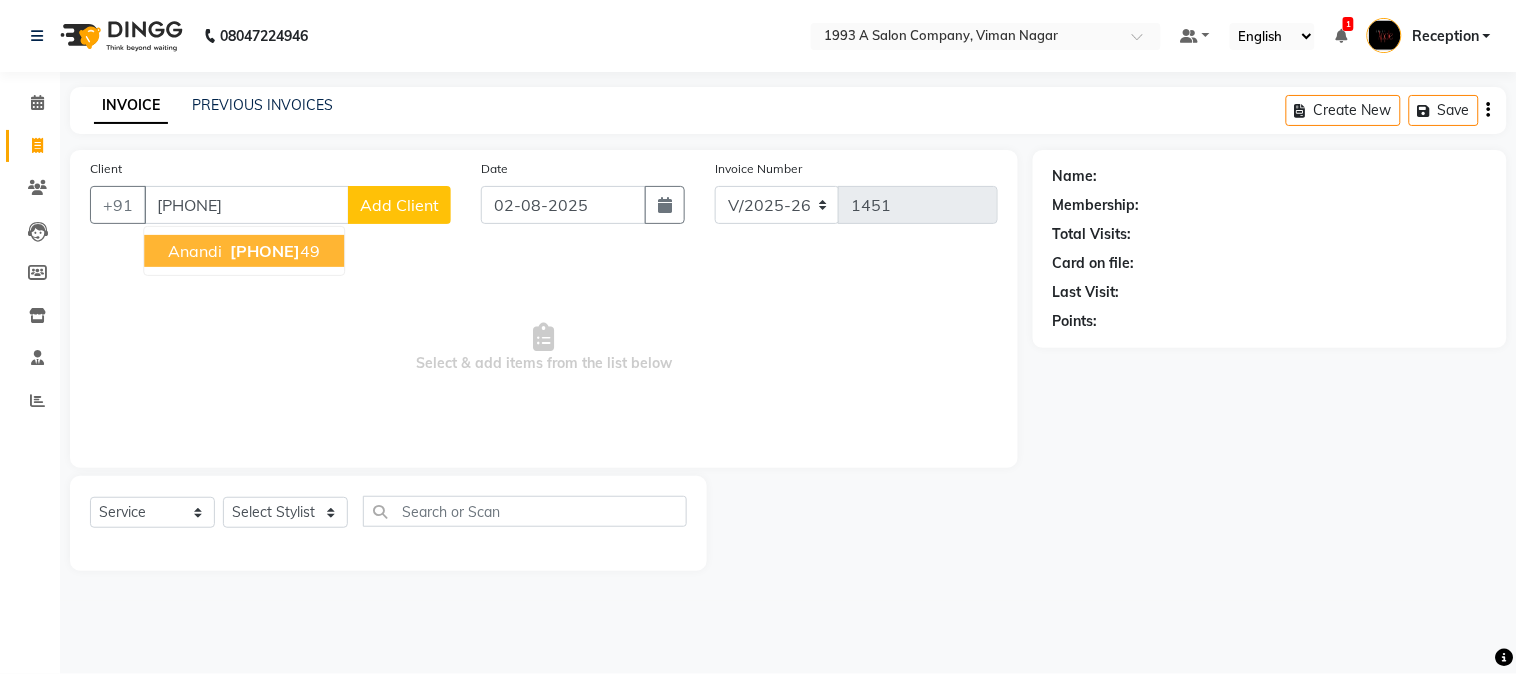 click on "[PHONE]" at bounding box center [265, 251] 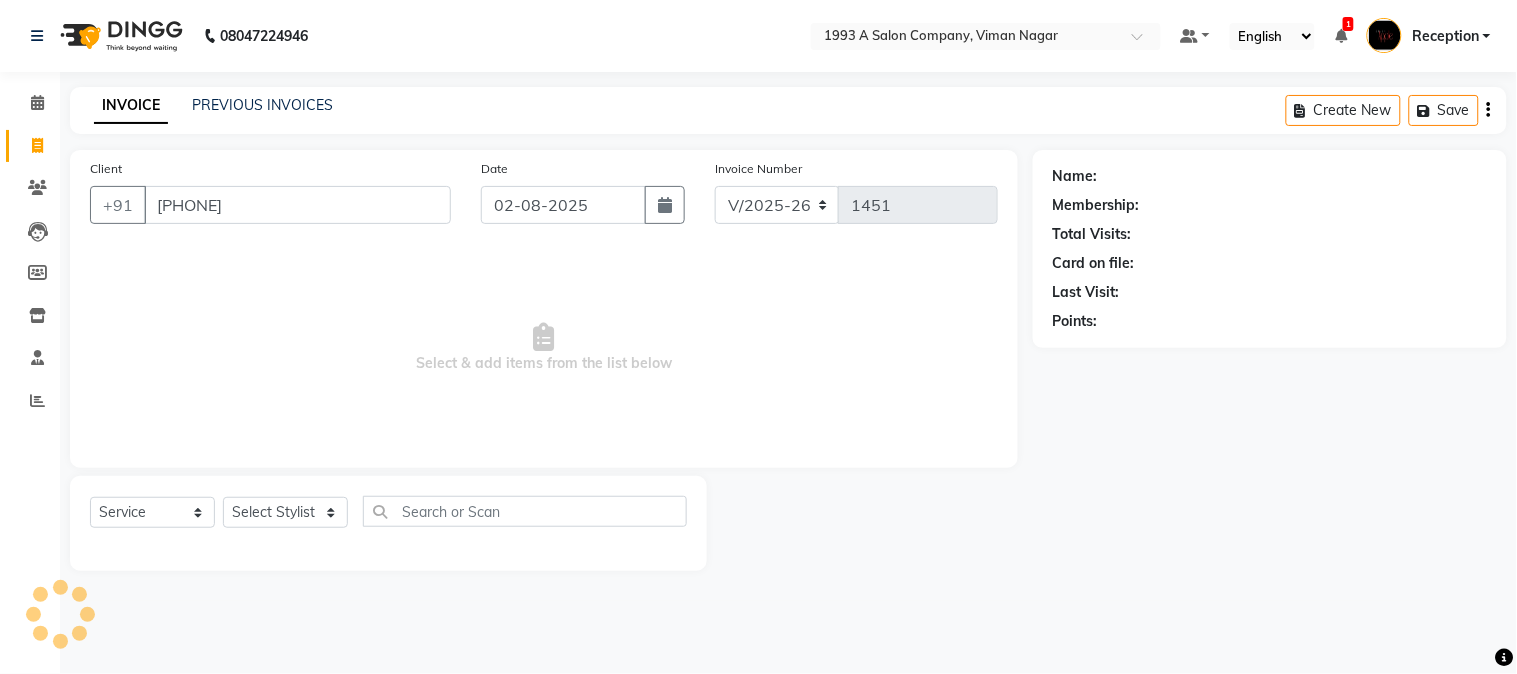 type on "[PHONE]" 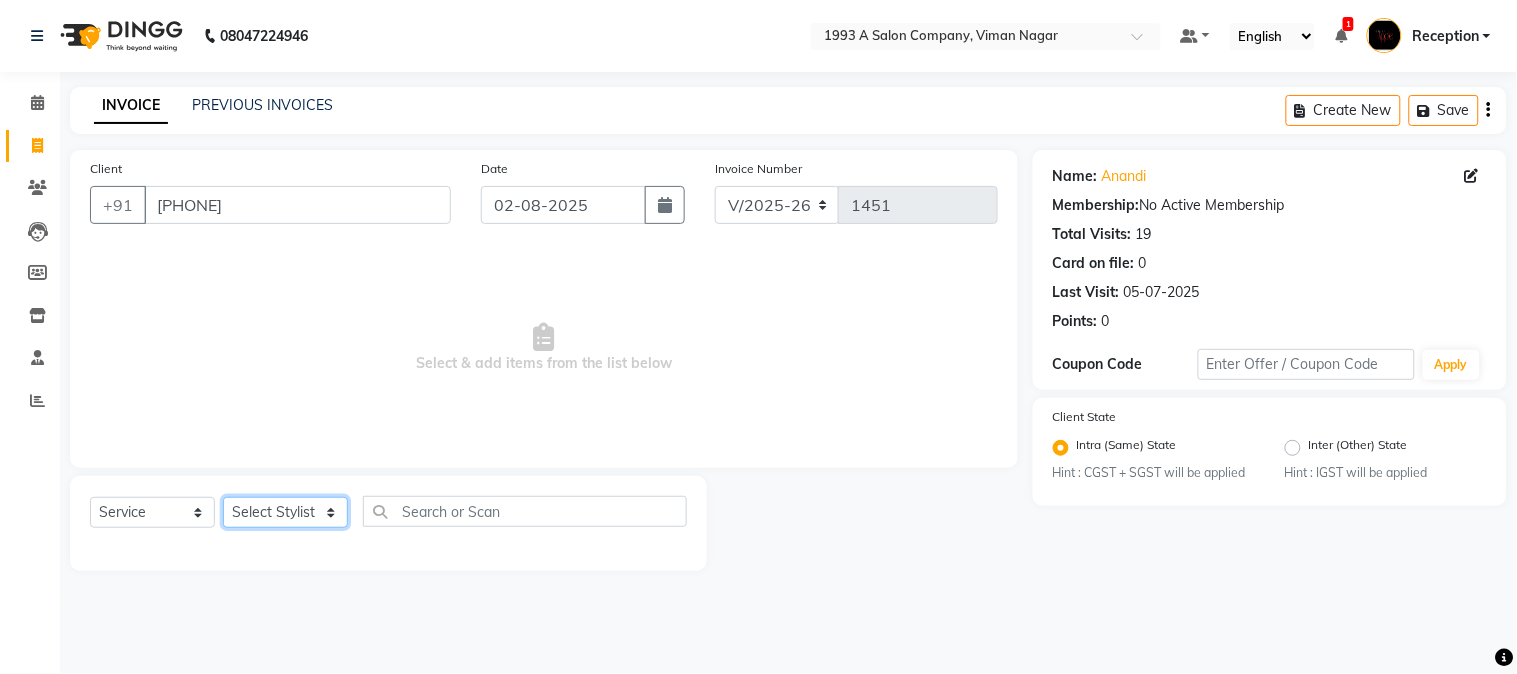 click on "Select Stylist [FIRST] [LAST] [FIRST] [LAST]  Reception  [FIRST] [LAST] [FIRST] [LAST] [FIRST] Training Department [FIRST] [LAST] [FIRST] [LAST]" 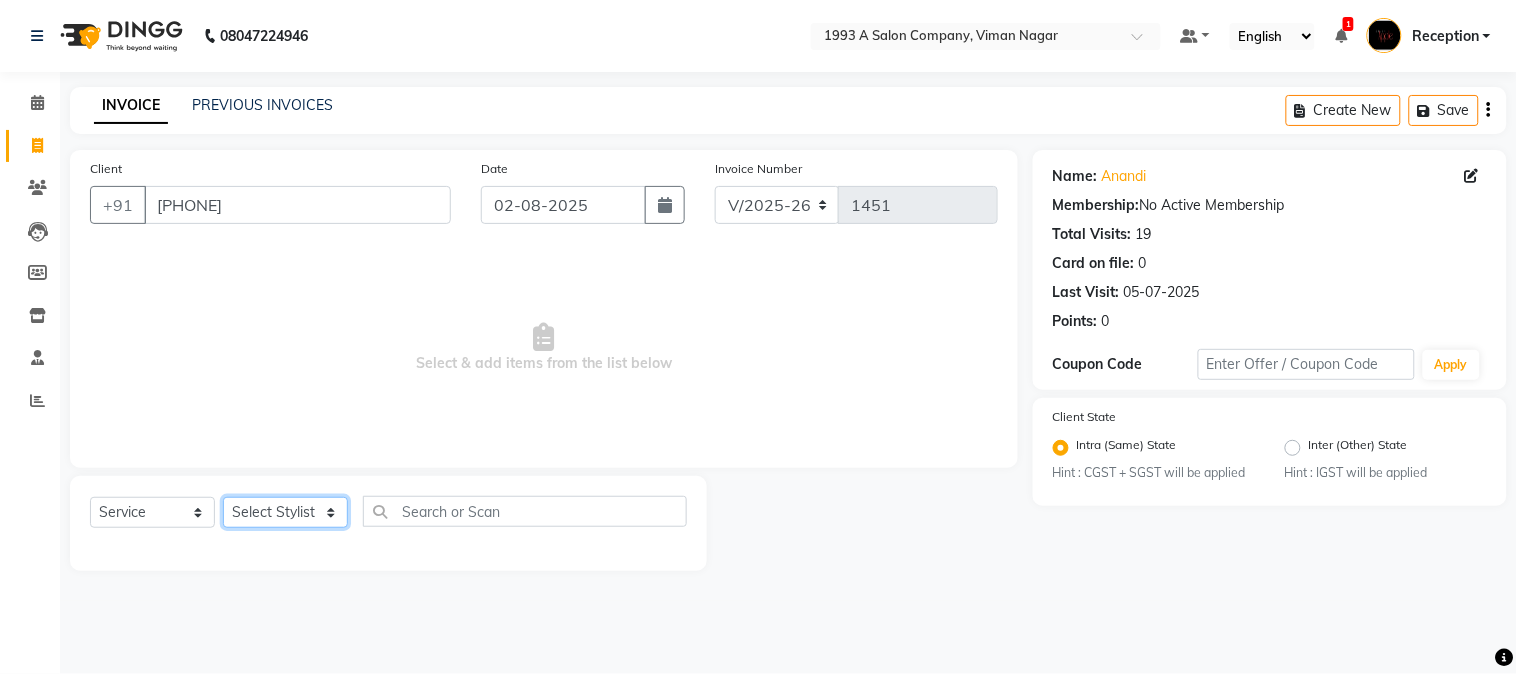select on "48179" 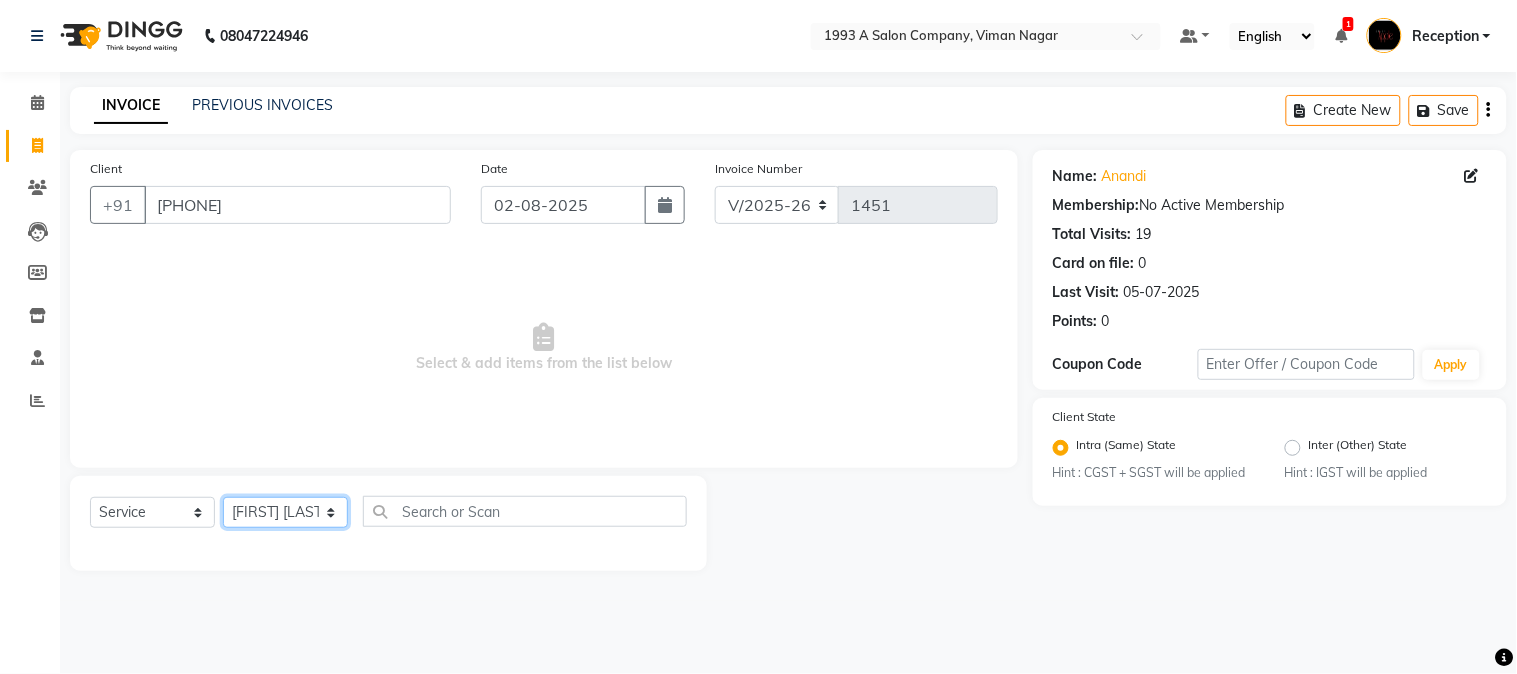 click on "Select Stylist [FIRST] [LAST] [FIRST] [LAST]  Reception  [FIRST] [LAST] [FIRST] [LAST] [FIRST] Training Department [FIRST] [LAST] [FIRST] [LAST]" 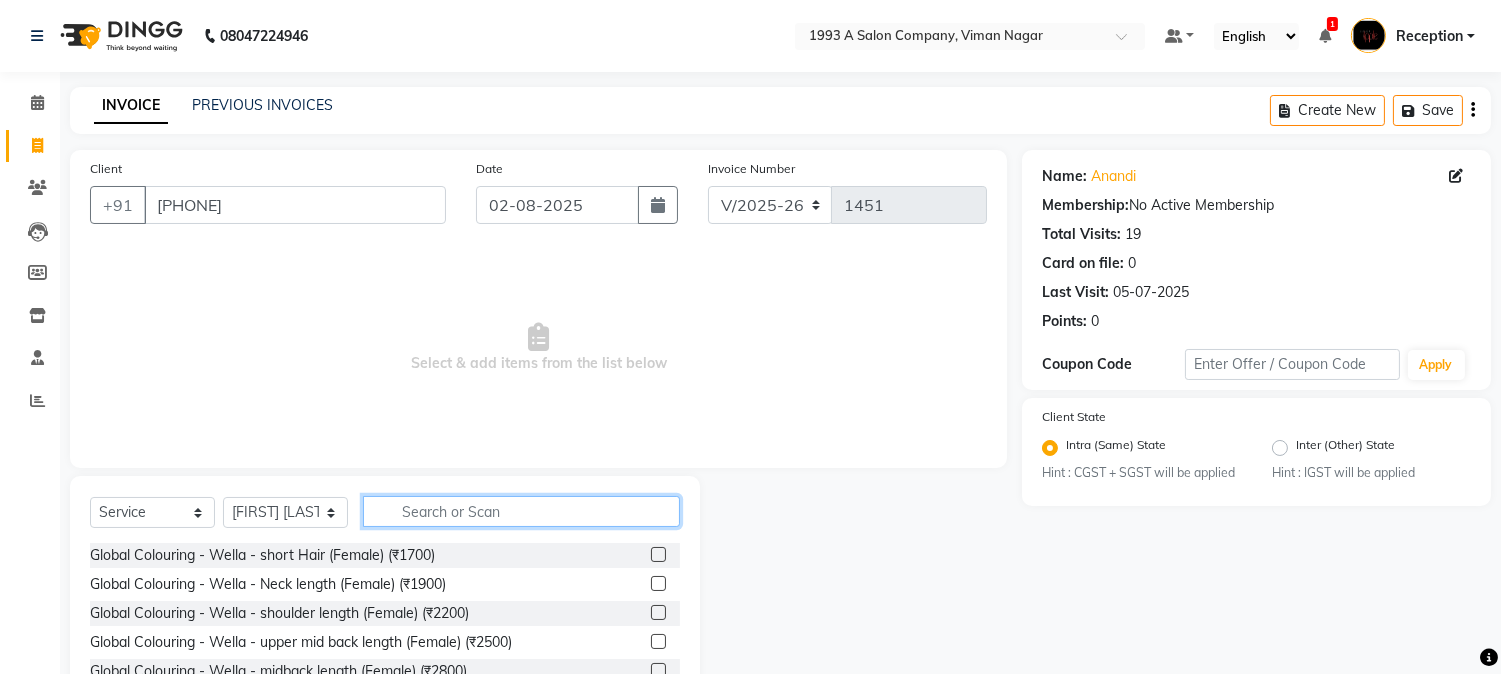 click 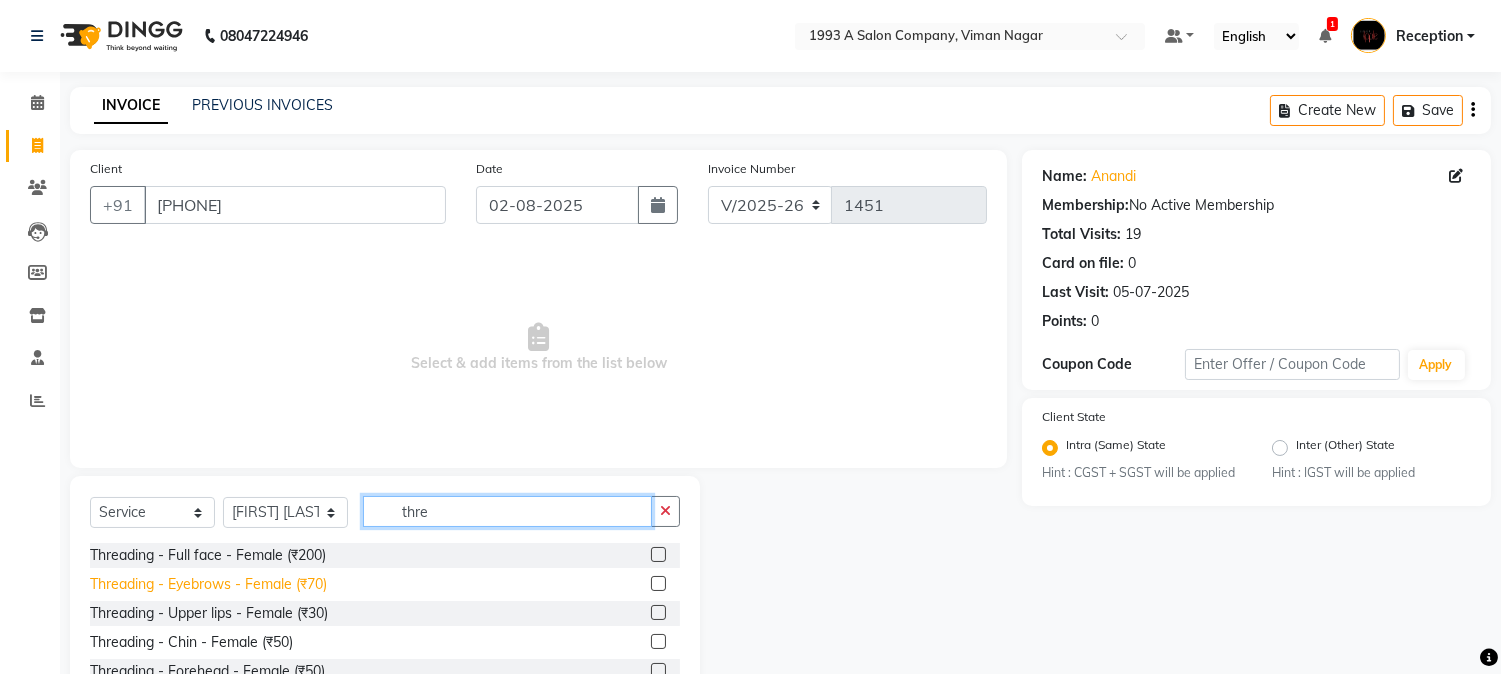 type on "thre" 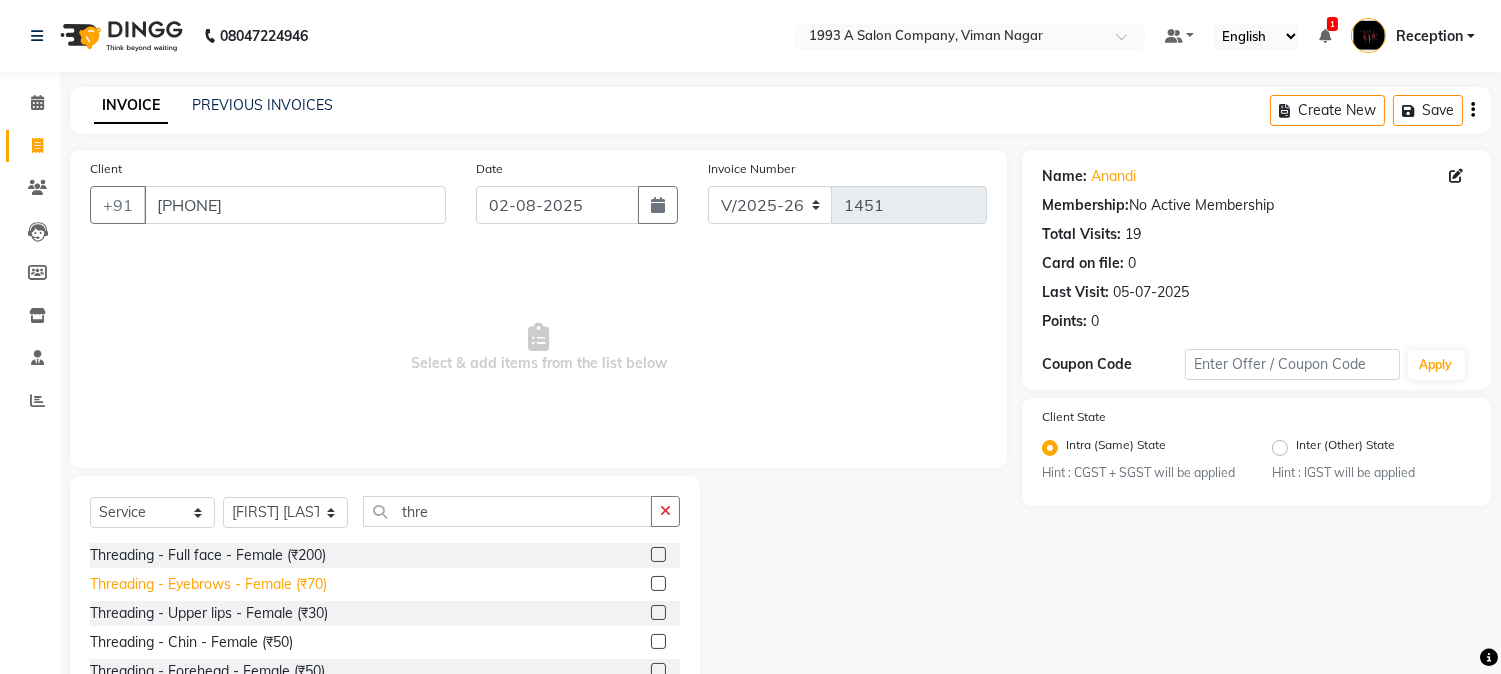click on "Threading - Eyebrows - Female (₹70)" 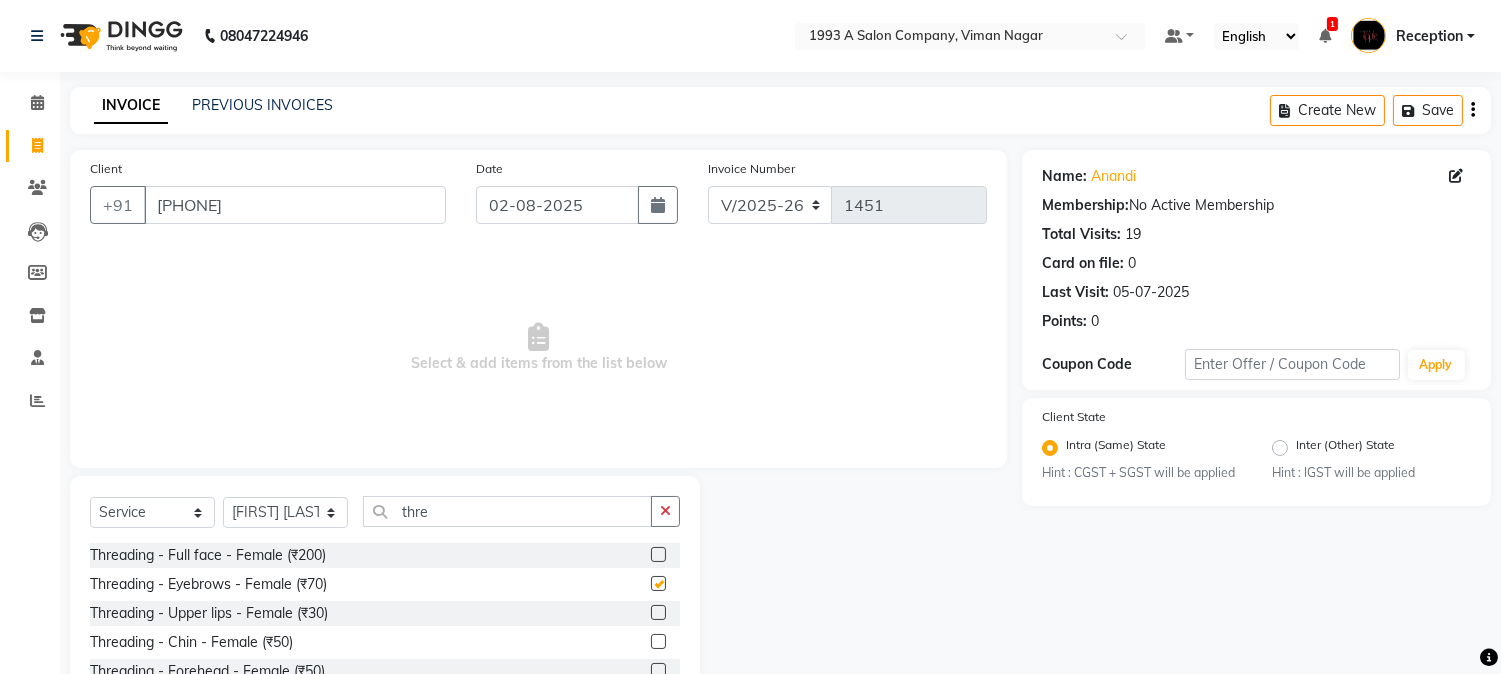 checkbox on "false" 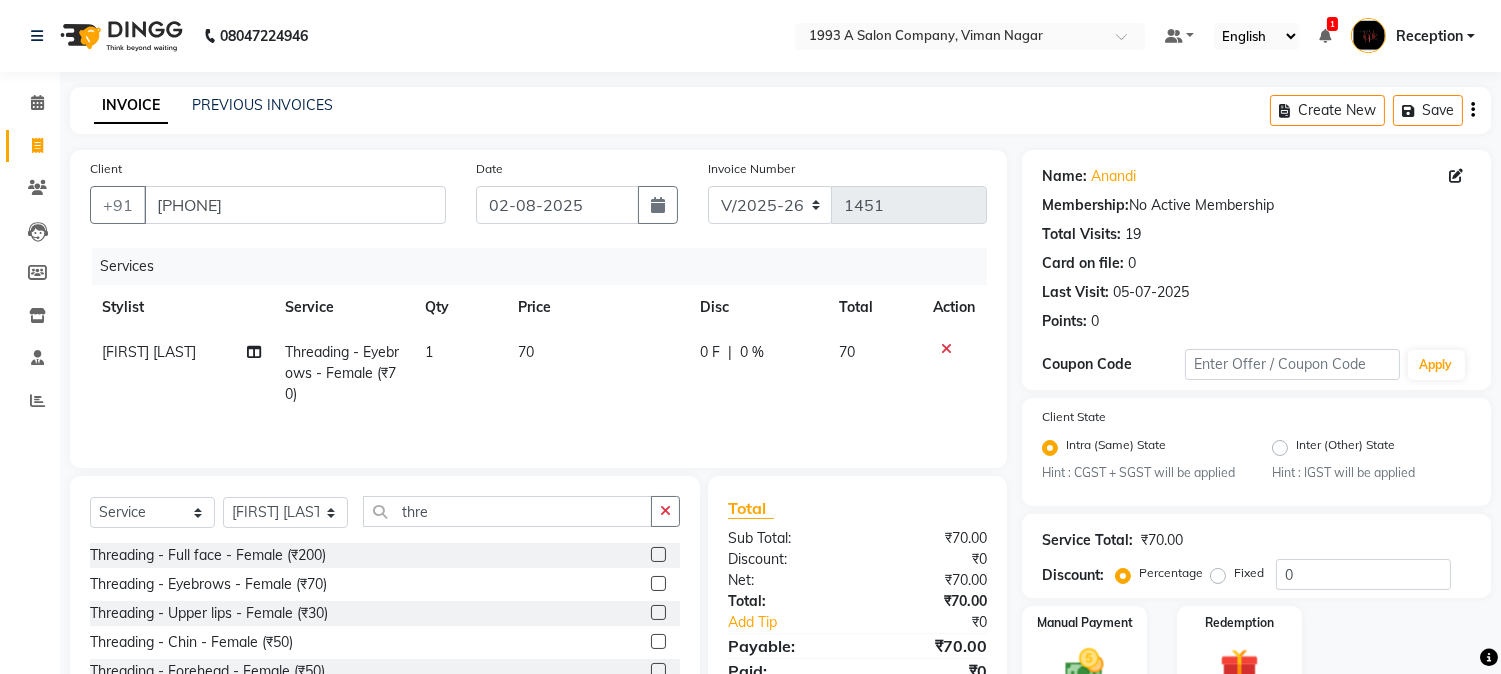scroll, scrollTop: 128, scrollLeft: 0, axis: vertical 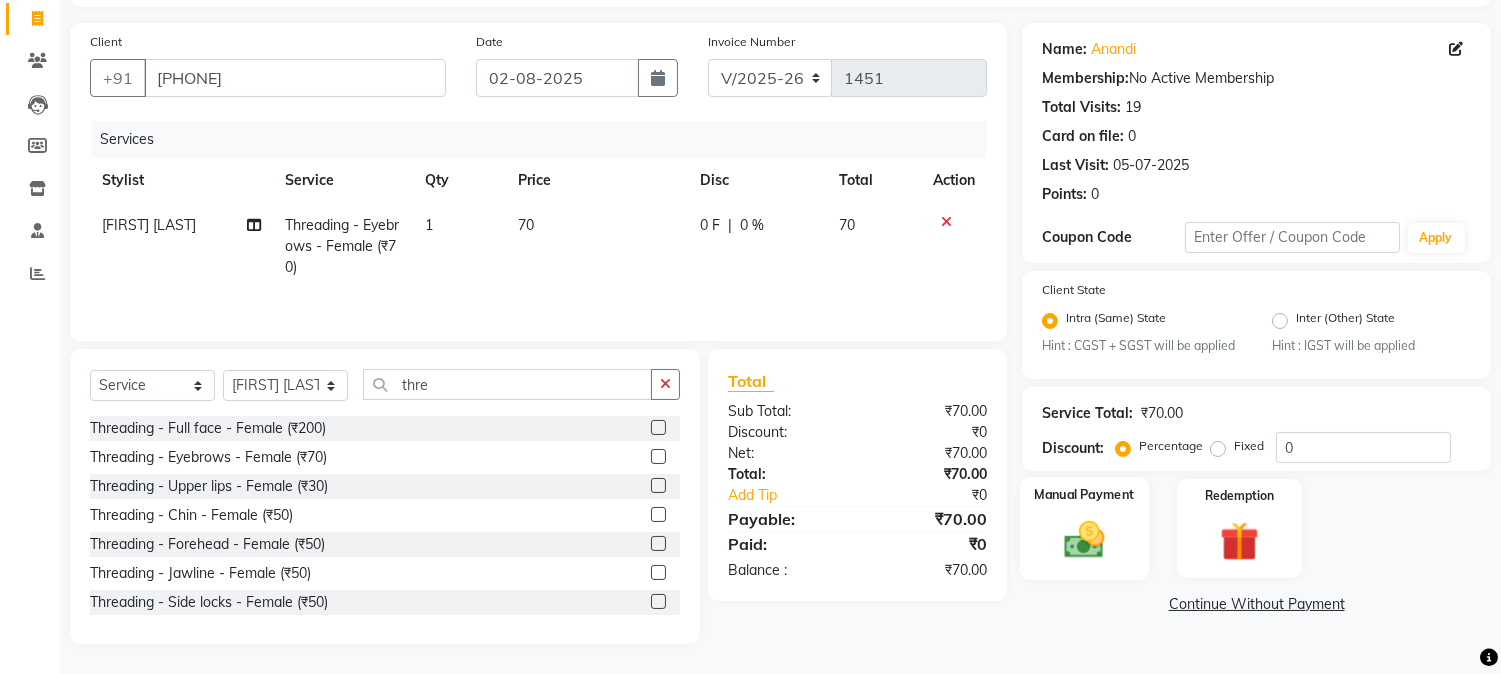 click 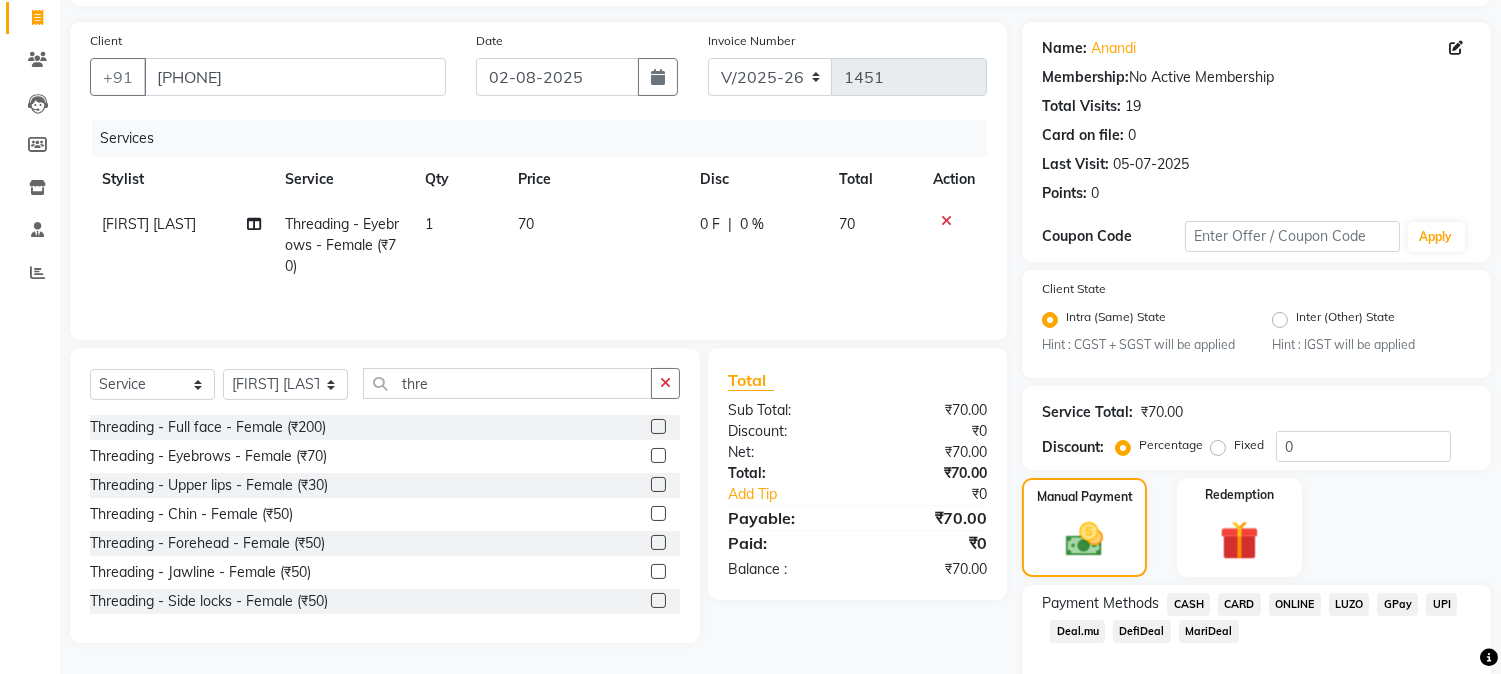 scroll, scrollTop: 230, scrollLeft: 0, axis: vertical 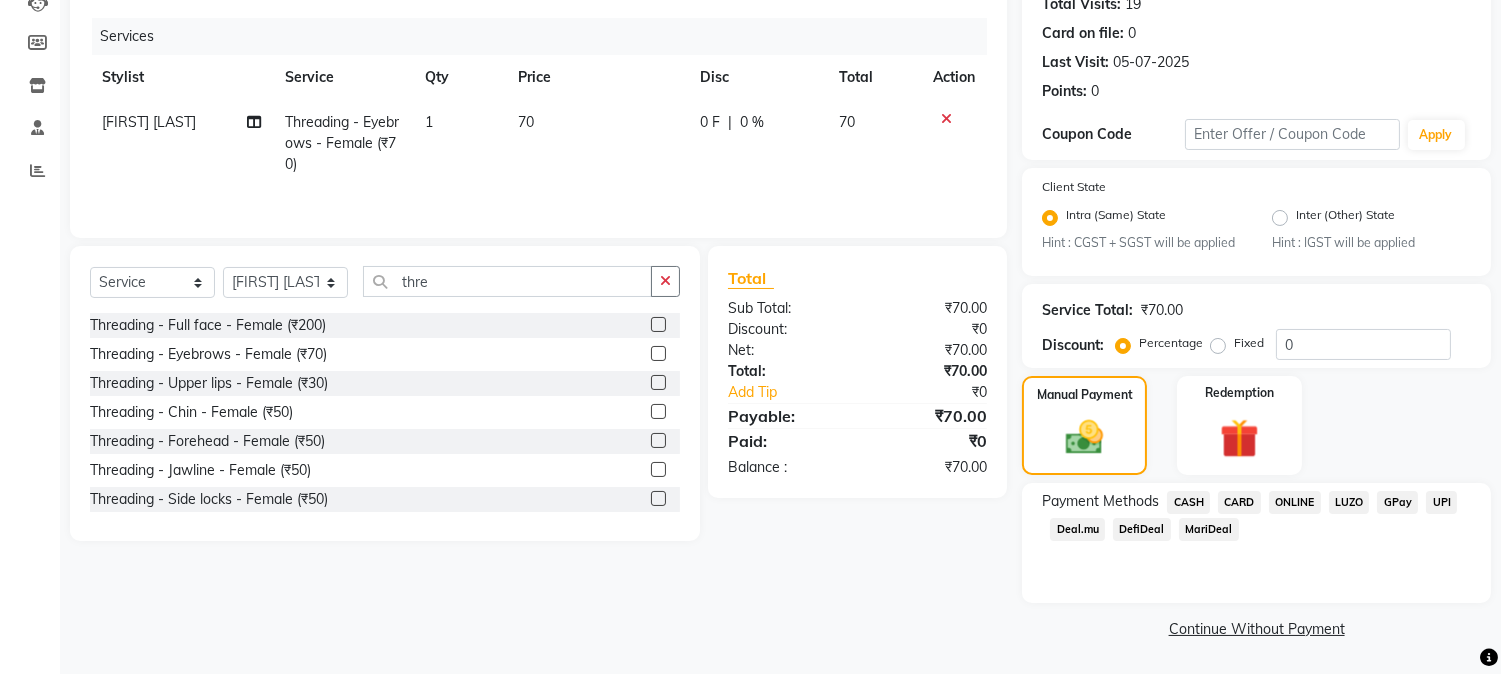 click on "ONLINE" 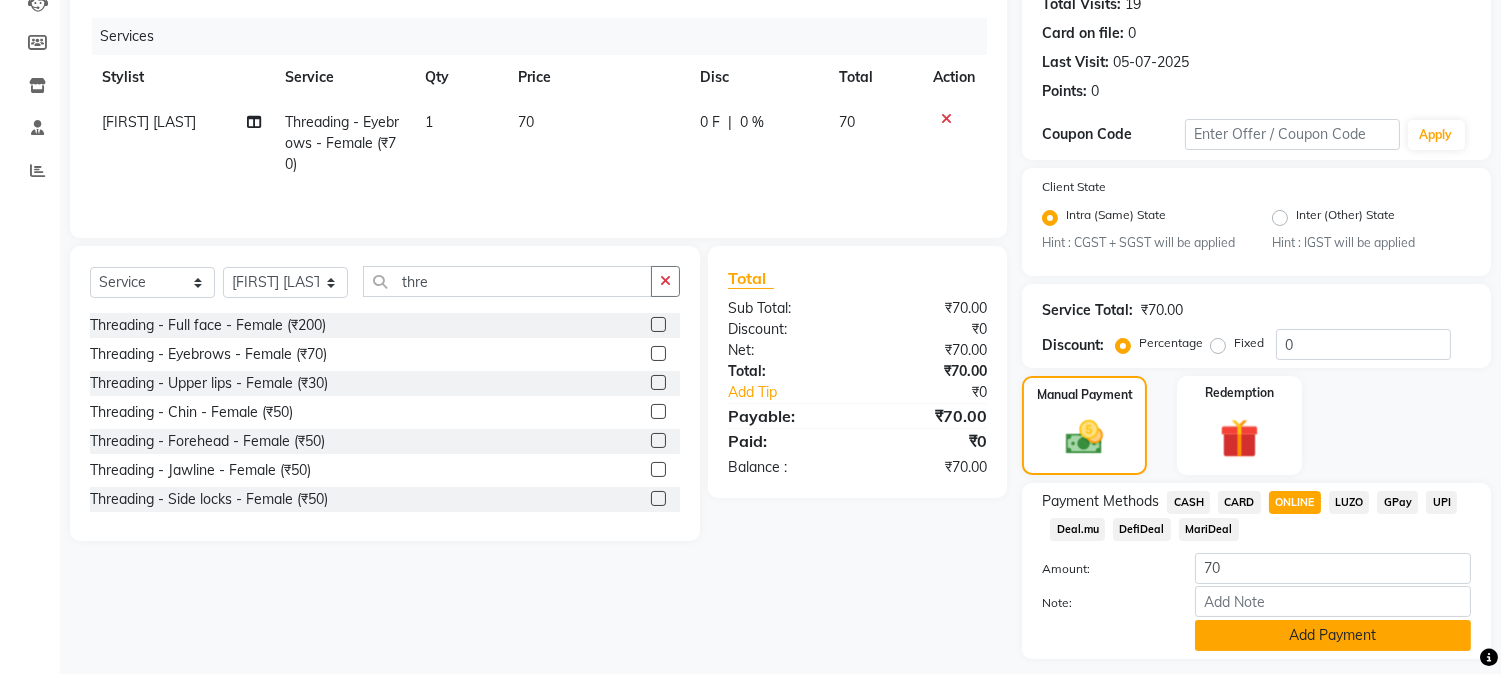 click on "Add Payment" 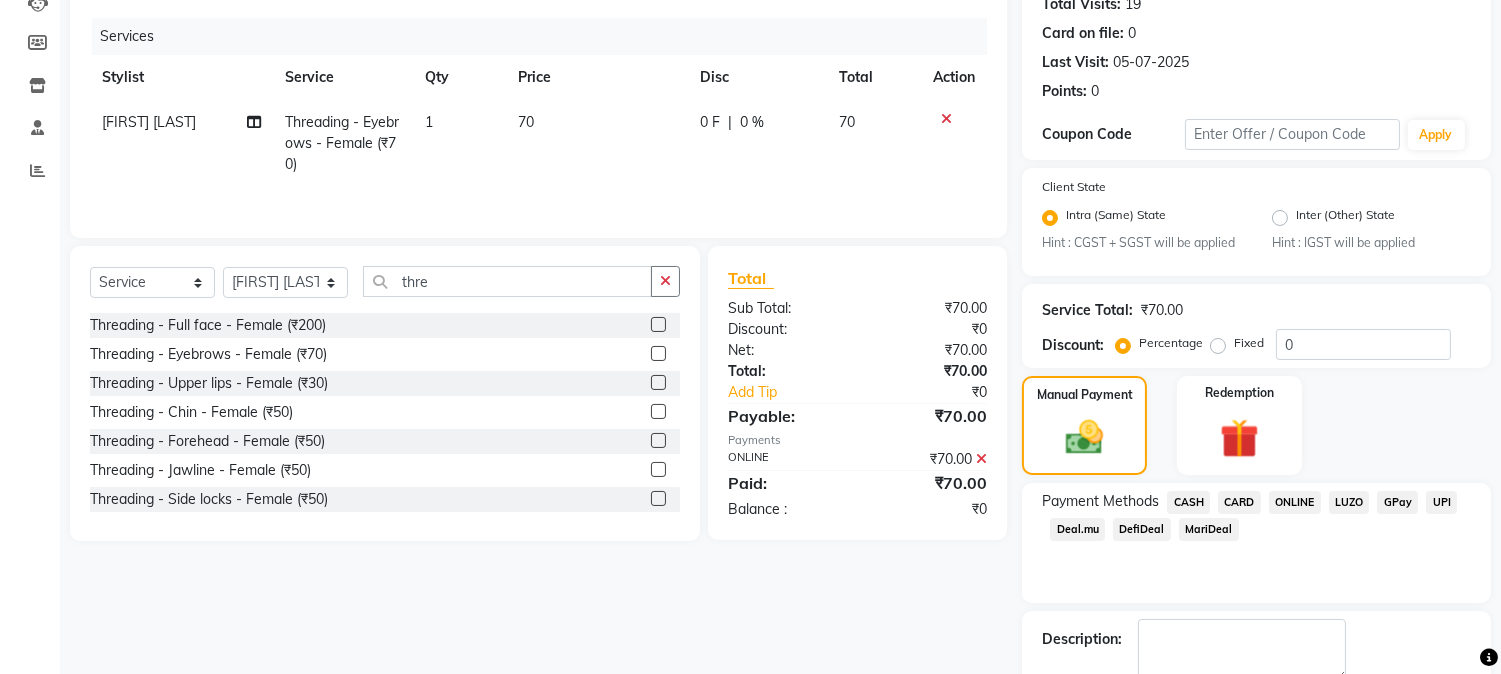 scroll, scrollTop: 343, scrollLeft: 0, axis: vertical 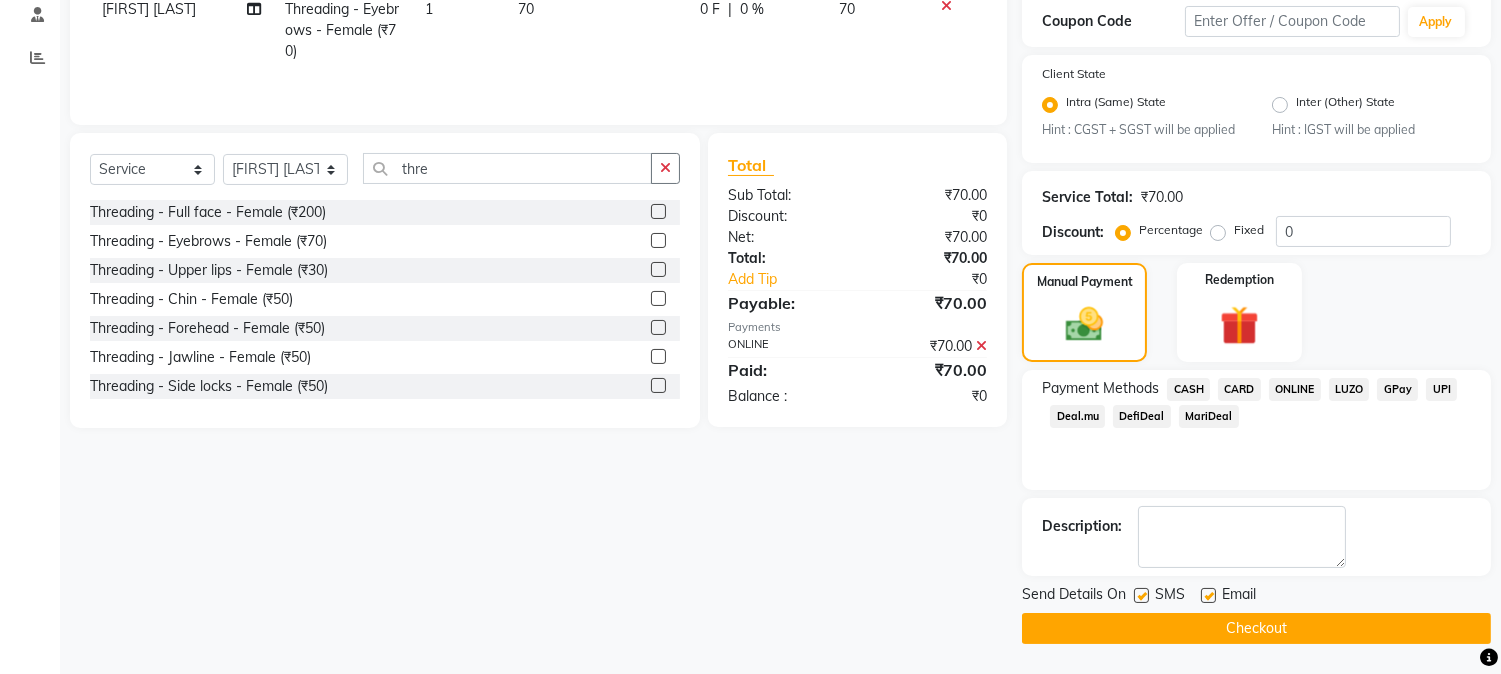 click on "Checkout" 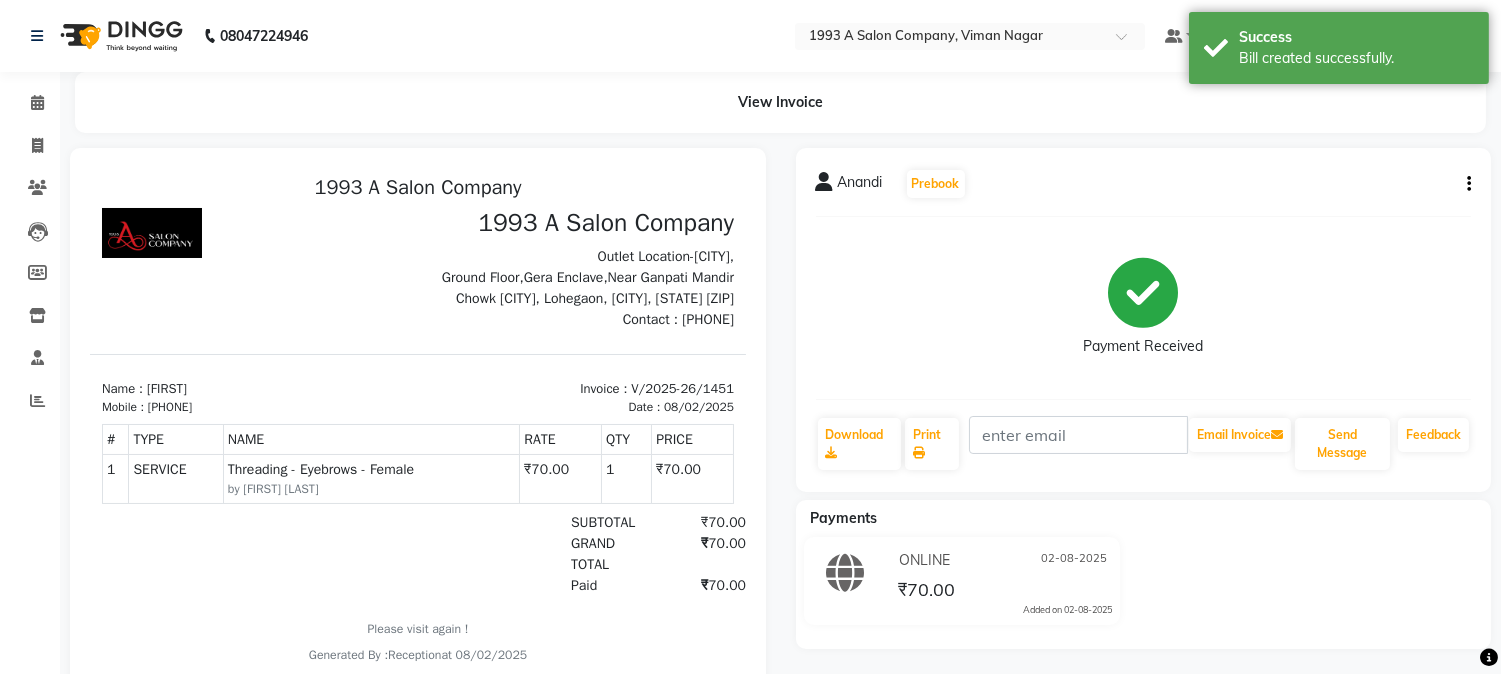 scroll, scrollTop: 0, scrollLeft: 0, axis: both 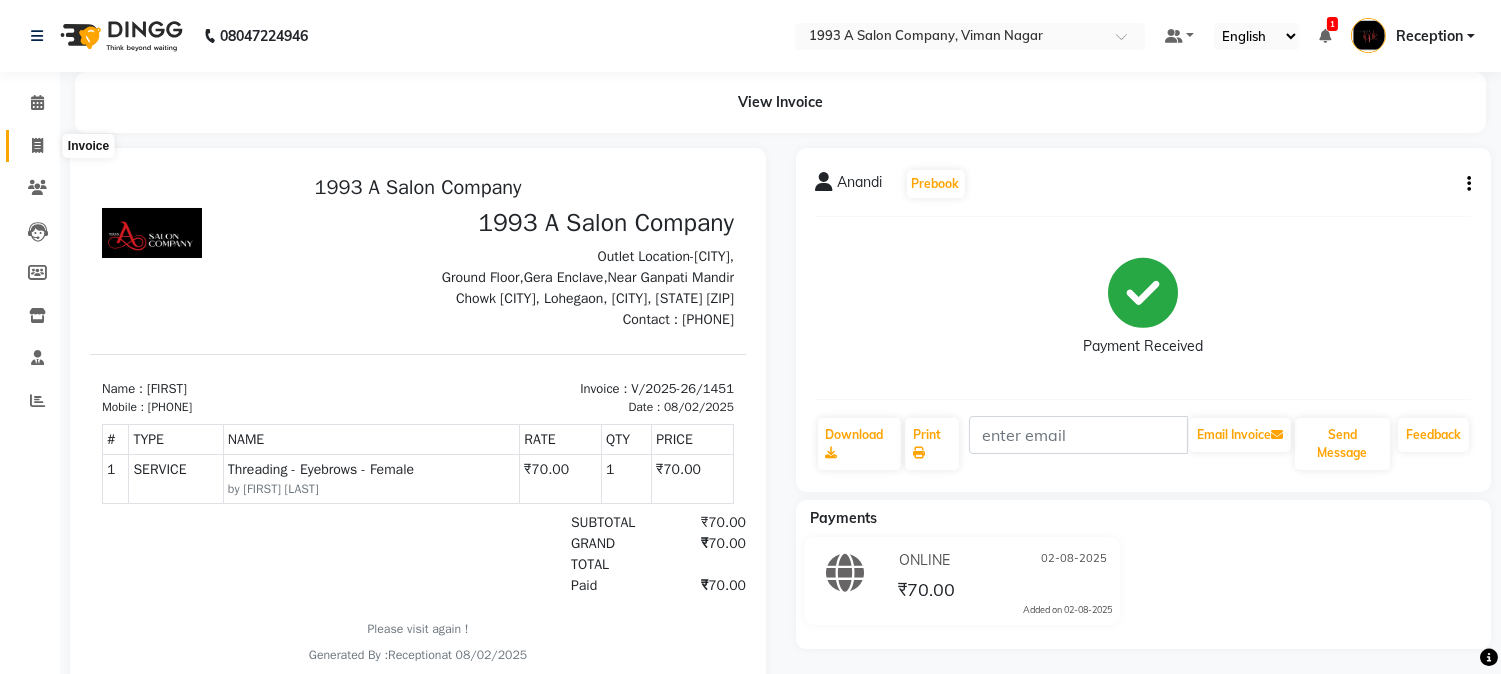 click 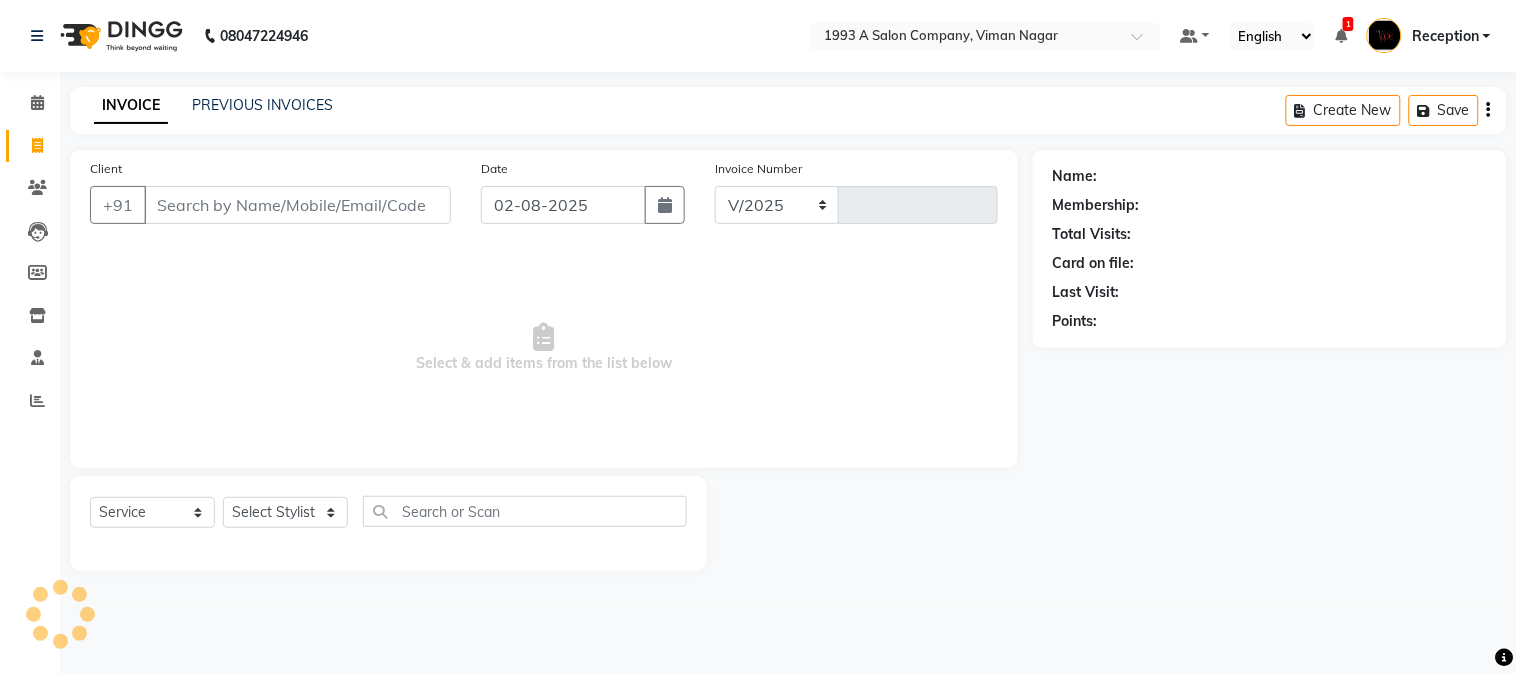 select on "144" 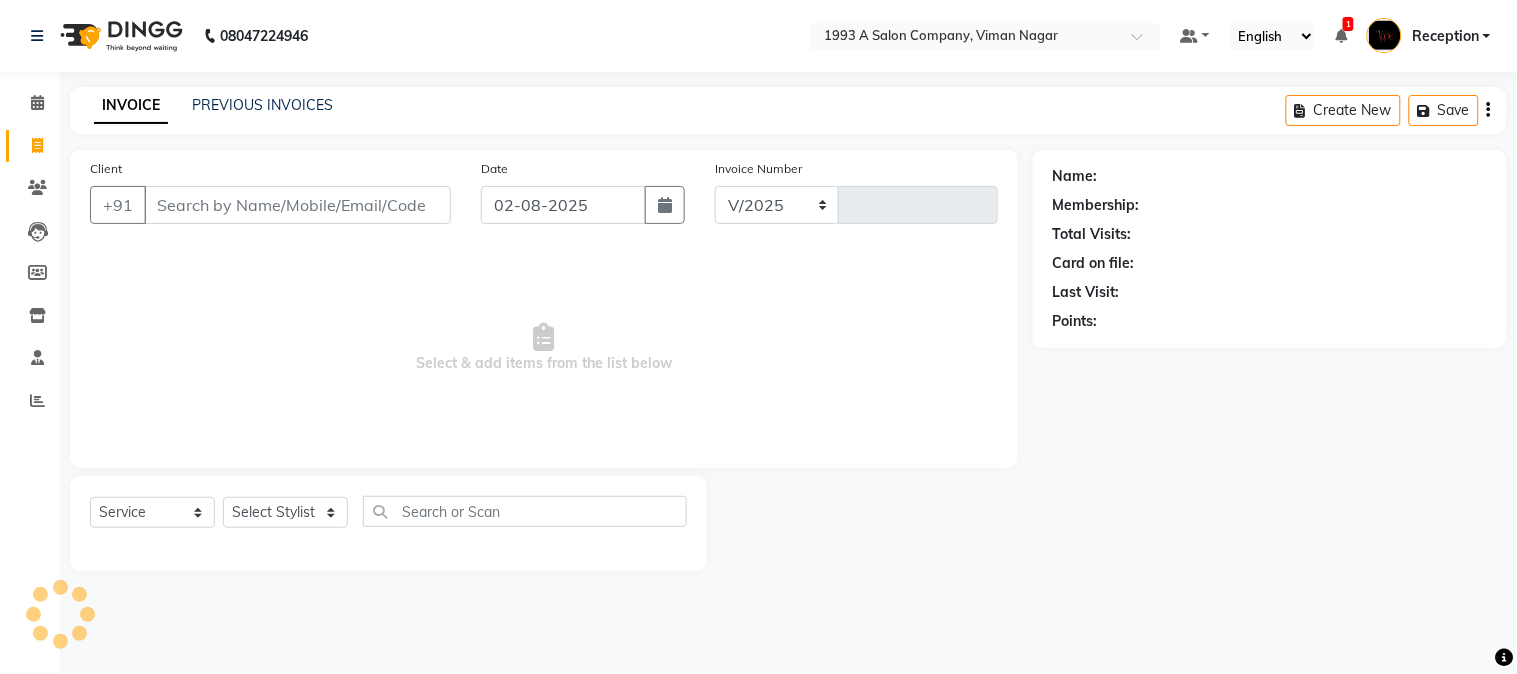 type on "1452" 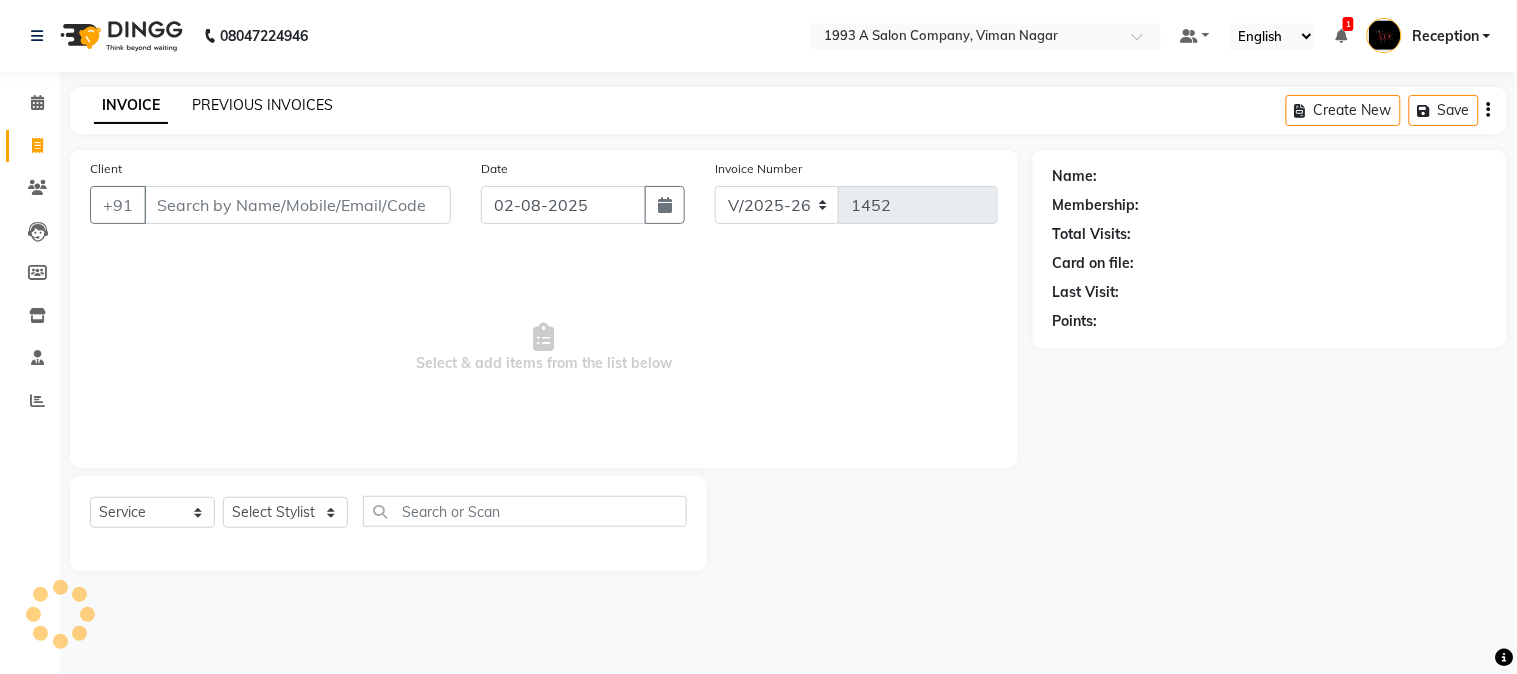click on "PREVIOUS INVOICES" 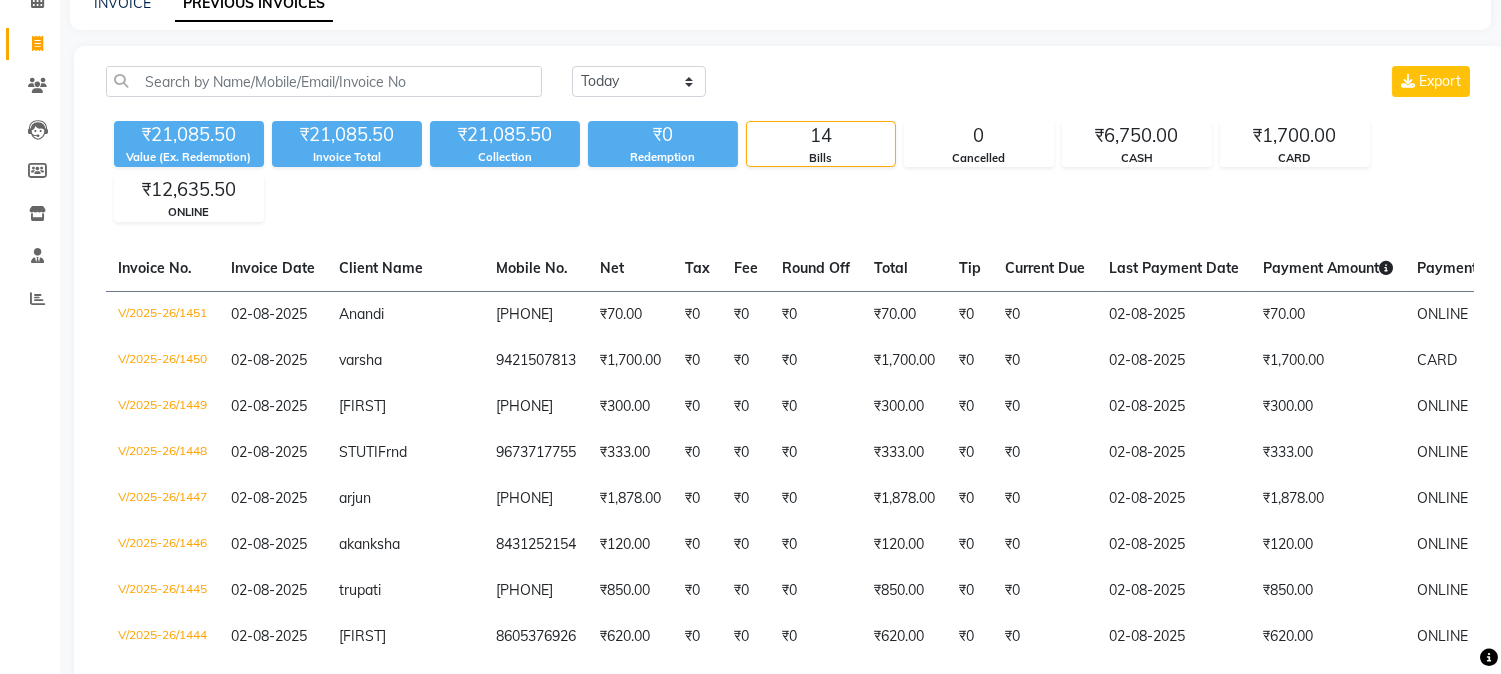 scroll, scrollTop: 0, scrollLeft: 0, axis: both 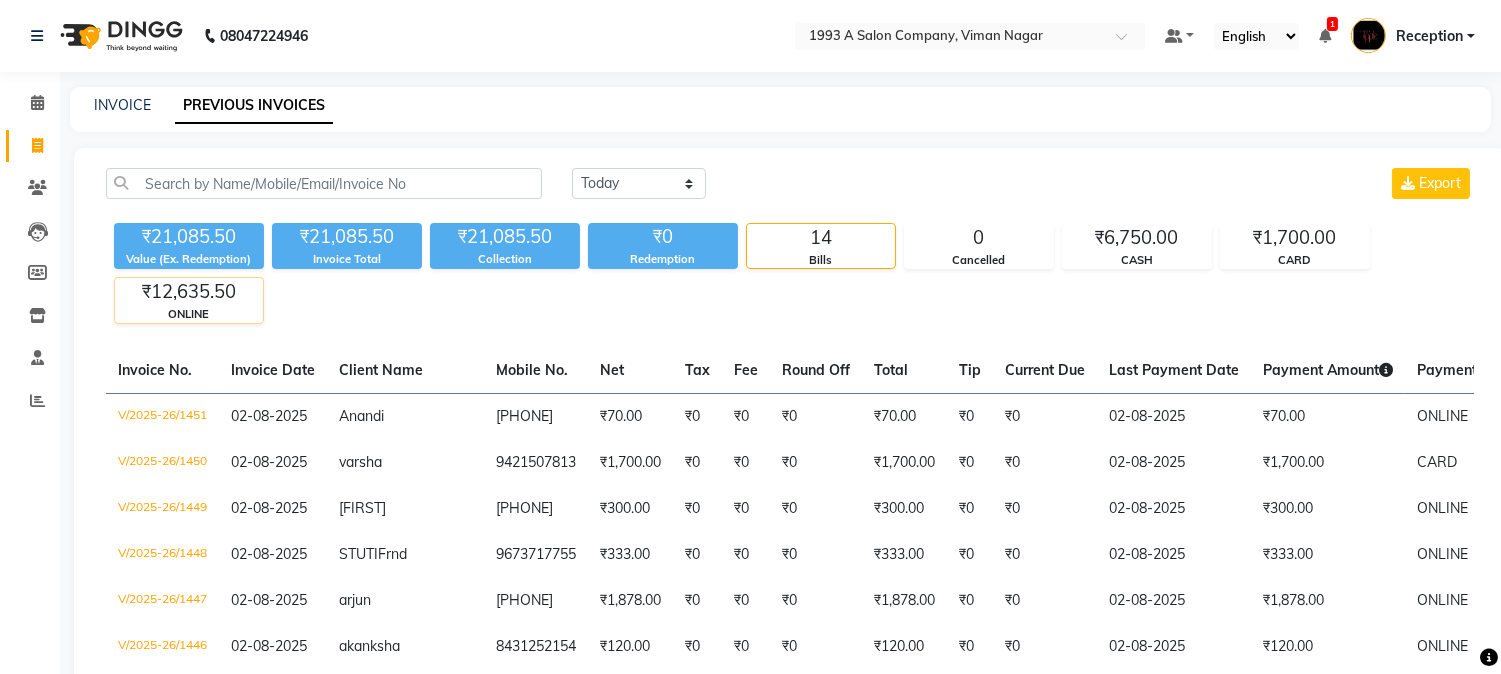 click on "₹12,635.50" 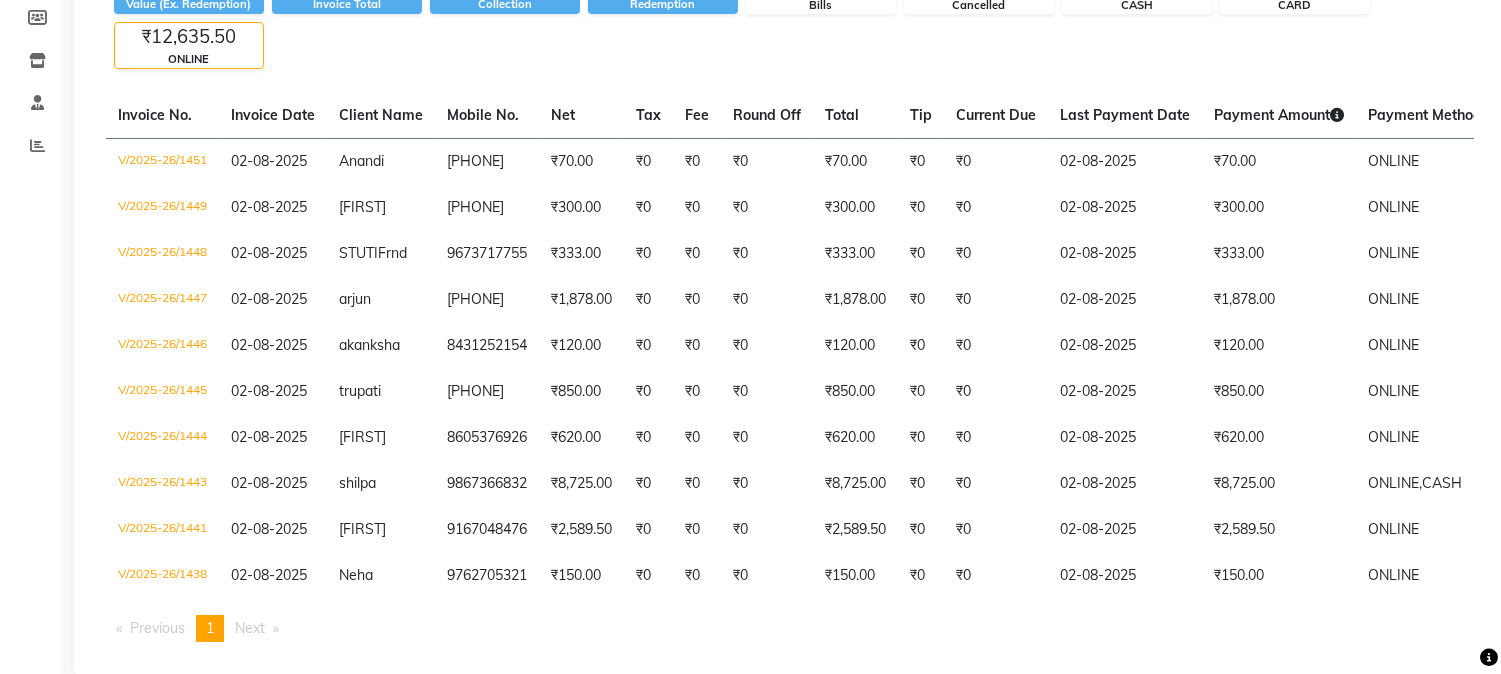 scroll, scrollTop: 302, scrollLeft: 0, axis: vertical 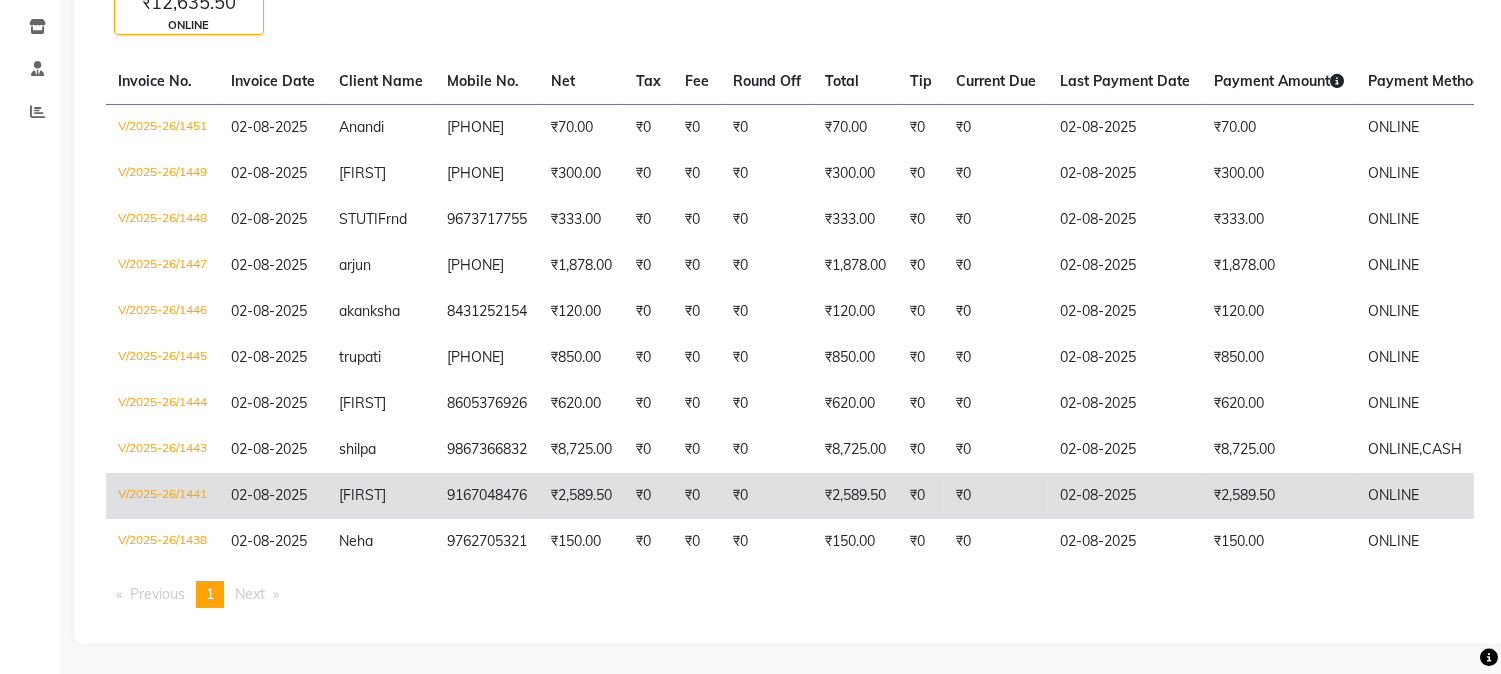 click on "02-08-2025" 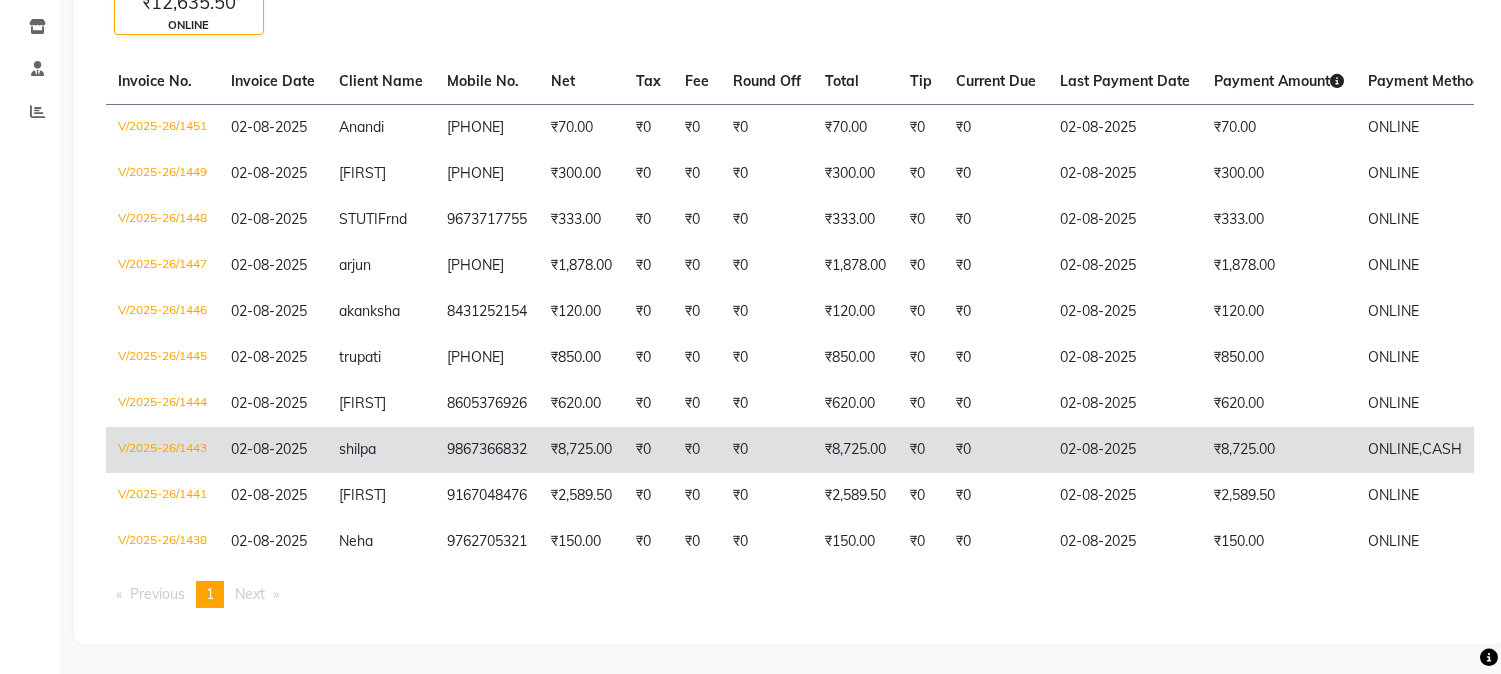 click on "₹8,725.00" 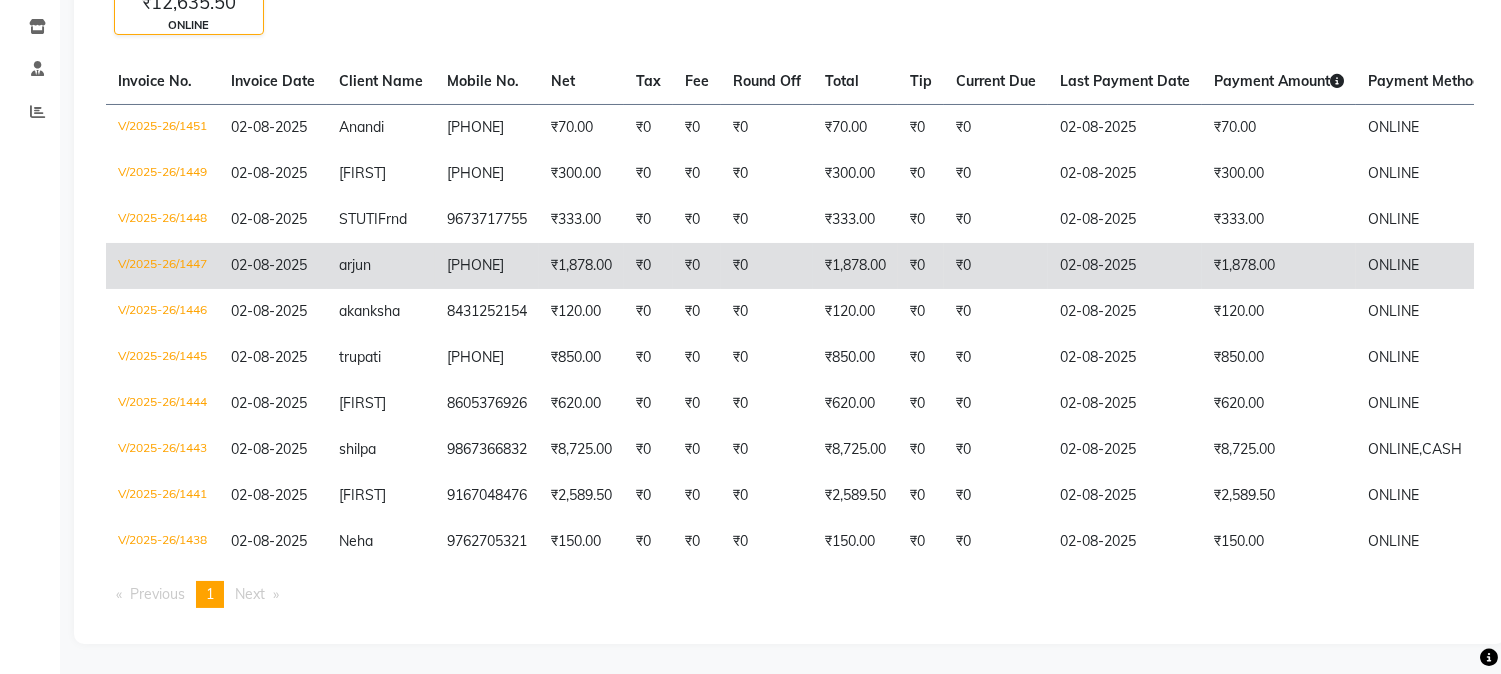 click on "02-08-2025" 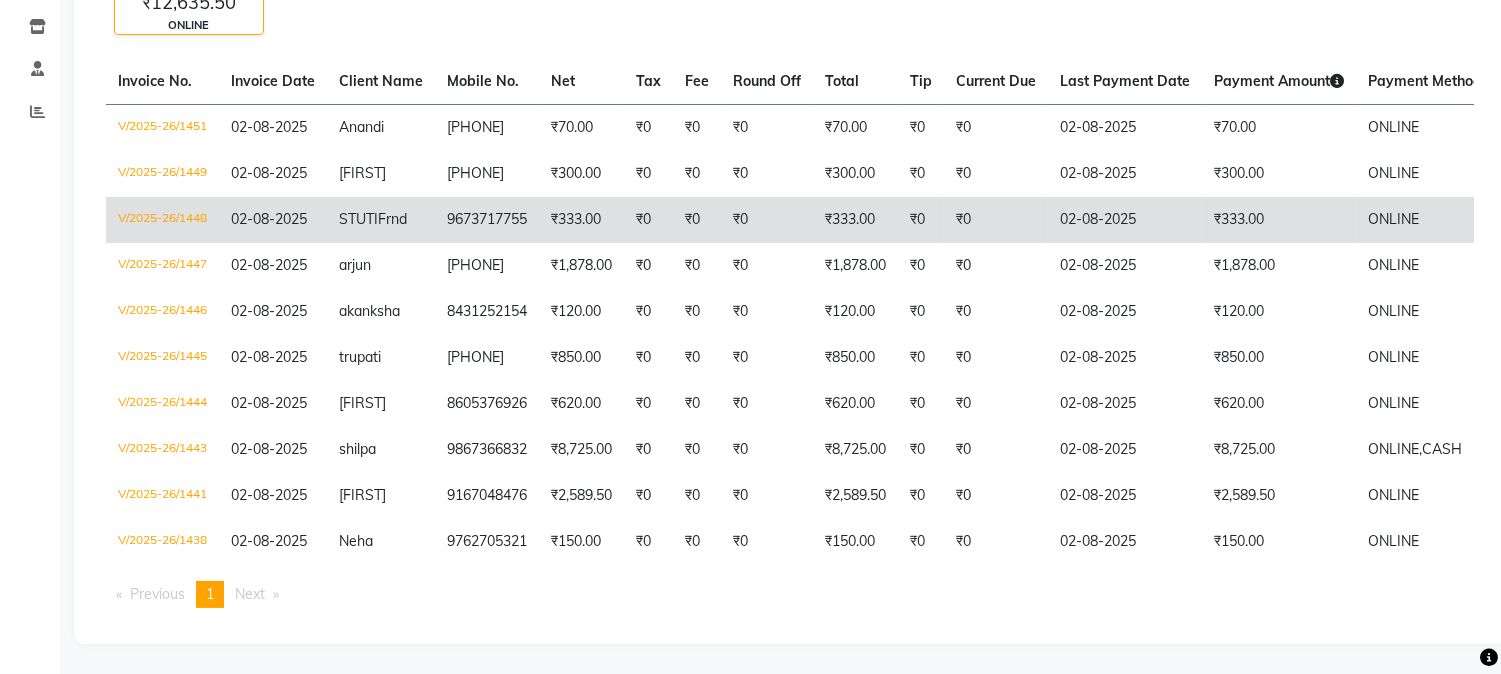 scroll, scrollTop: 0, scrollLeft: 0, axis: both 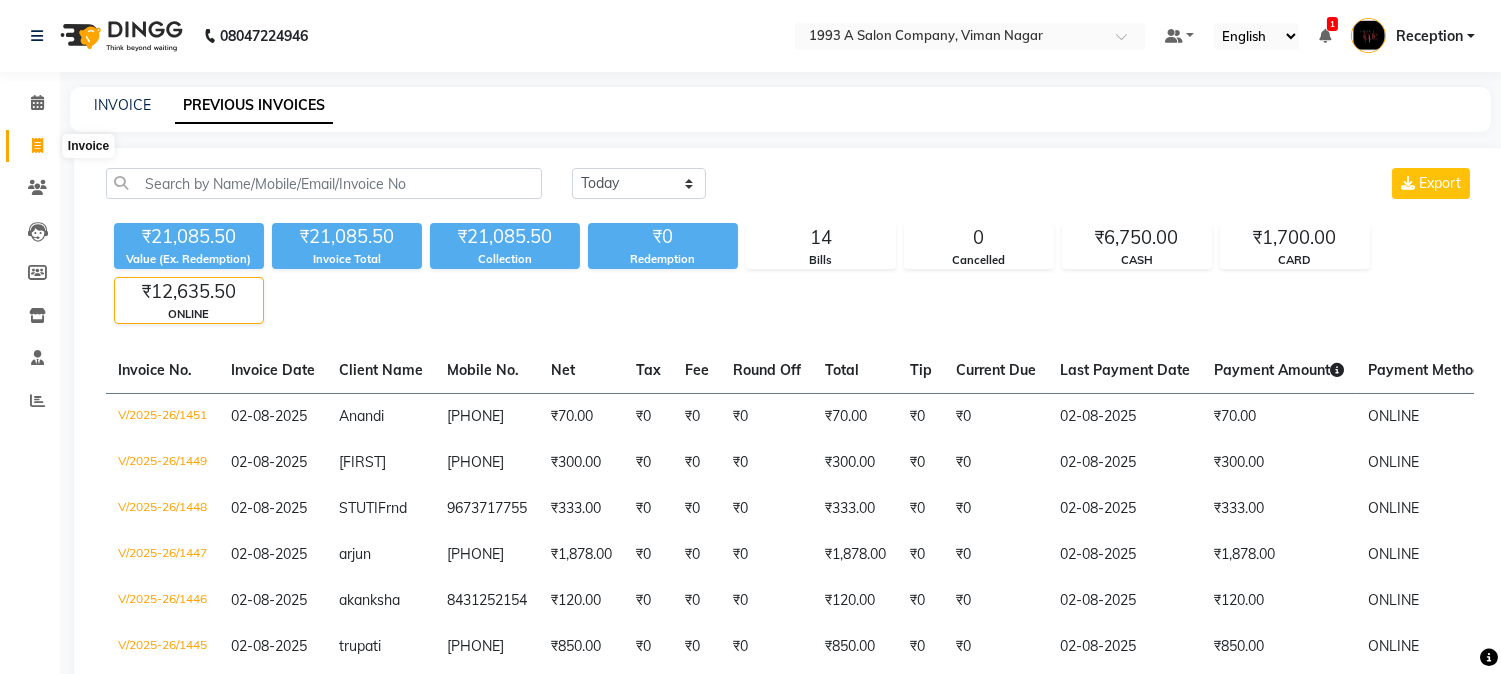 click 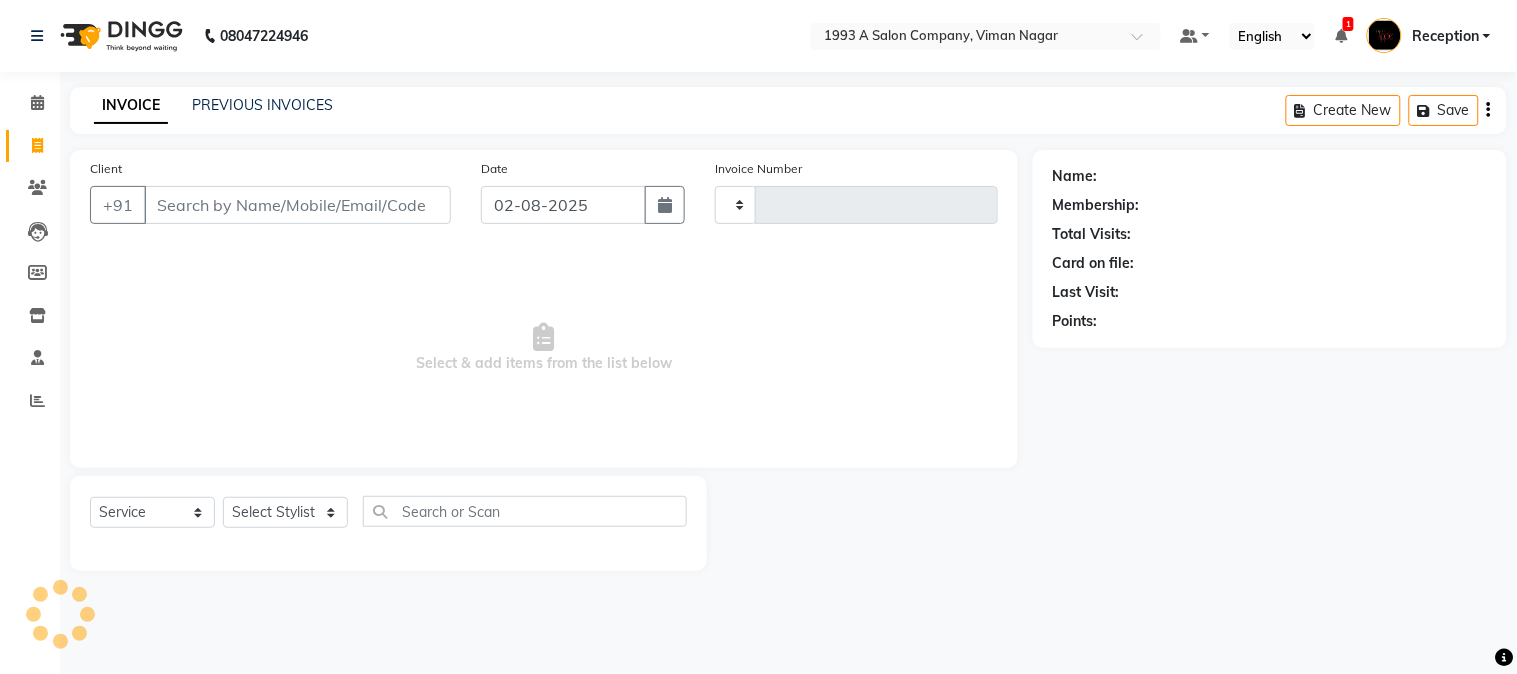 type on "1452" 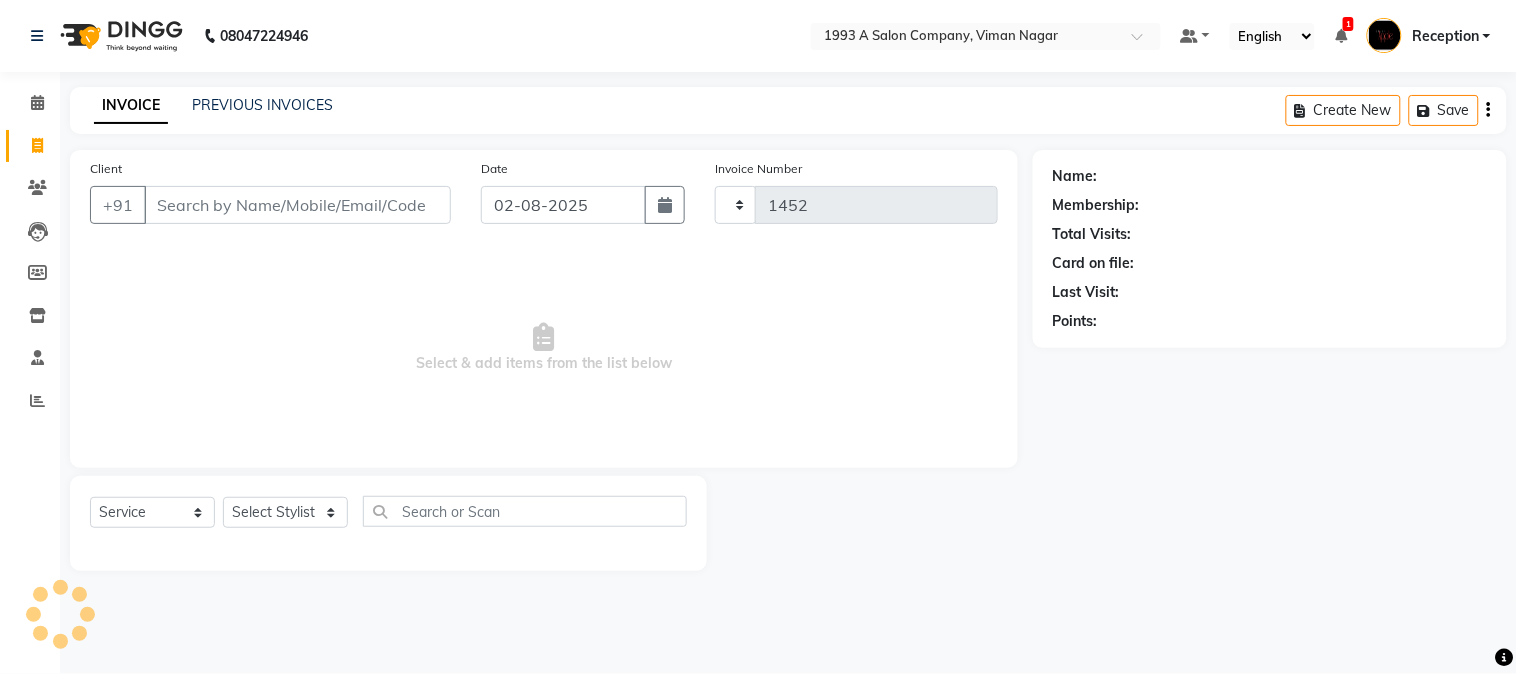 select on "144" 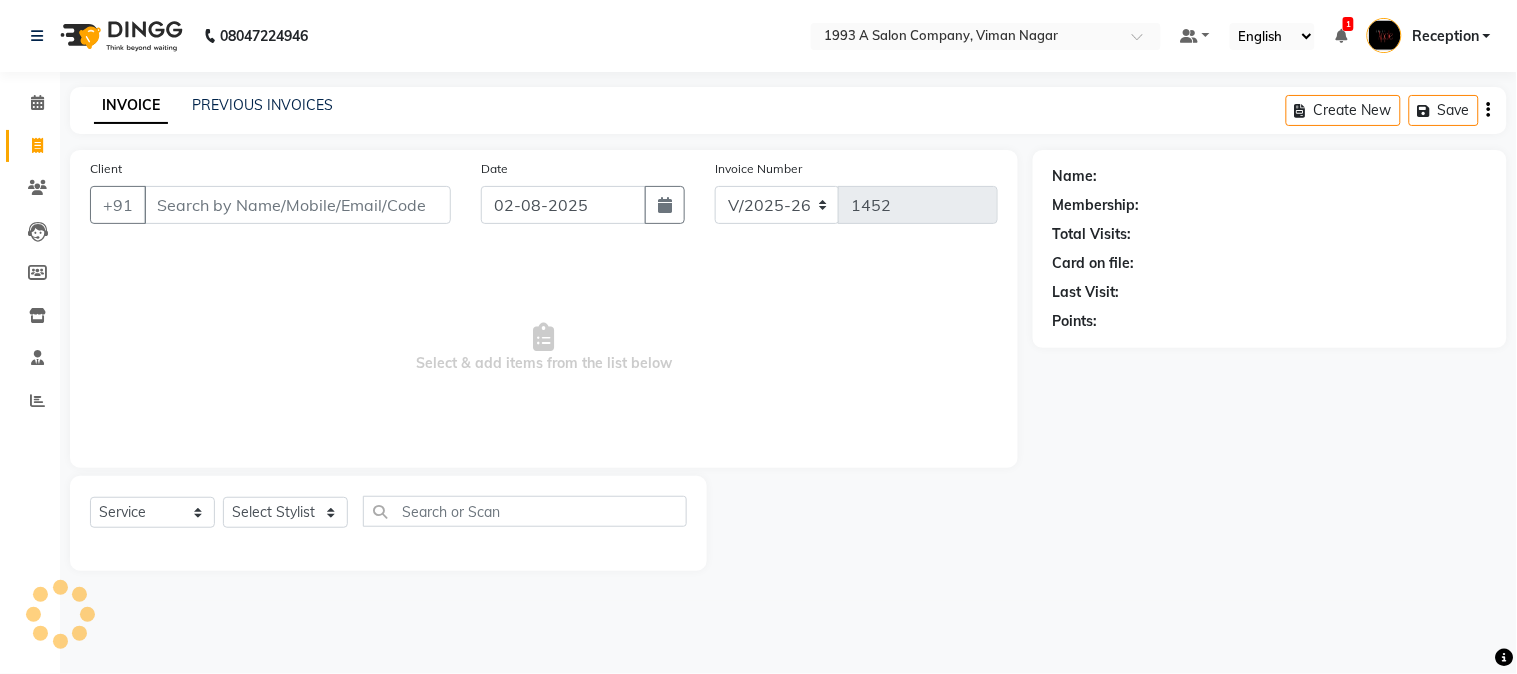 click on "Client" at bounding box center [297, 205] 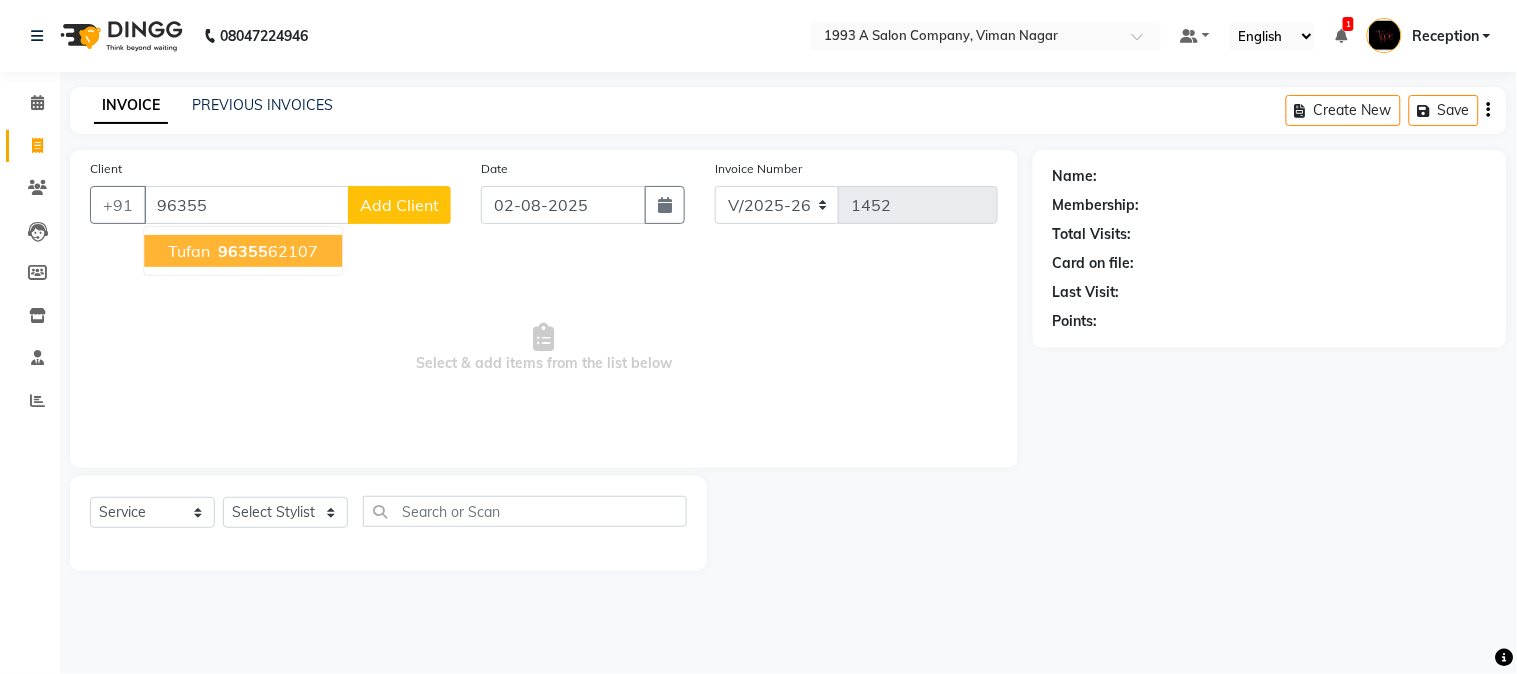 click on "96355" at bounding box center [243, 251] 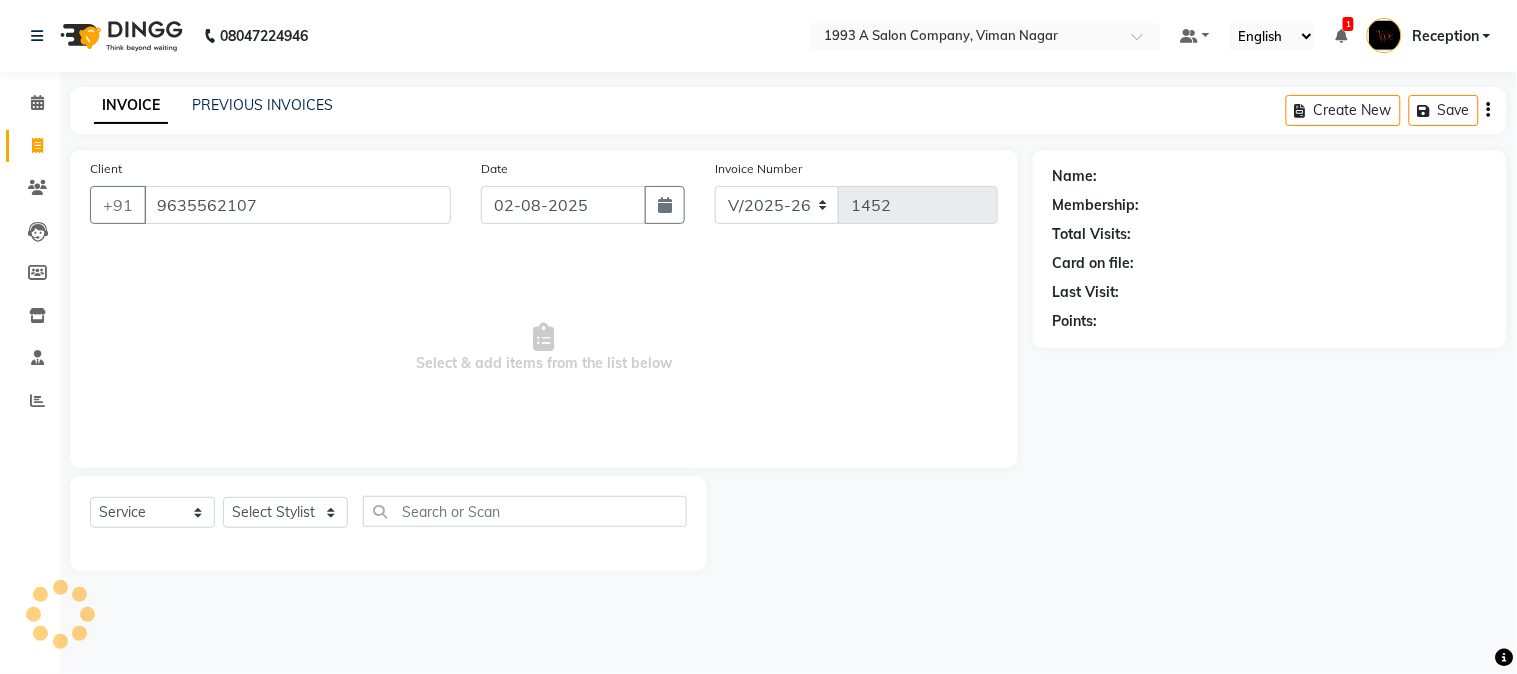 type on "9635562107" 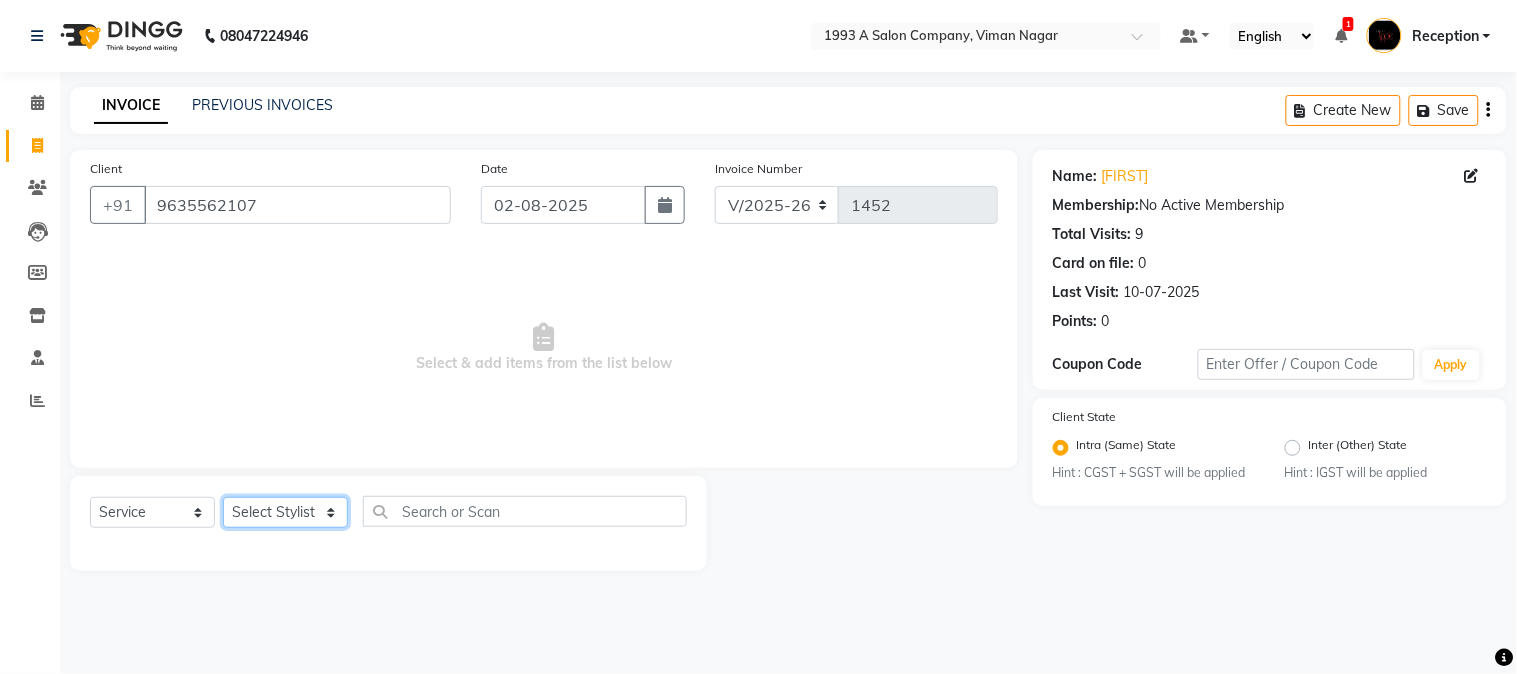 click on "Select Stylist [FIRST] [LAST] [FIRST] [LAST]  Reception  [FIRST] [LAST] [FIRST] [LAST] [FIRST] Training Department [FIRST] [LAST] [FIRST] [LAST]" 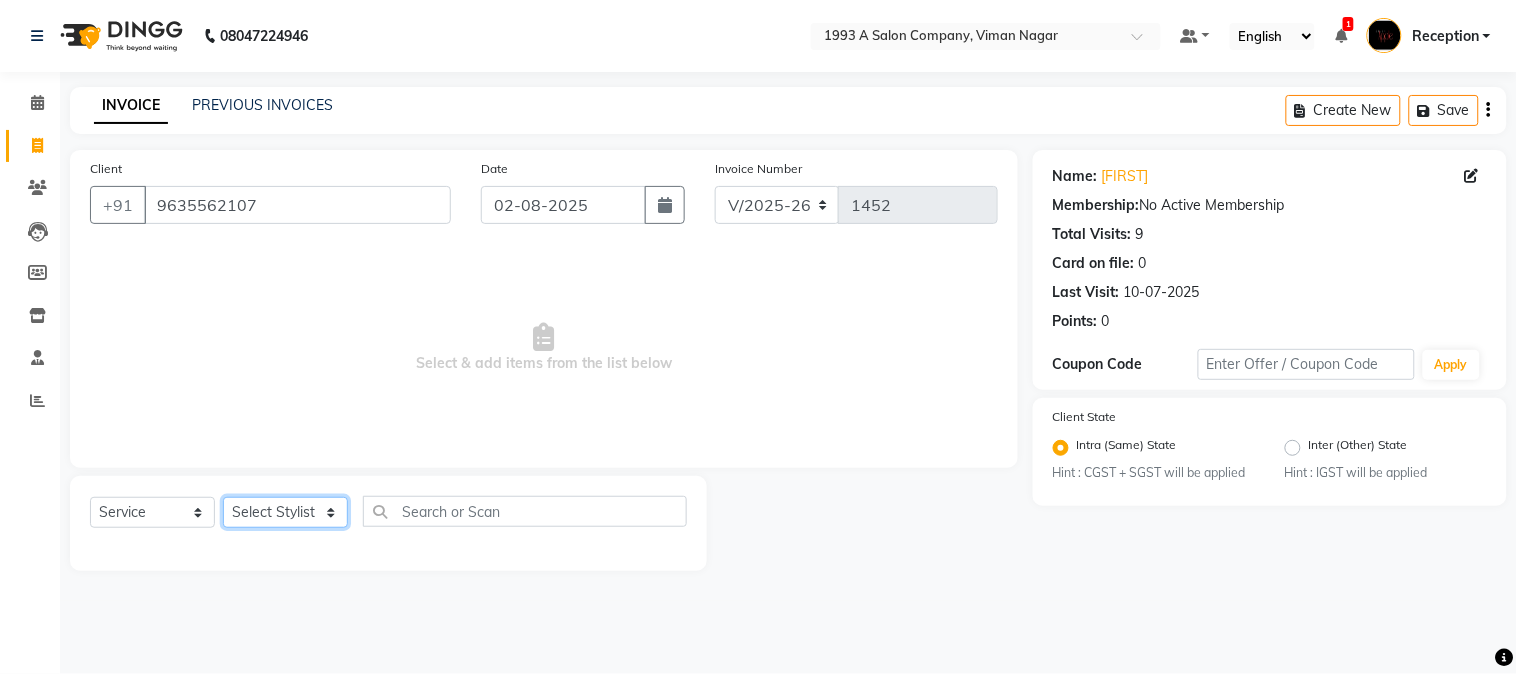 select on "86362" 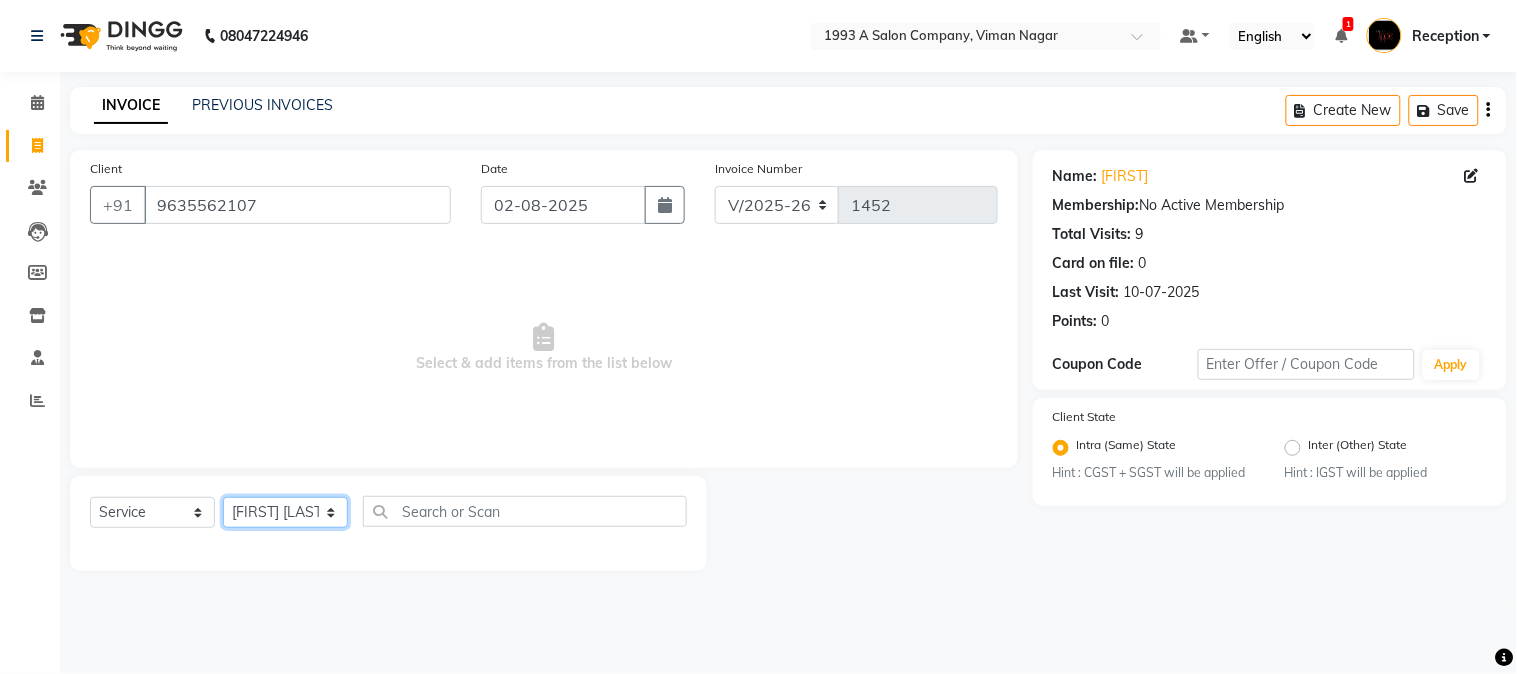 click on "Select Stylist [FIRST] [LAST] [FIRST] [LAST]  Reception  [FIRST] [LAST] [FIRST] [LAST] [FIRST] Training Department [FIRST] [LAST] [FIRST] [LAST]" 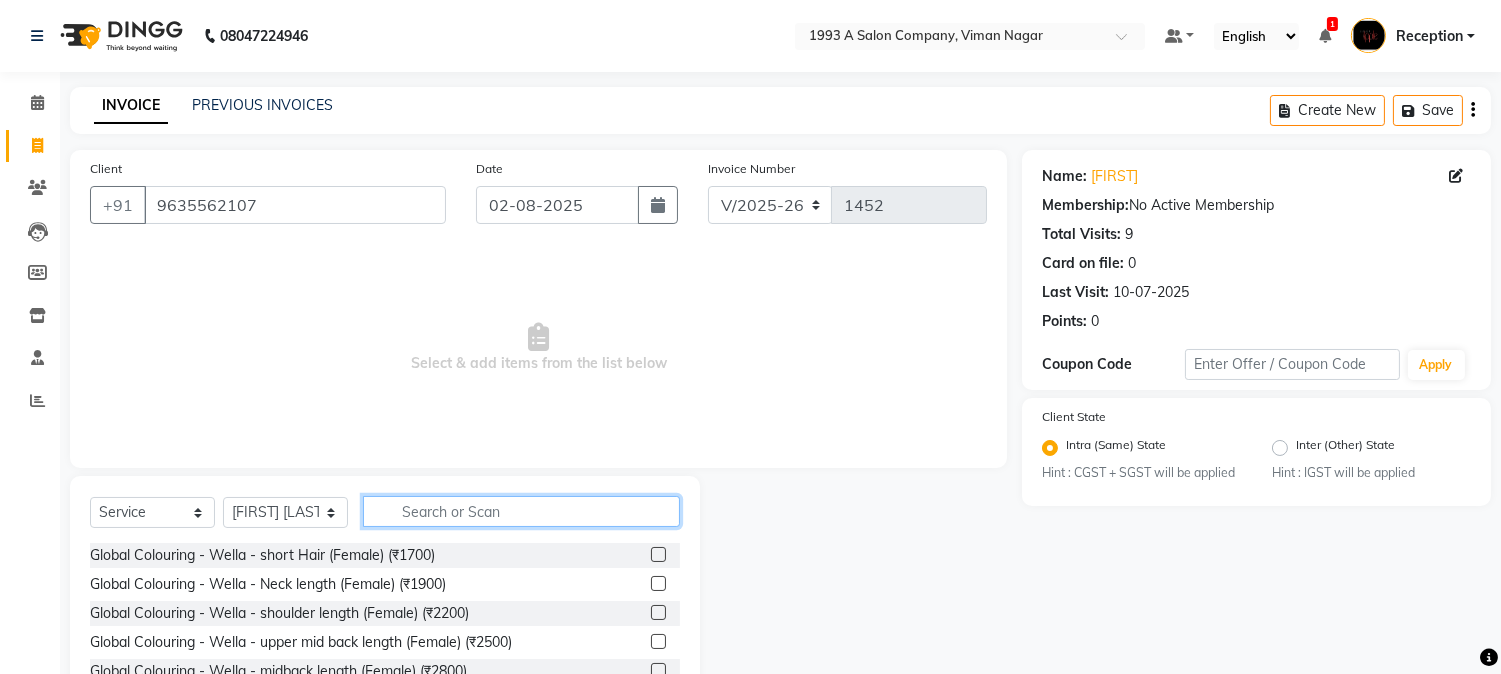 click 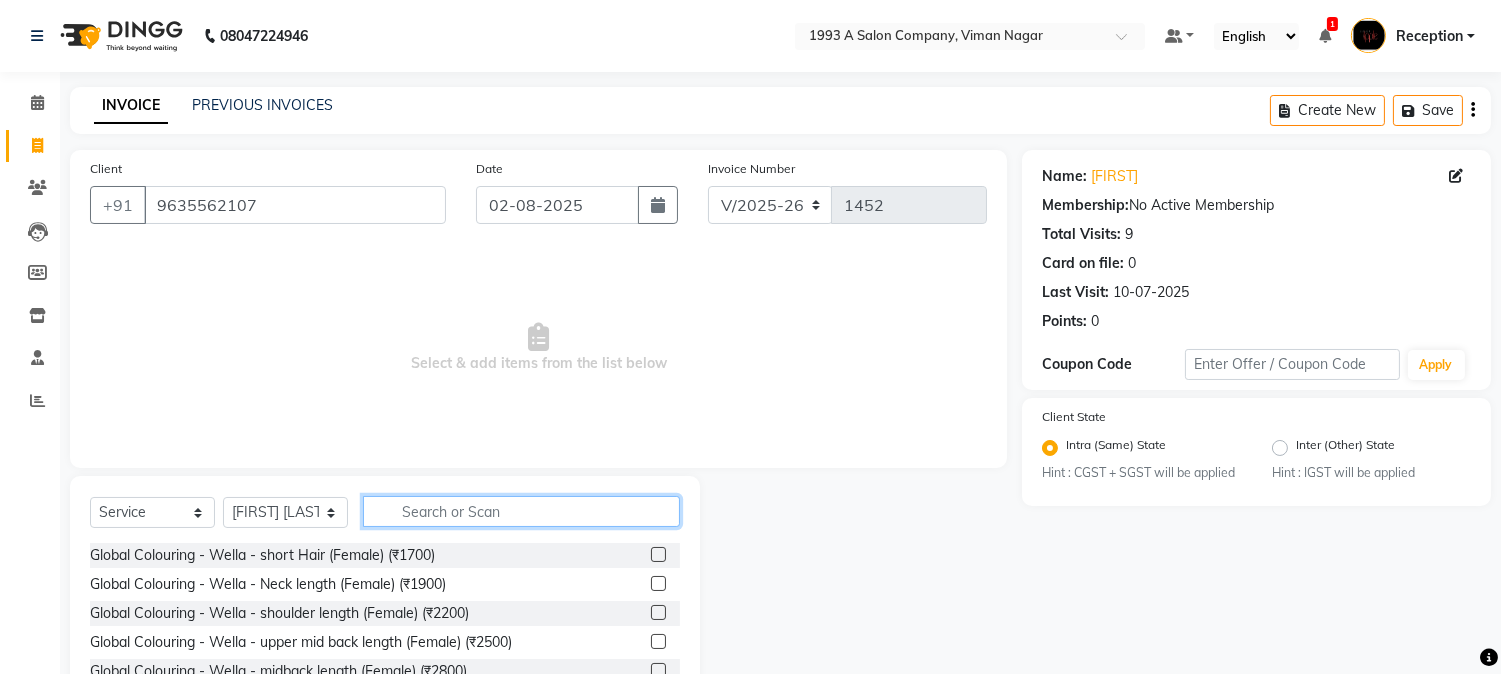 click 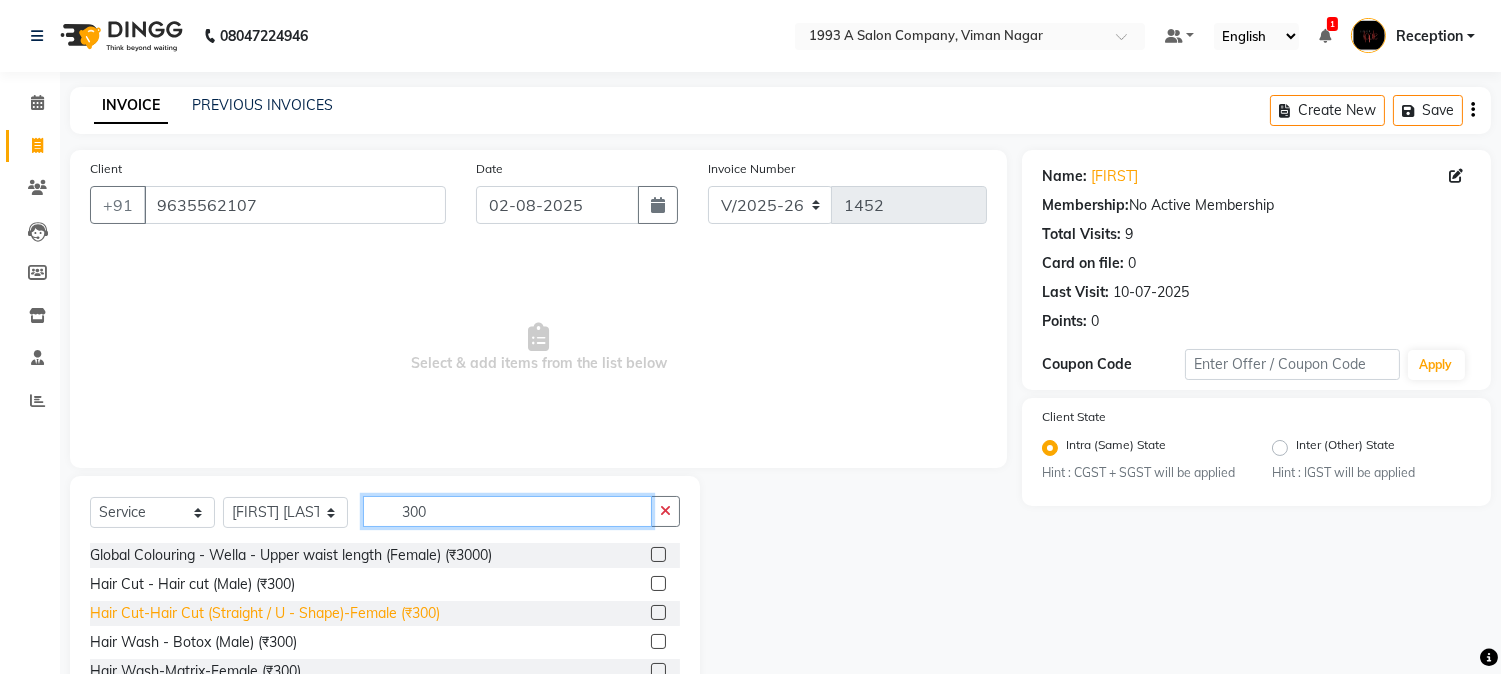 scroll, scrollTop: 126, scrollLeft: 0, axis: vertical 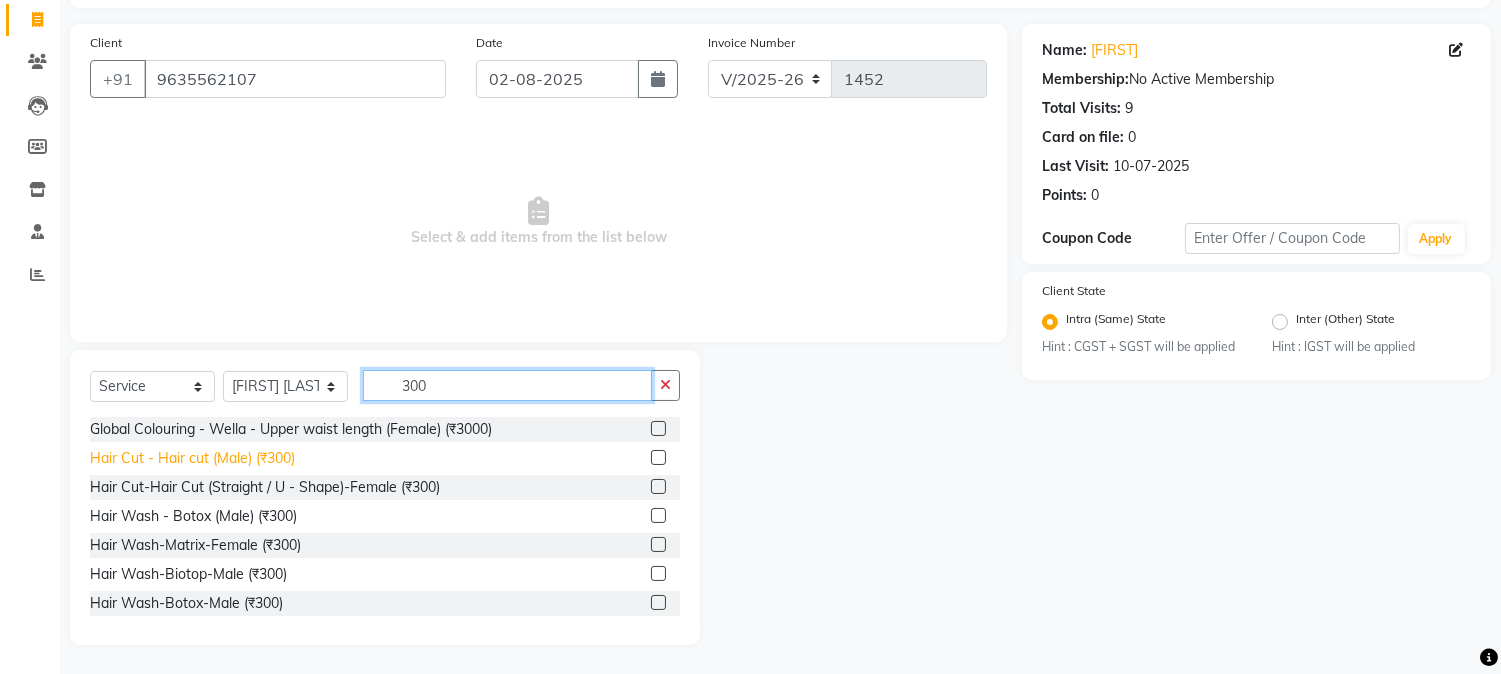 type on "300" 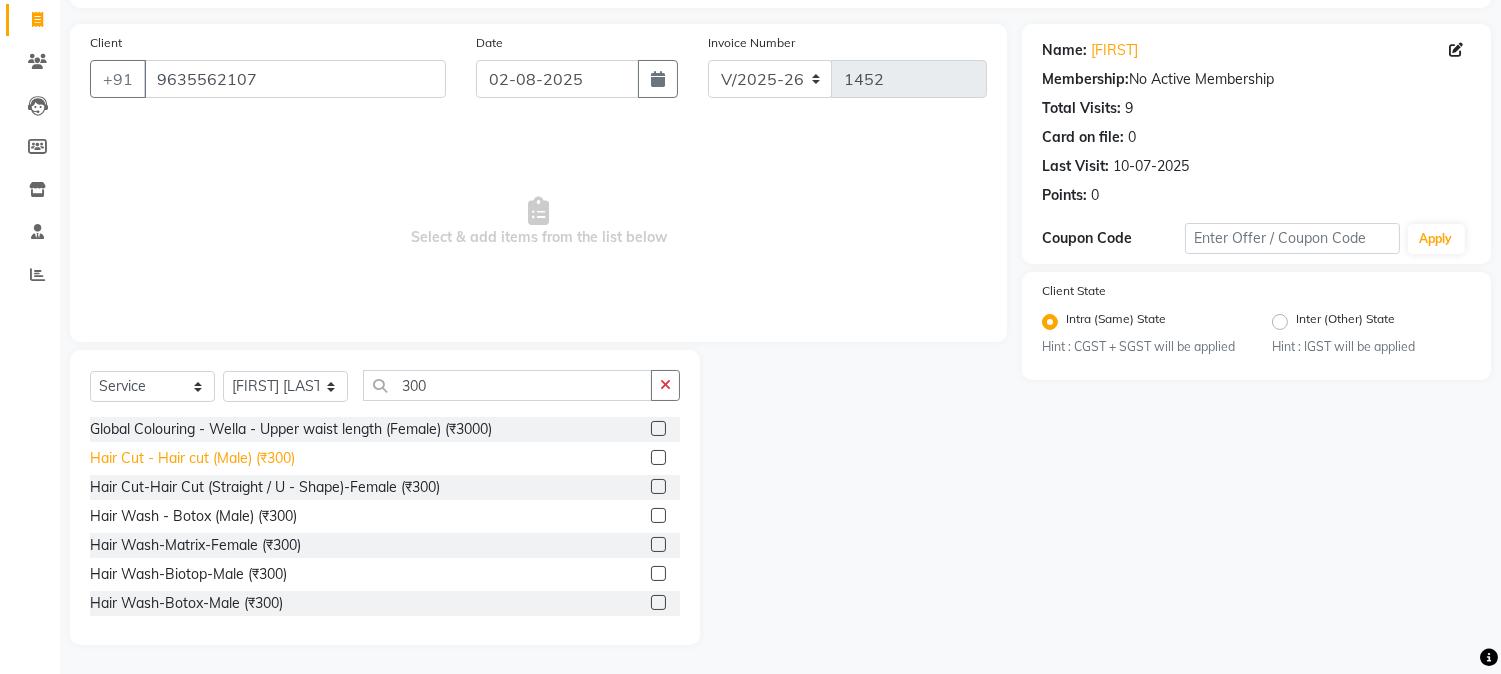 click on "Hair Cut - Hair cut (Male) (₹300)" 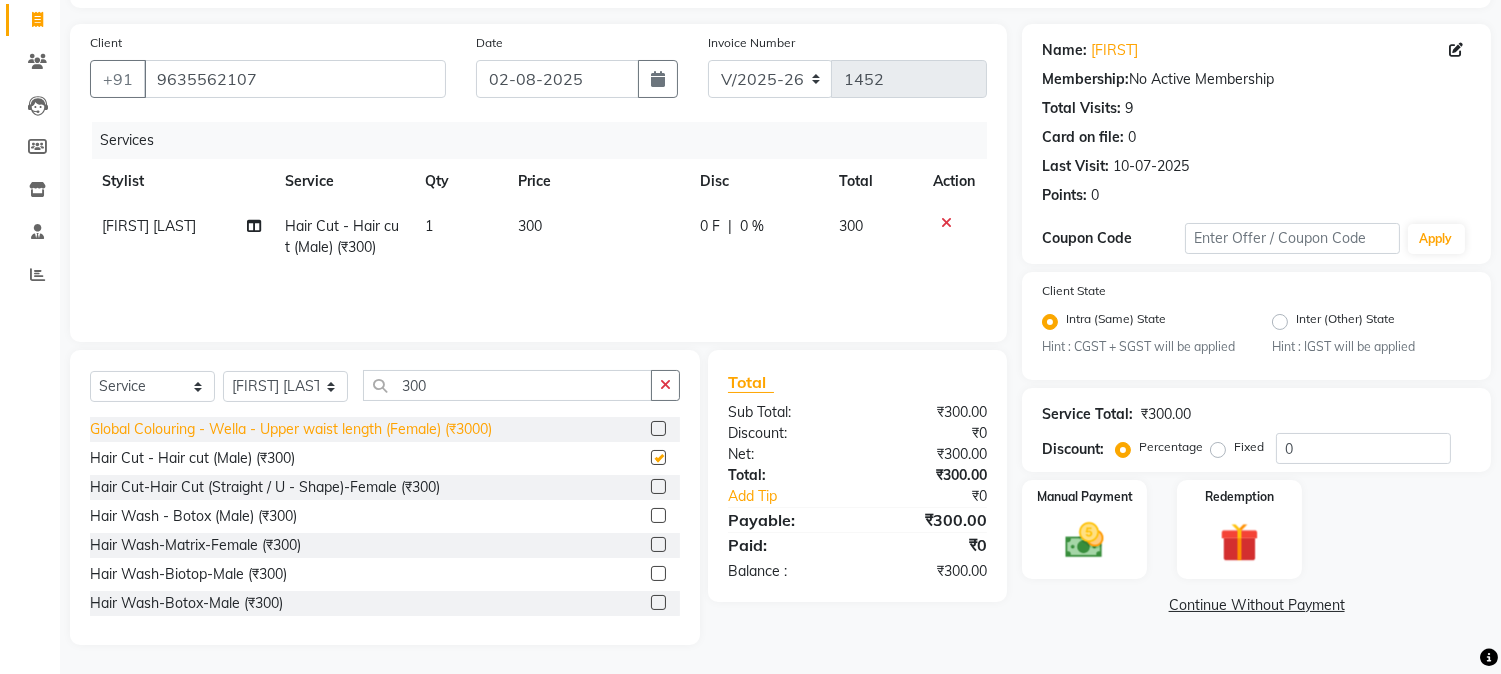 checkbox on "false" 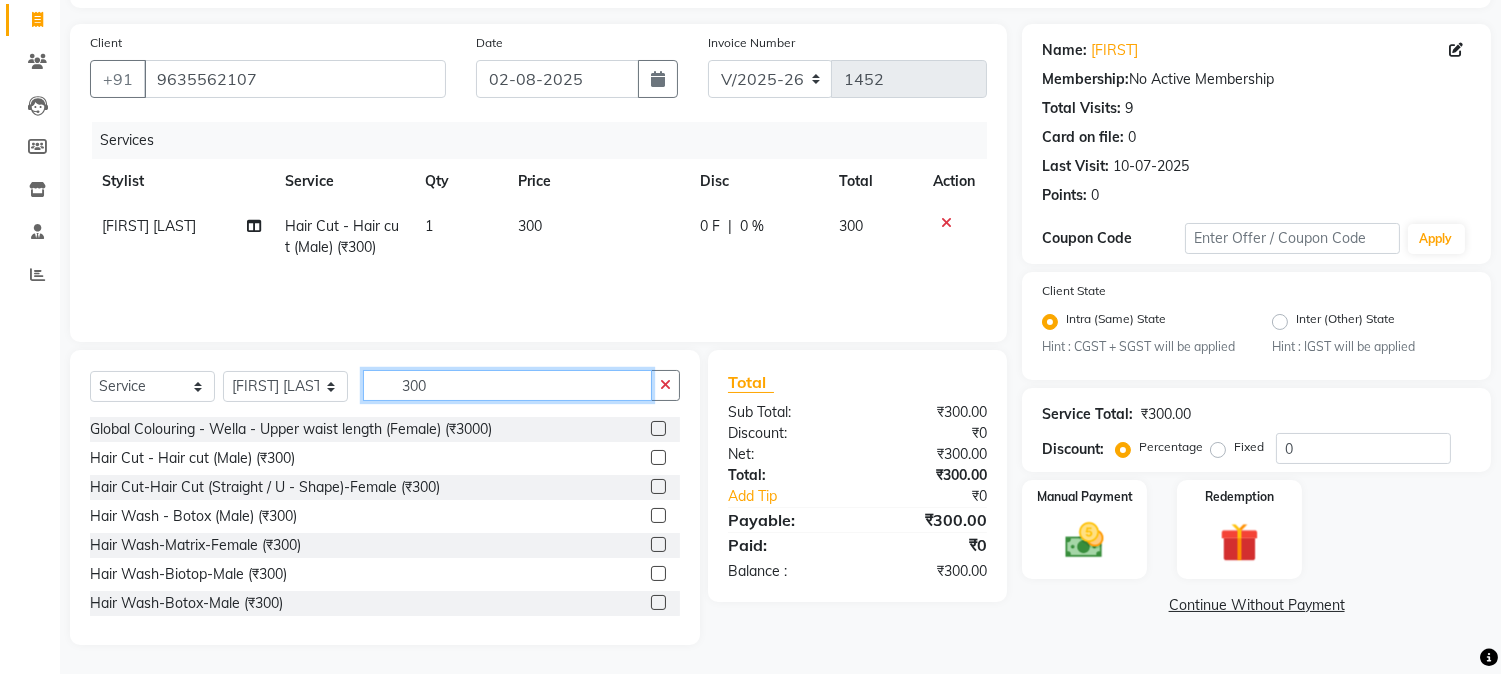 drag, startPoint x: 445, startPoint y: 395, endPoint x: 461, endPoint y: 367, distance: 32.24903 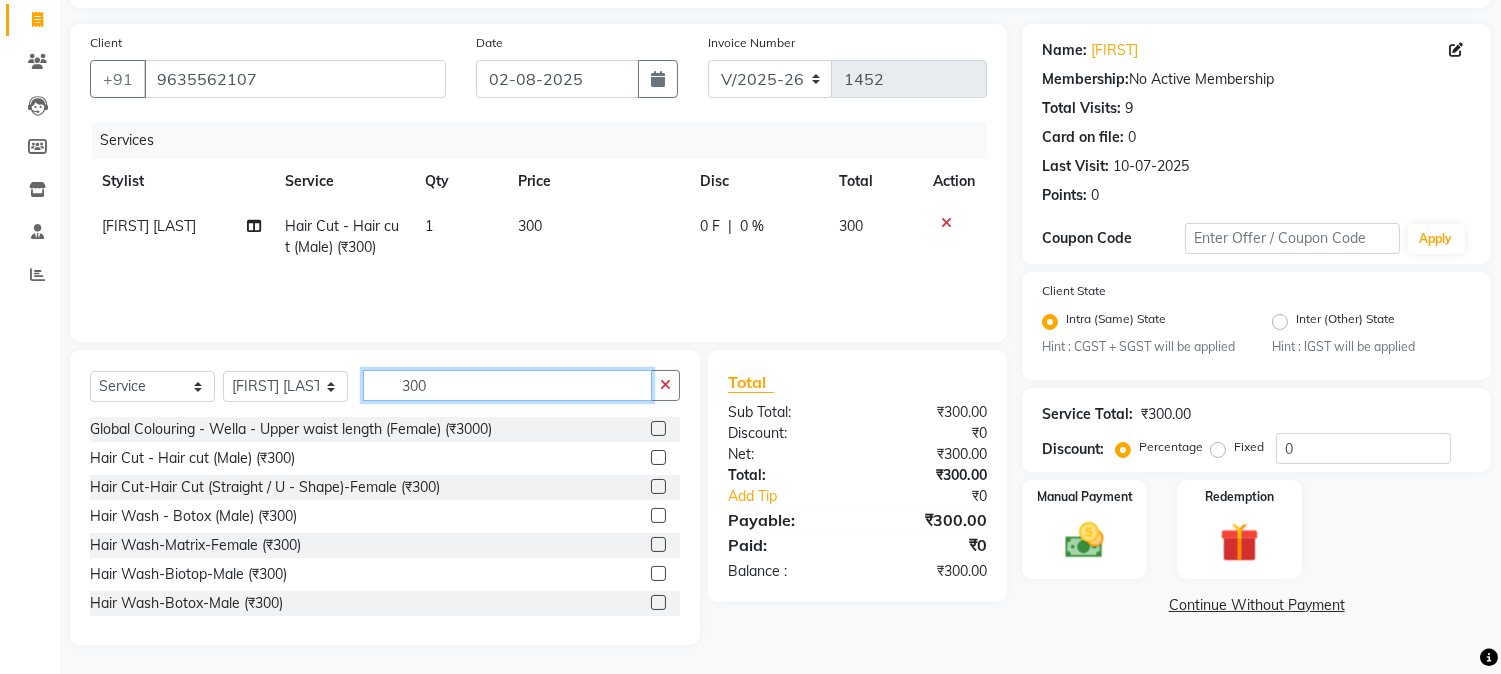 click on "Select  Service  Product  Membership  Package Voucher Prepaid Gift Card  Select Stylist [FIRST] [LAST] [FIRST] [LAST]  Reception  [FIRST] [LAST] [FIRST] [LAST] [FIRST] Training Department [FIRST] [LAST] [FIRST] [LAST] 300 Global Colouring - Wella -  Upper waist length (Female) (₹3000)  Hair Cut - Hair cut (Male) (₹300)  Hair Cut-Hair Cut (Straight / U - Shape)-Female (₹300)  Hair Wash - Botox (Male) (₹300)  Hair Wash-Matrix-Female (₹300)  Hair Wash-Biotop-Male (₹300)  Hair Wash-Botox-Male (₹300)  P4 Female (₹3000)  P17 Male (₹3000)  P18 Male (₹3000)  Sugar wax - Regular - Half legs - Female (₹300)  Sugar wax - Regular - Buttocks - Female (₹300)  Sugar wax - Regular - Half legs - Male (₹300)  Body Massage - Leg massage(half) - Female (₹300)  Body Massage - Hand massage - Female (₹300)  Body Massage - Leg massage(half) - Male (₹300)  Body Massage - Hand massage - Male (₹300)  Scrub With Moisturizer - Hand(full) - Female (₹300)  Hair Wash - Matrix - Female (₹300)" 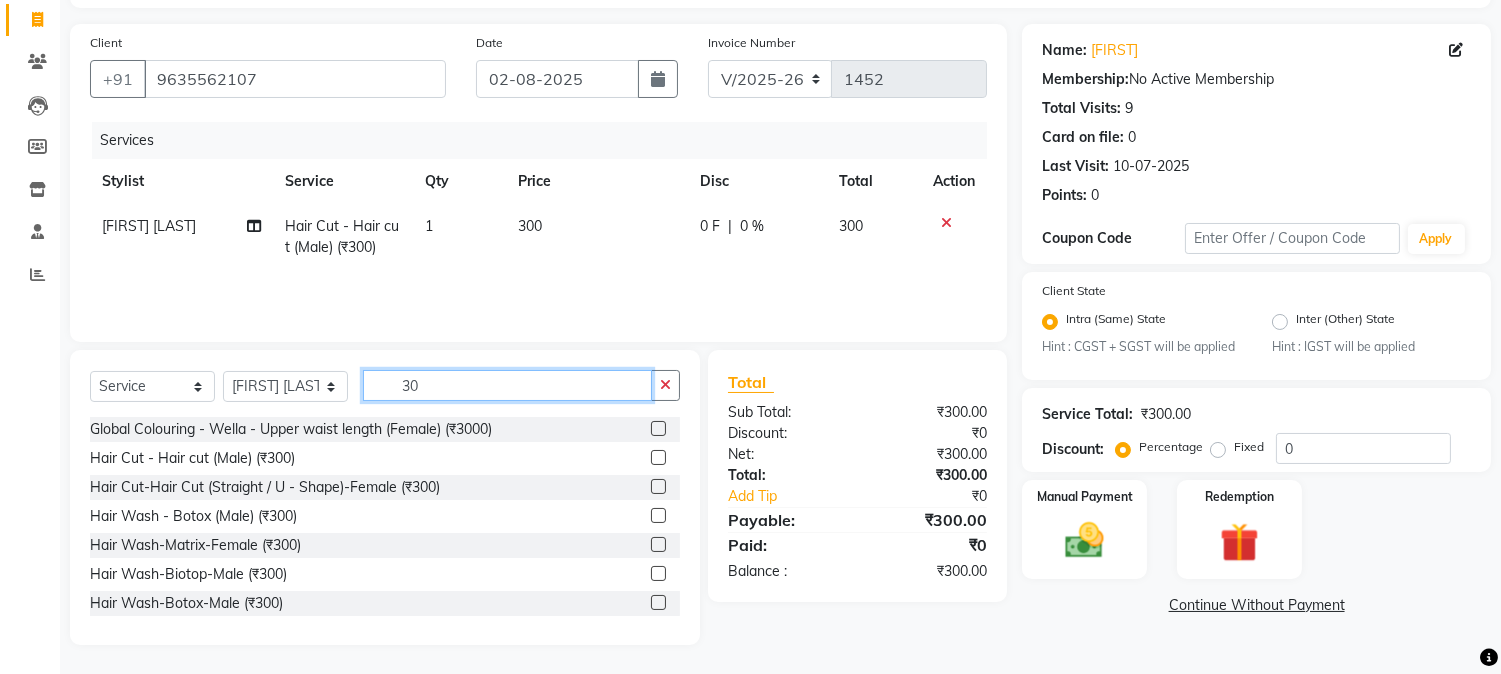 type on "3" 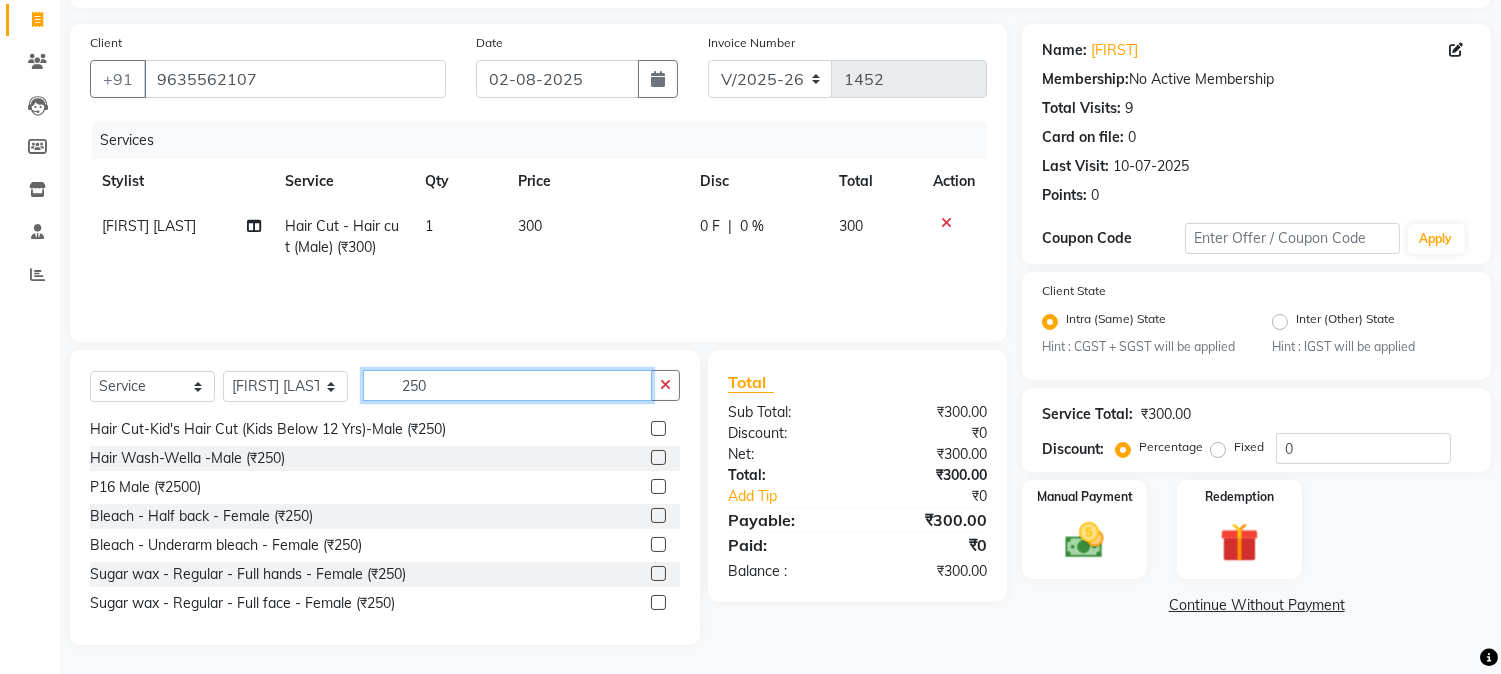 scroll, scrollTop: 88, scrollLeft: 0, axis: vertical 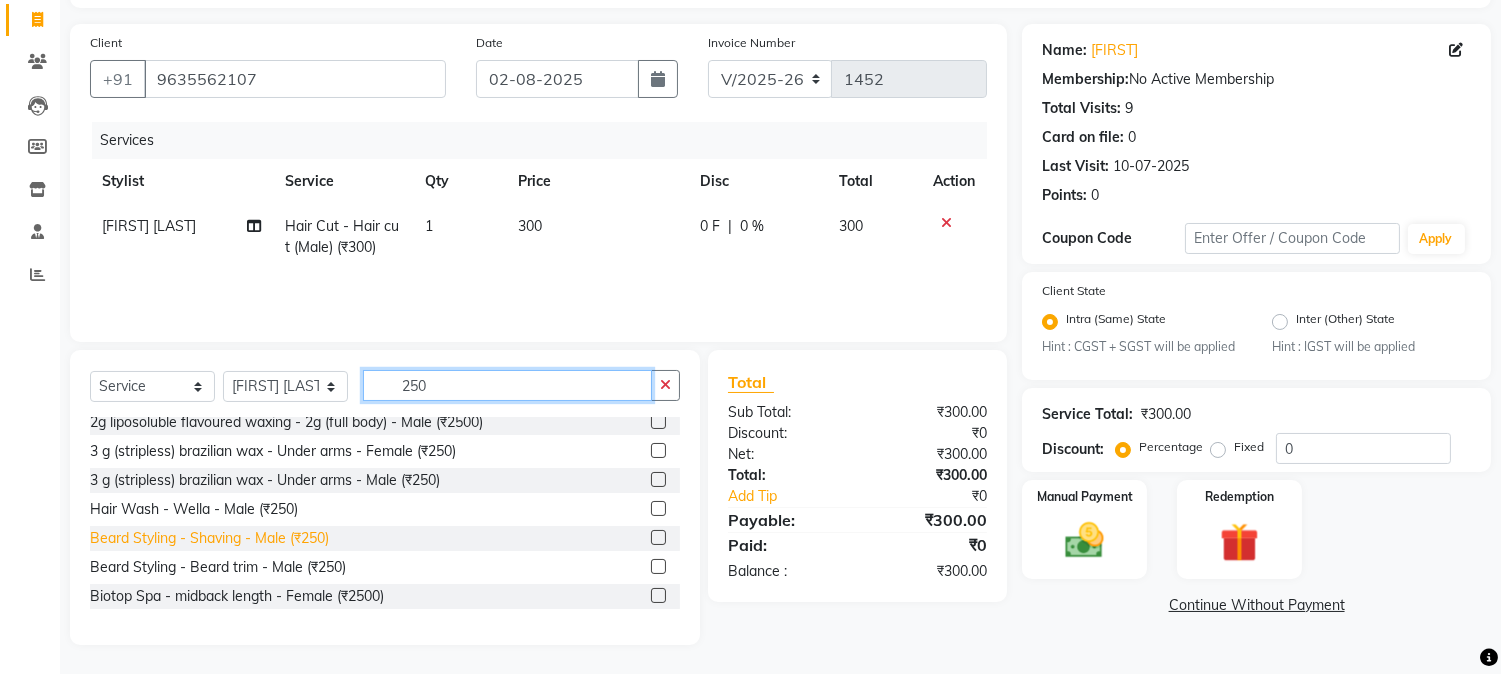 type on "250" 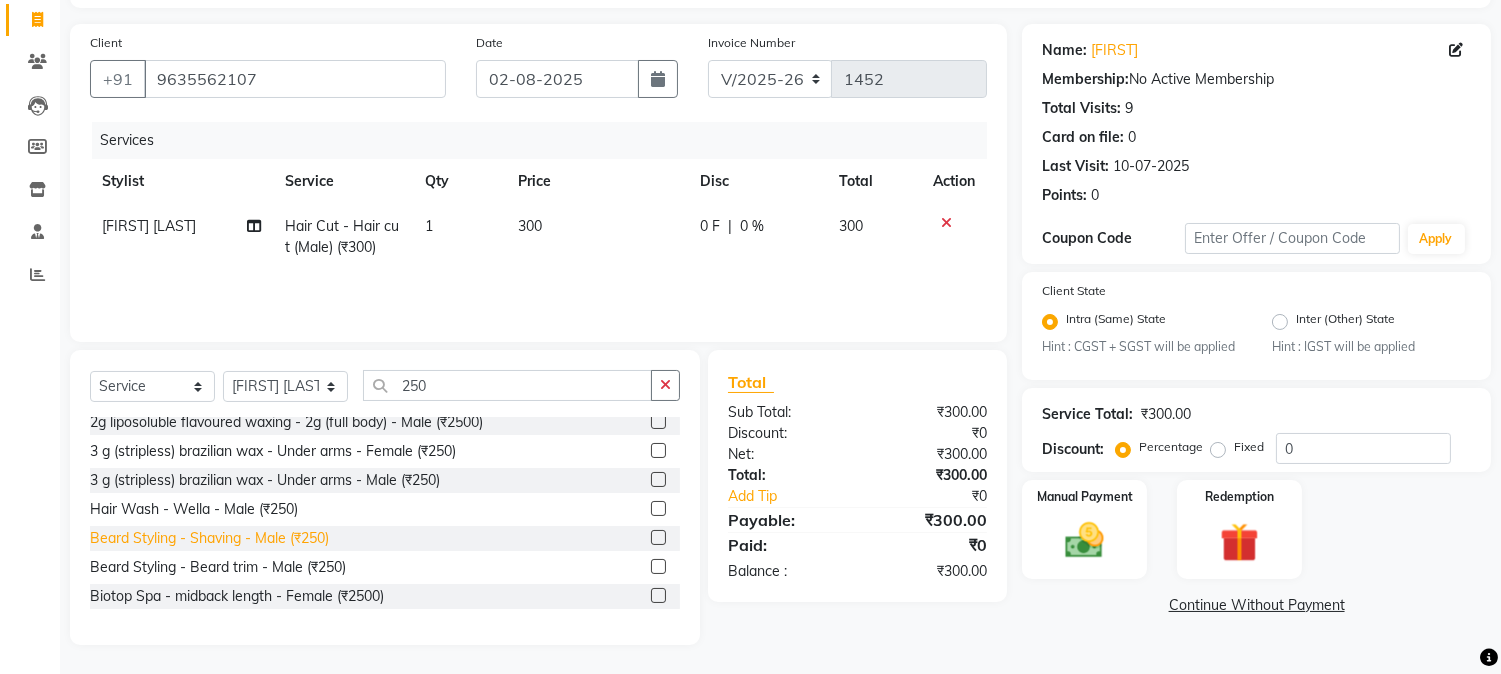 click on "Beard Styling - Shaving - Male (₹250)" 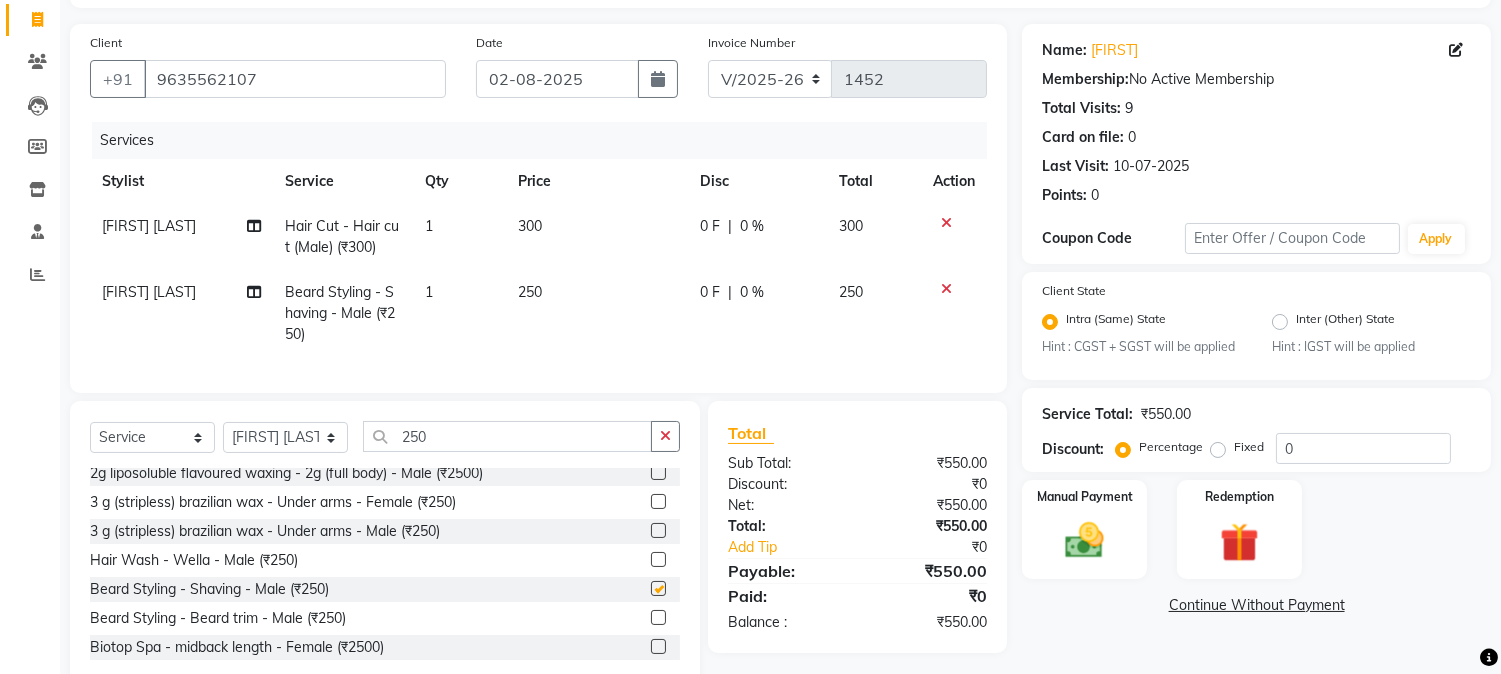 checkbox on "false" 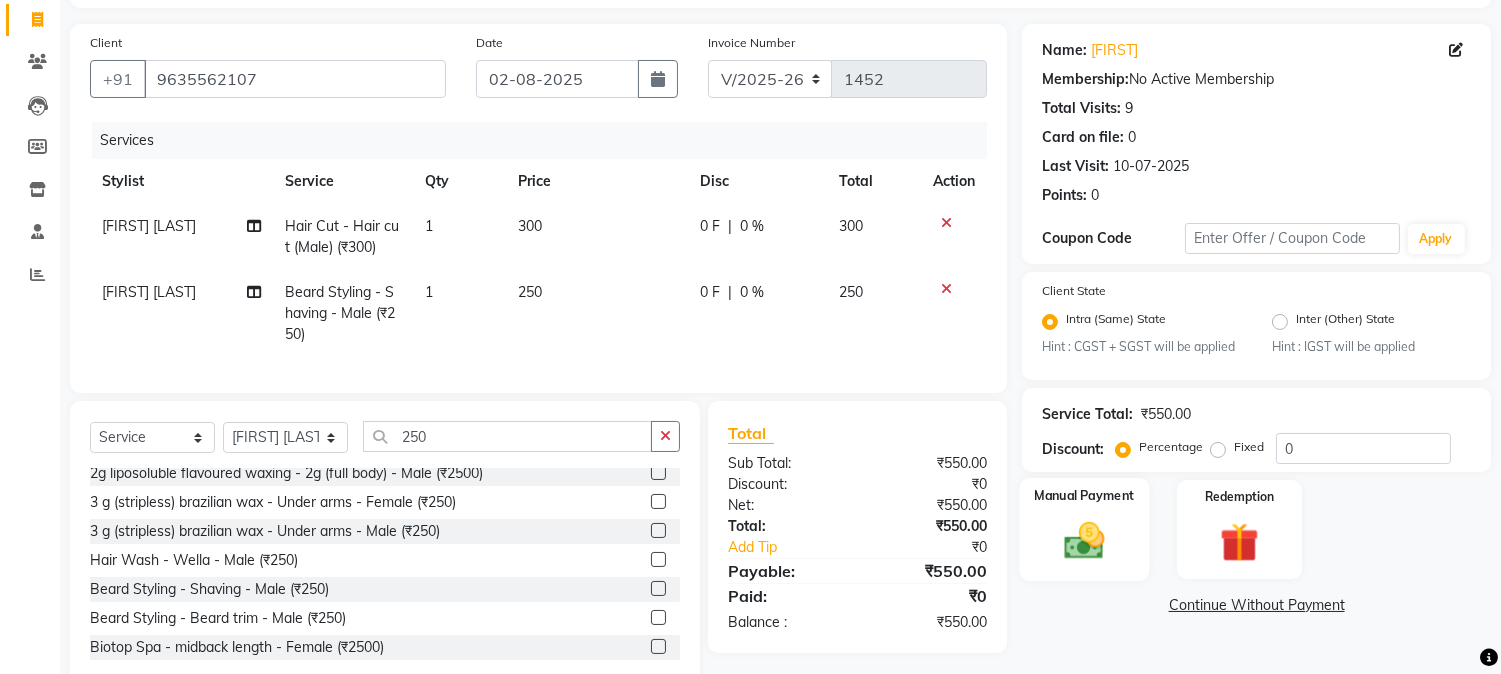 click 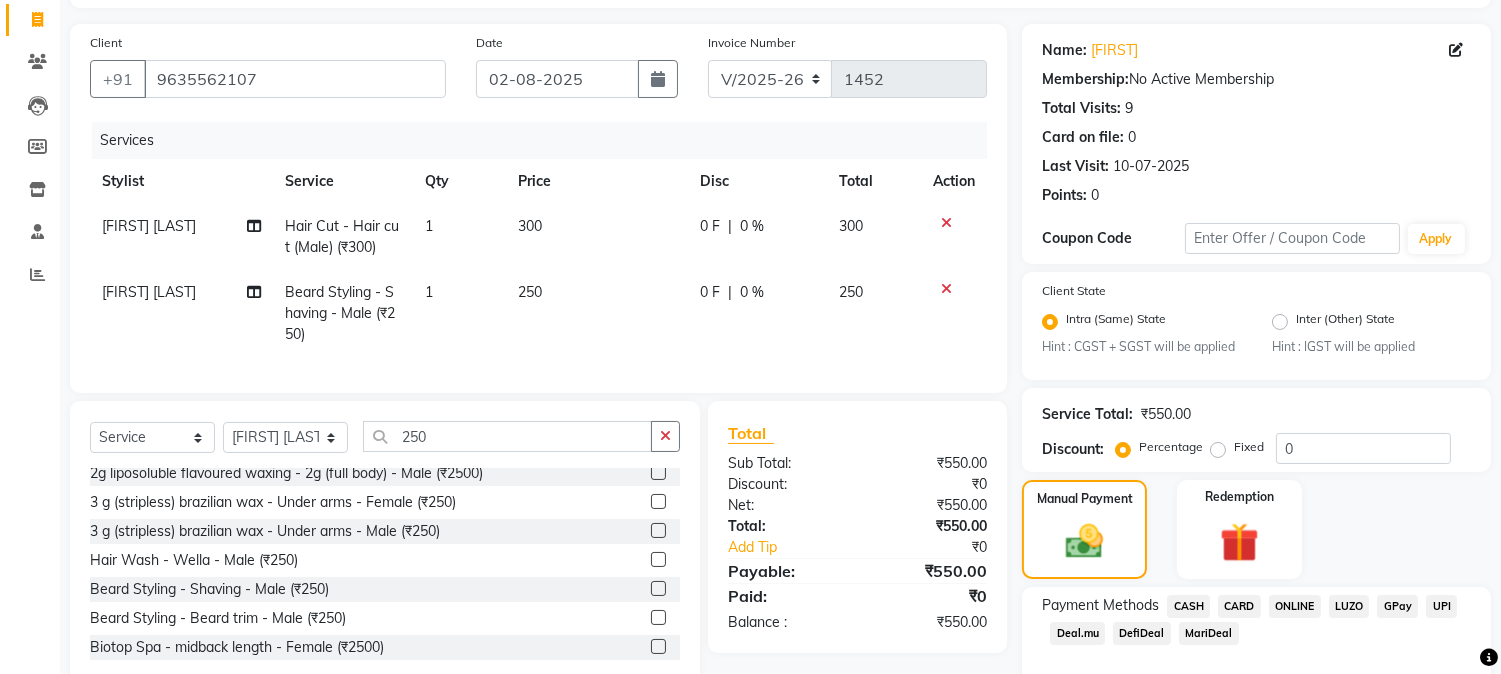scroll, scrollTop: 230, scrollLeft: 0, axis: vertical 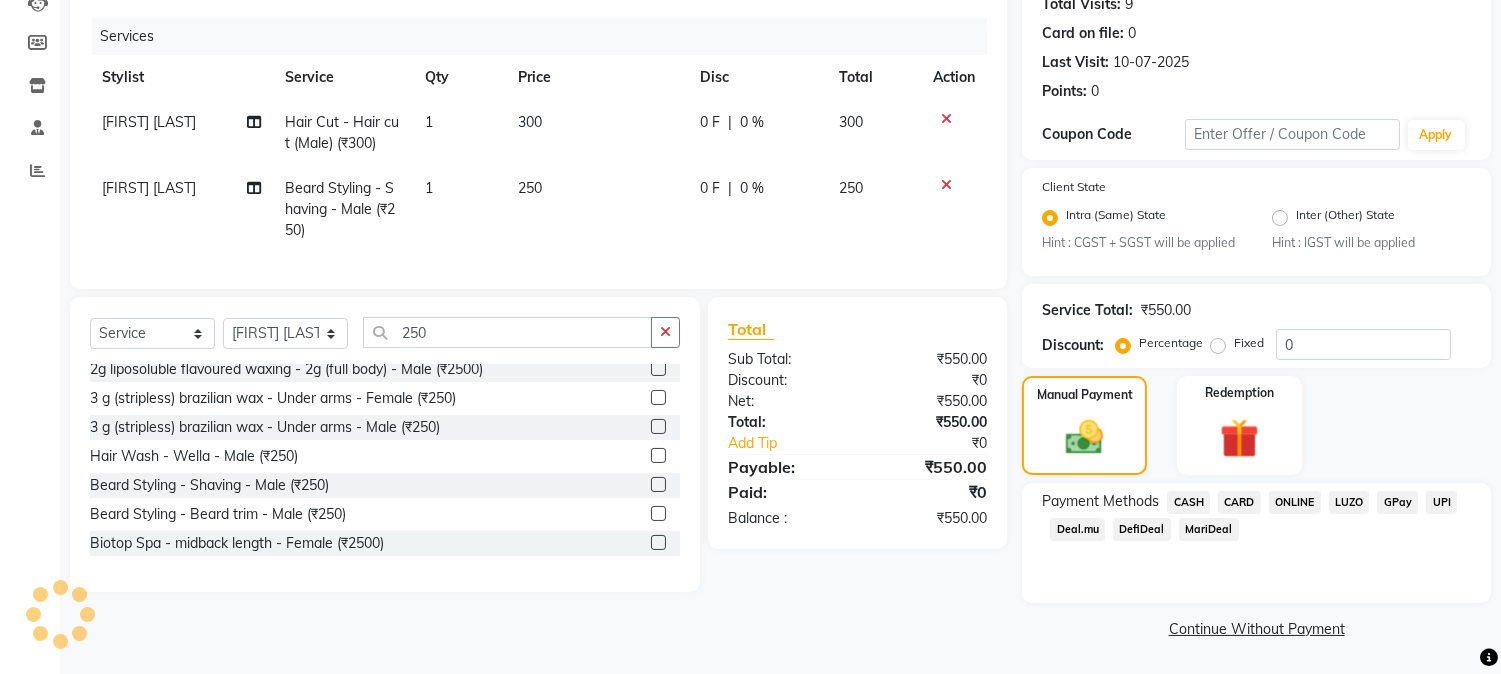 click on "ONLINE" 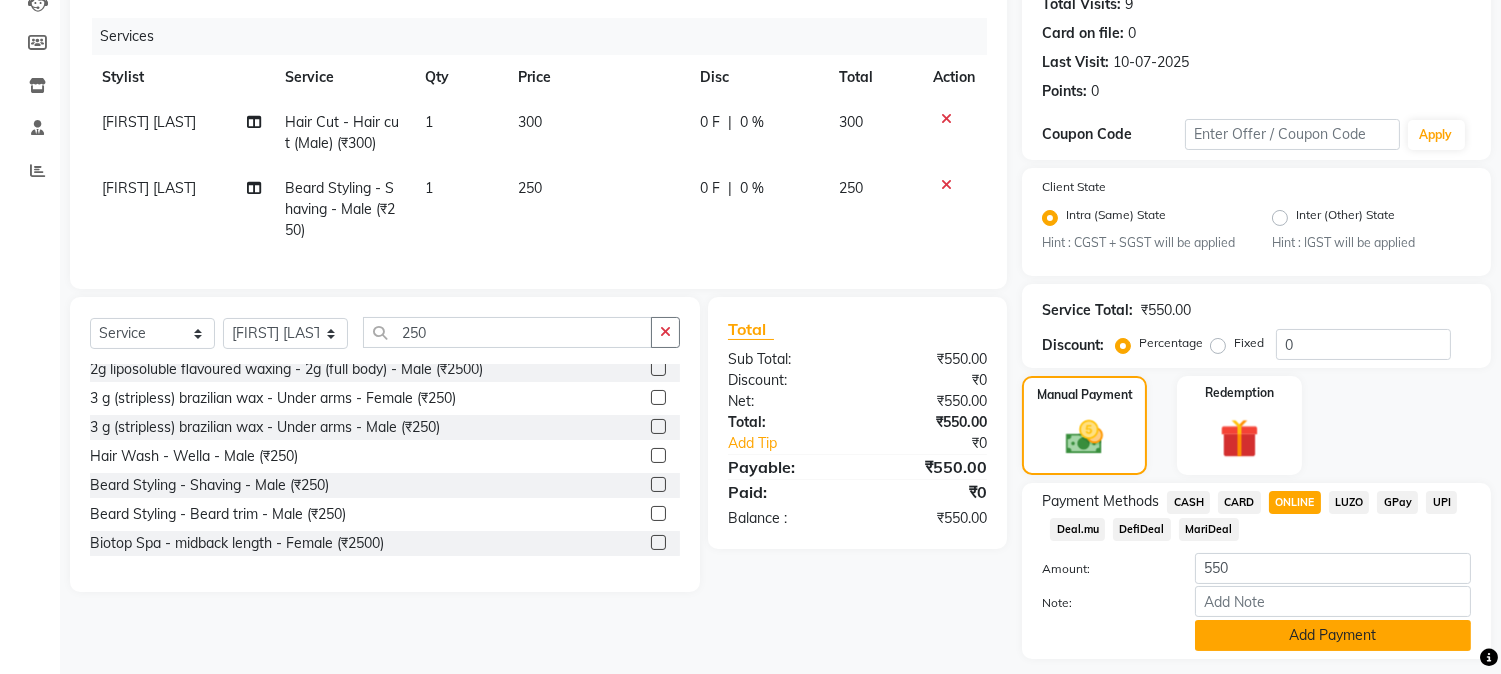 click on "Add Payment" 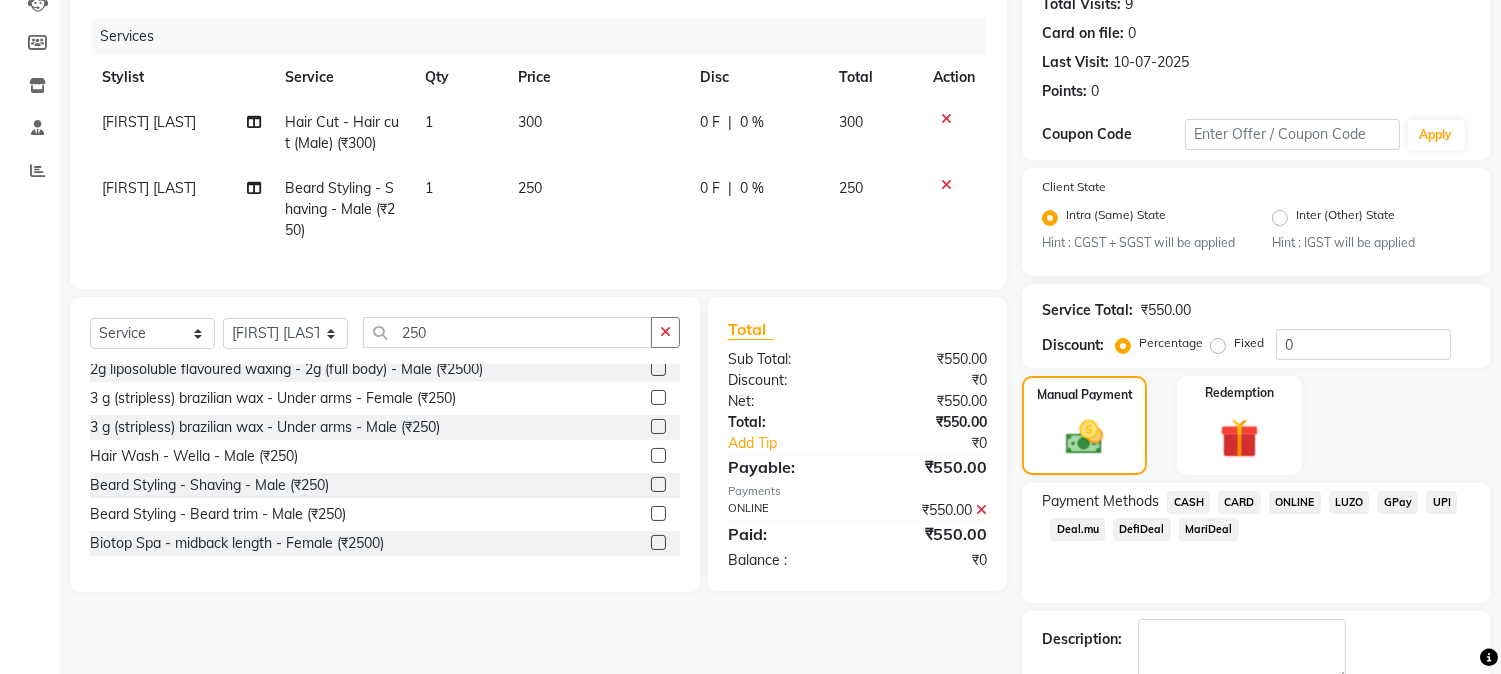 scroll, scrollTop: 343, scrollLeft: 0, axis: vertical 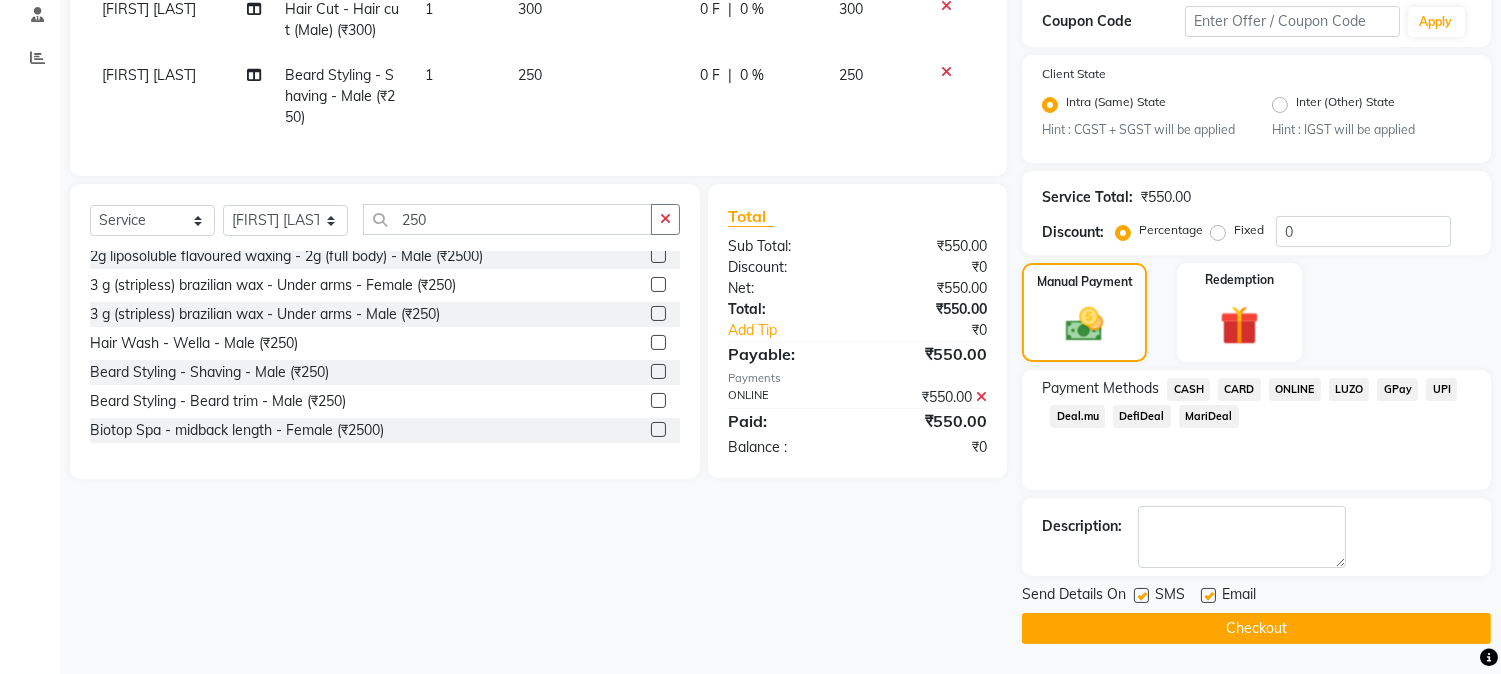 click on "Checkout" 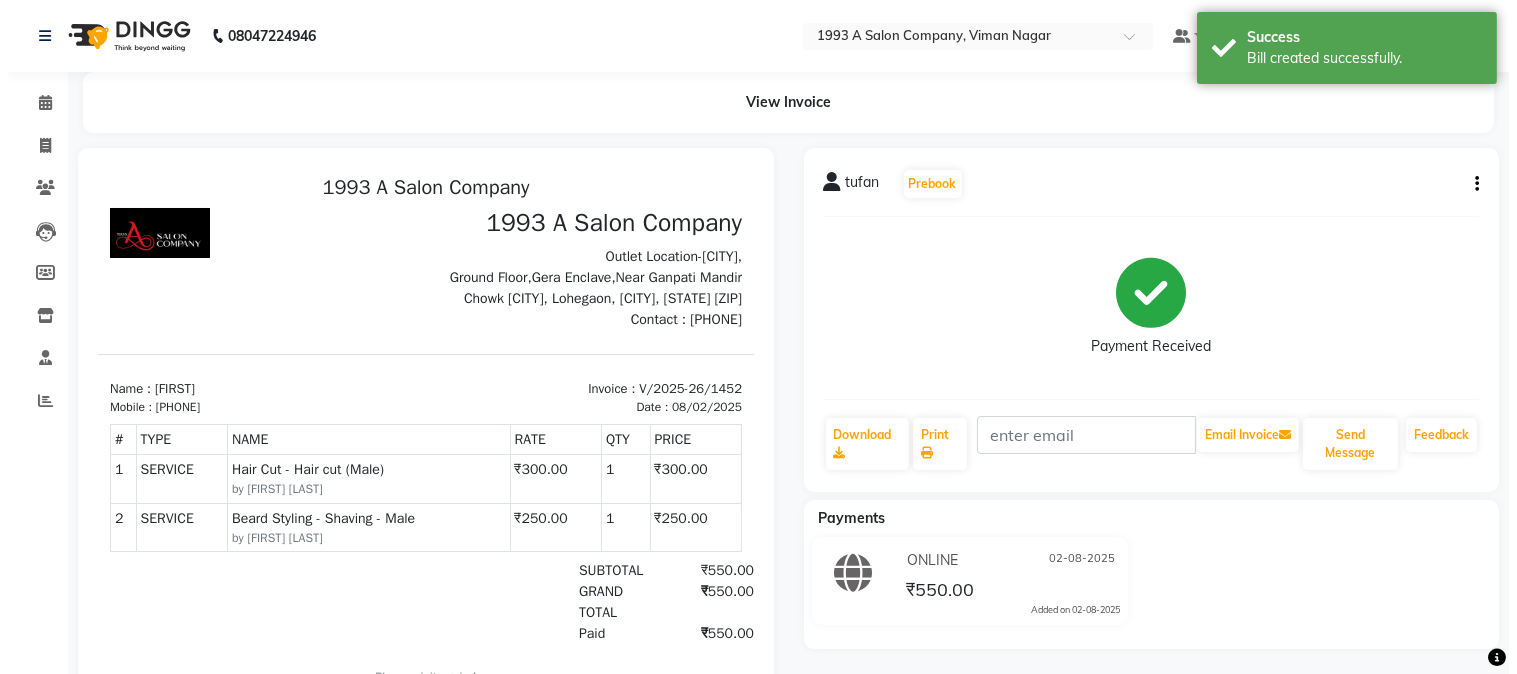 scroll, scrollTop: 0, scrollLeft: 0, axis: both 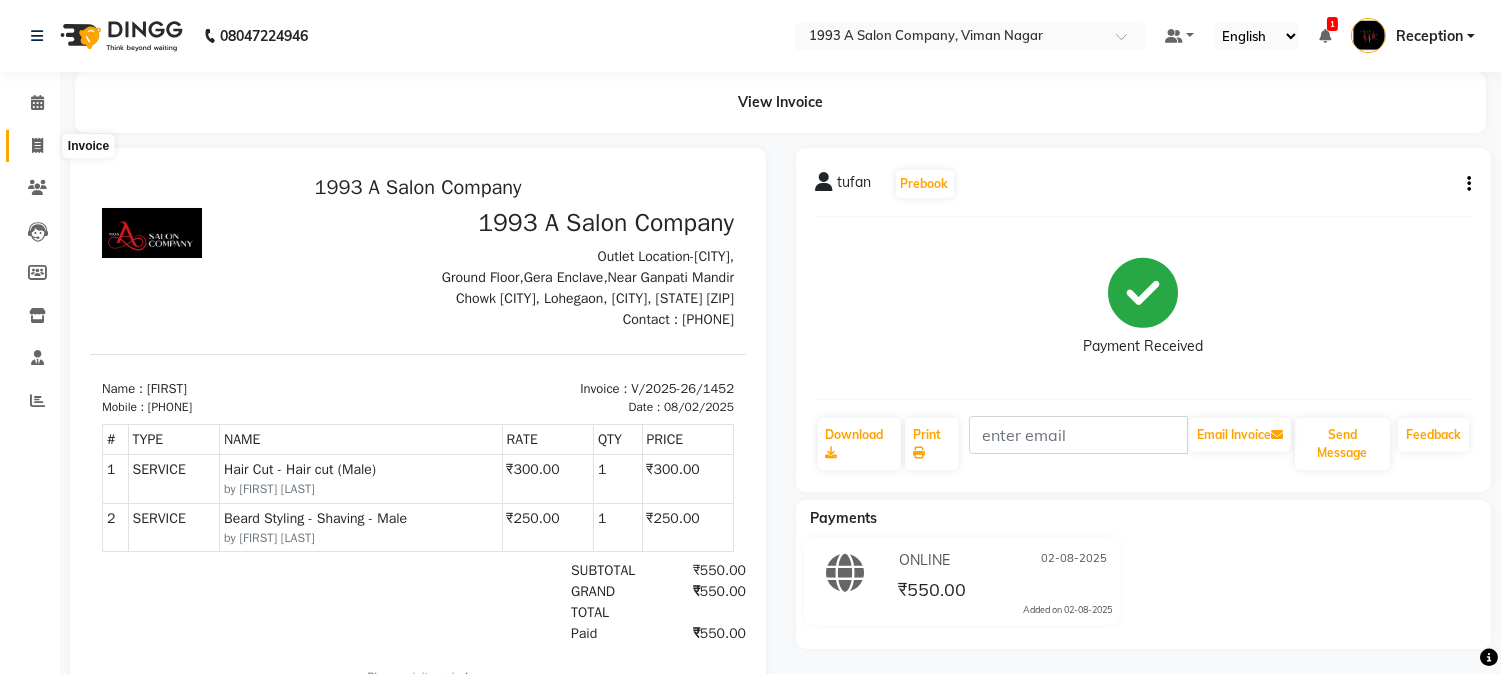 click 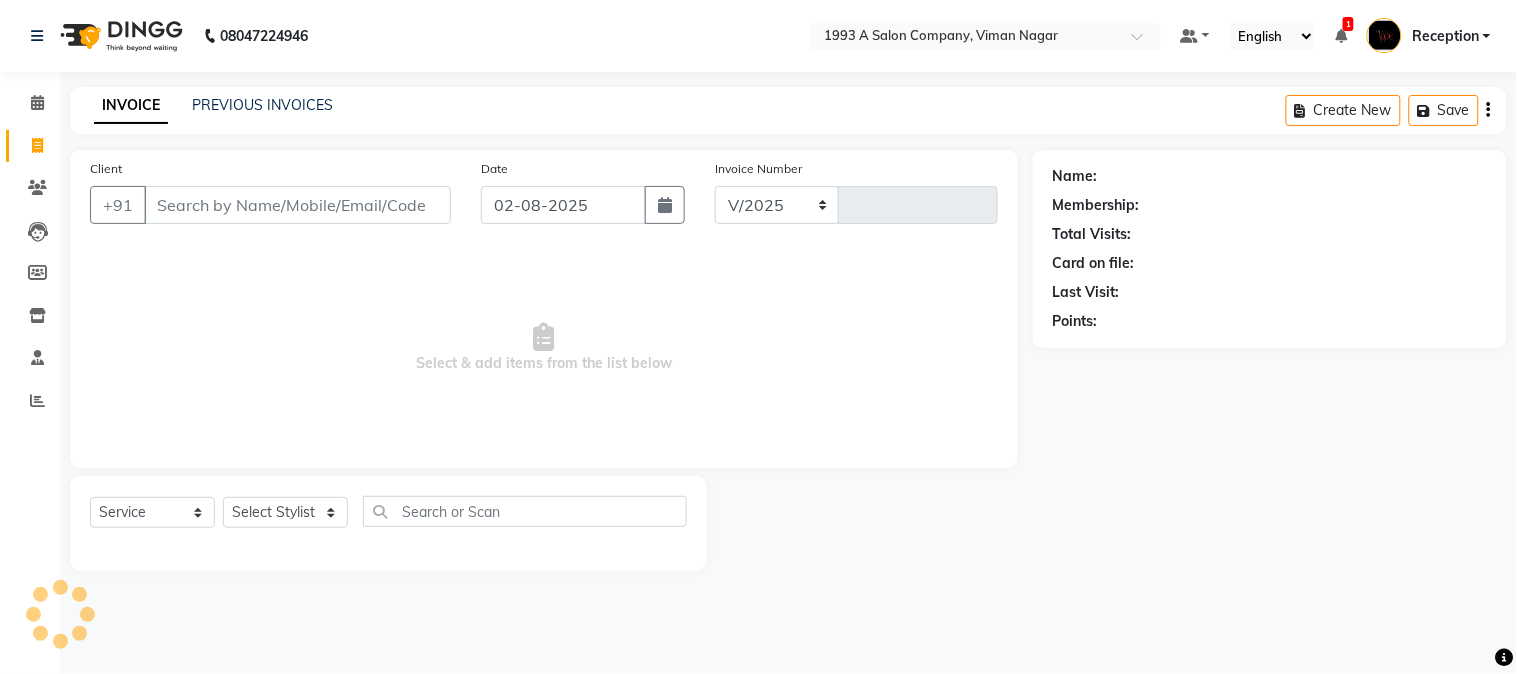 select on "144" 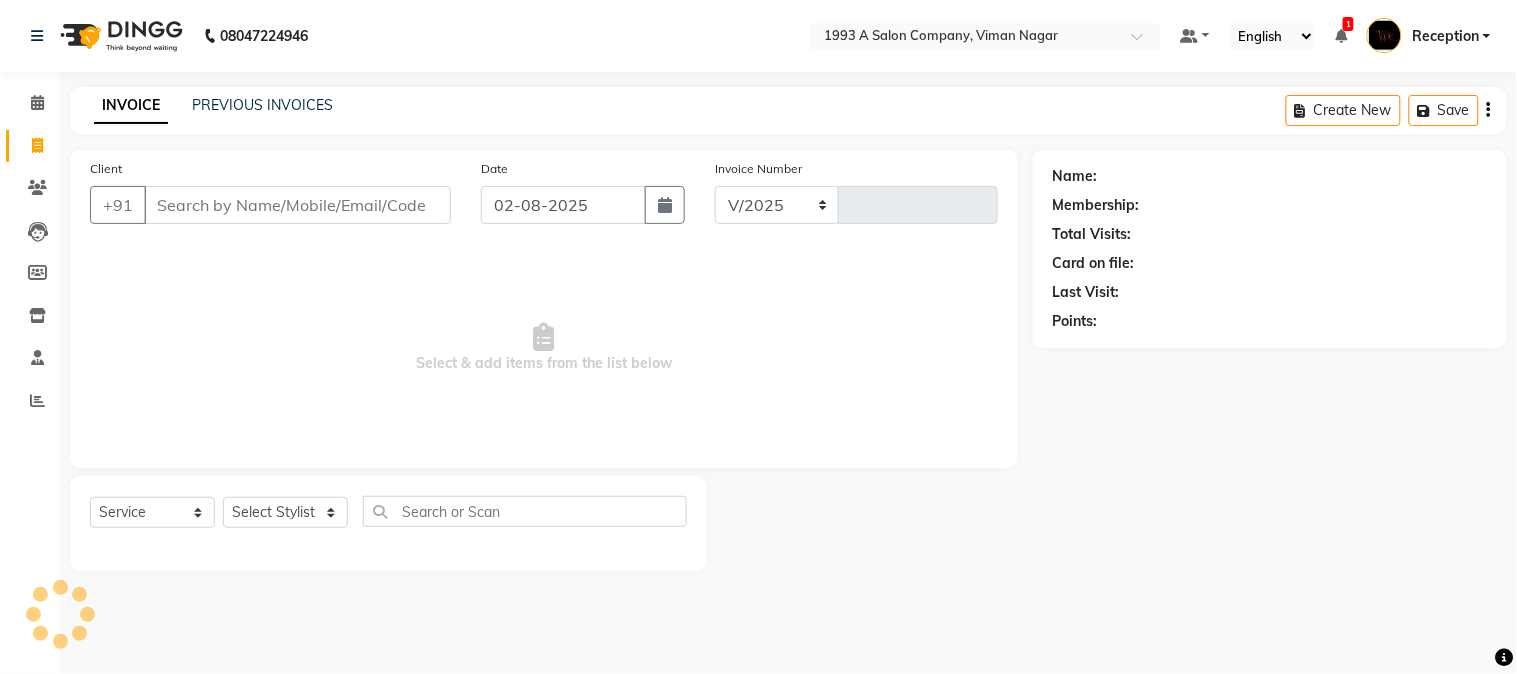 type on "1453" 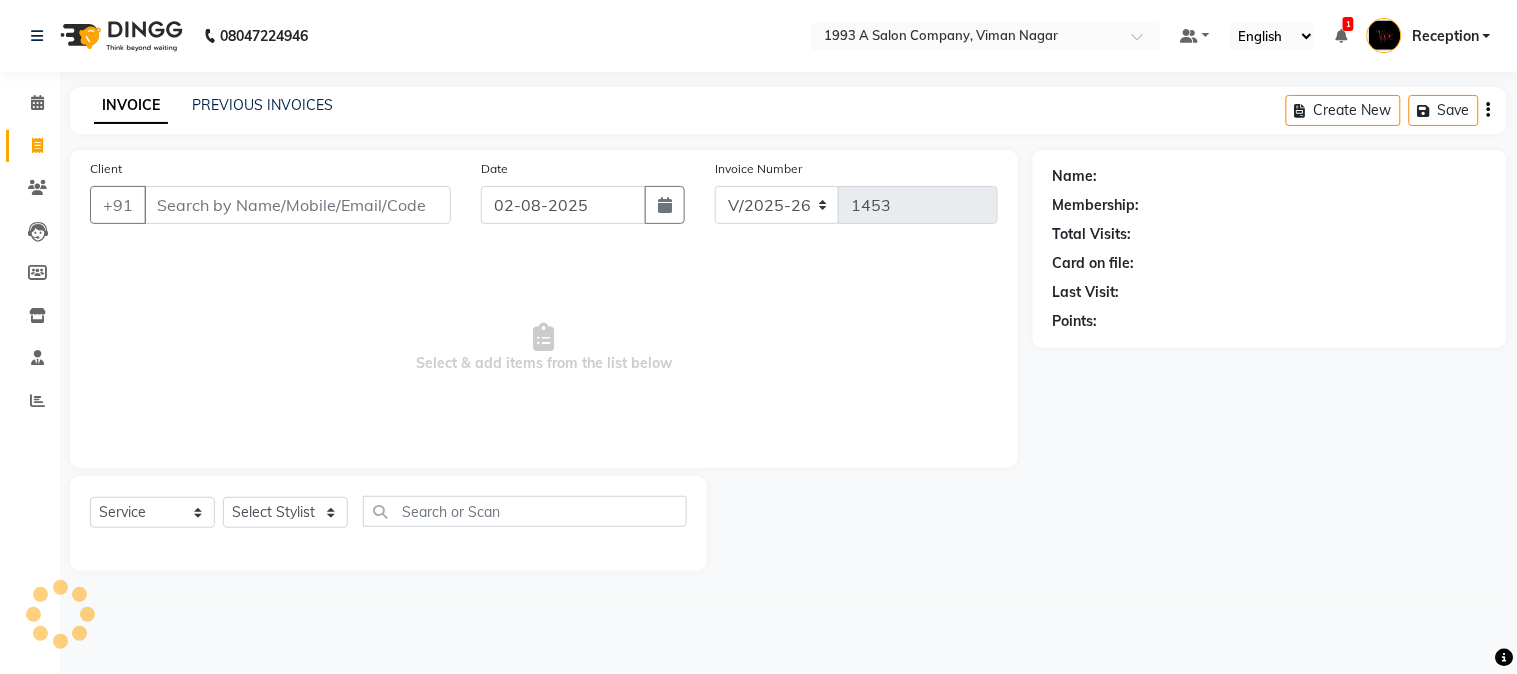 click on "INVOICE PREVIOUS INVOICES Create New   Save" 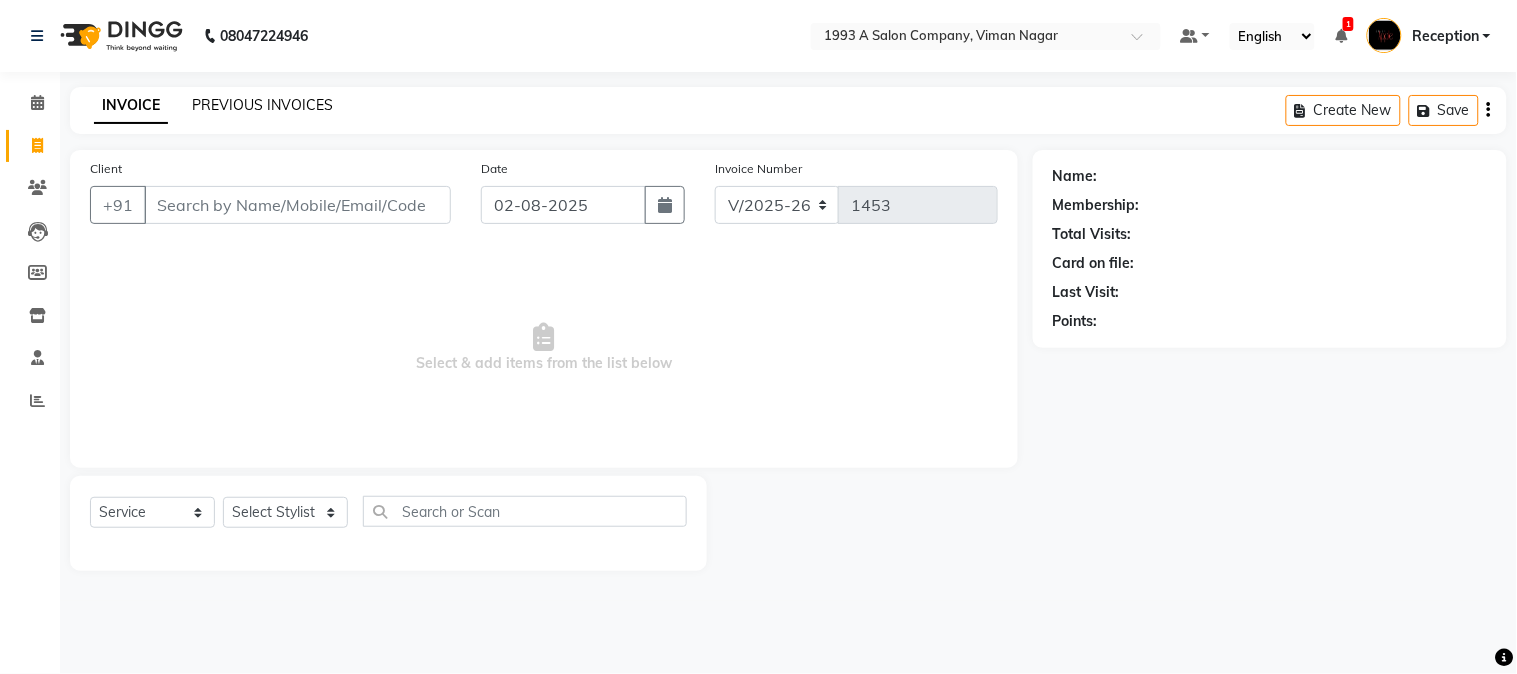 click on "PREVIOUS INVOICES" 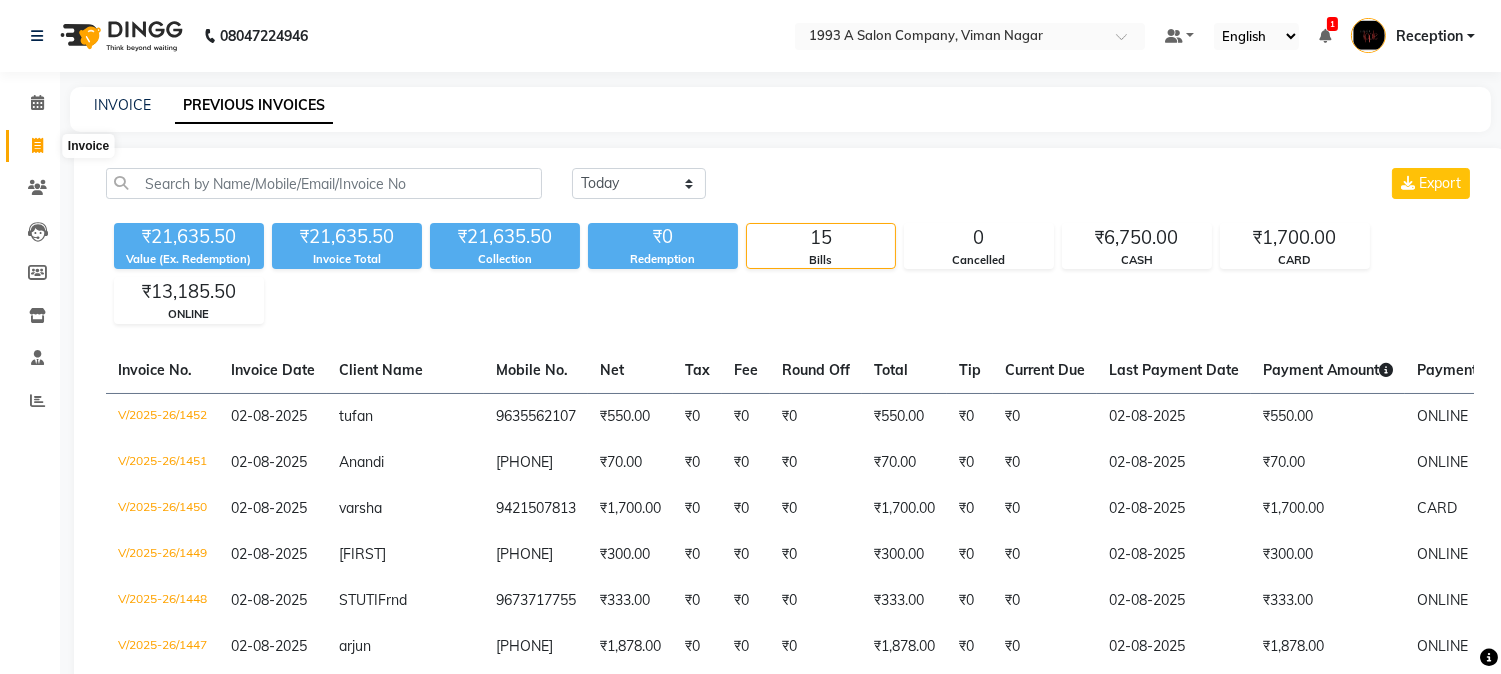 click 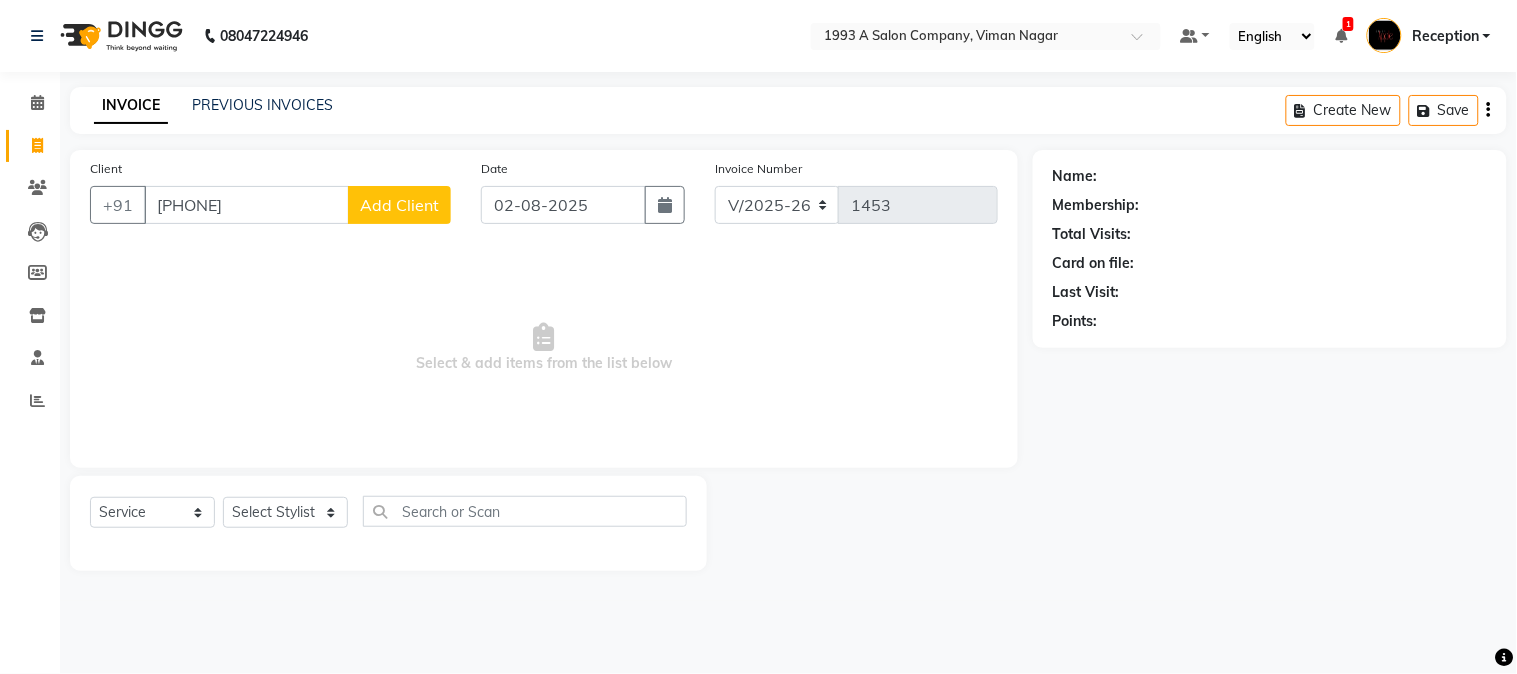 type on "[PHONE]" 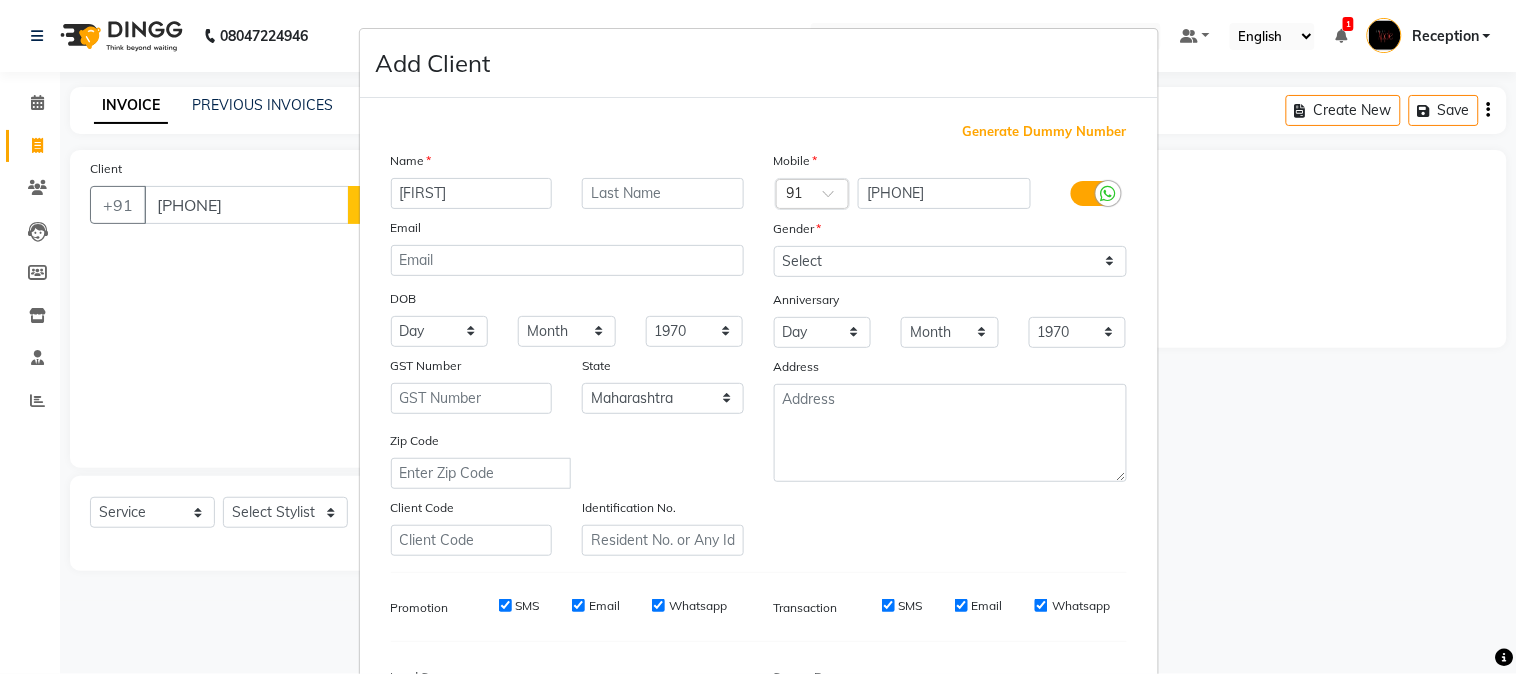 type on "[FIRST]" 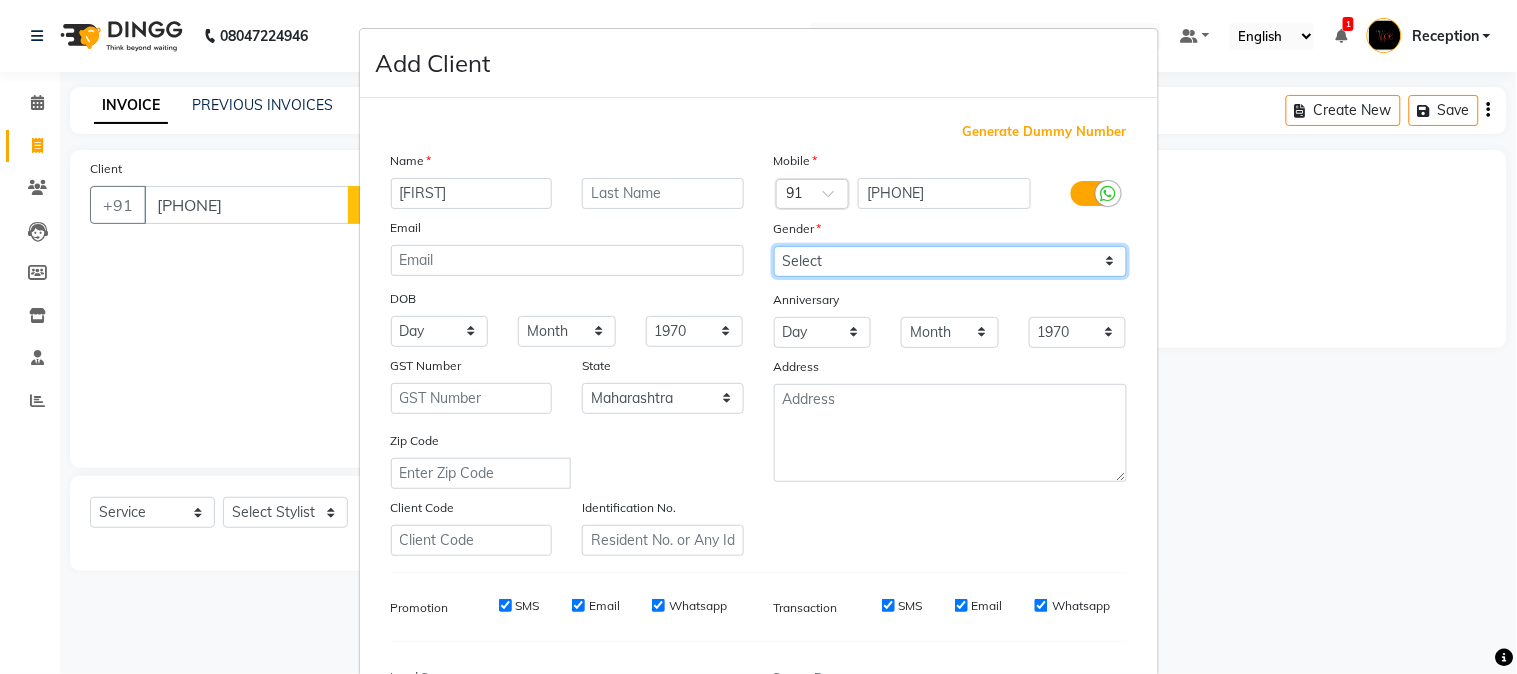click on "Select Male Female Other Prefer Not To Say" at bounding box center [950, 261] 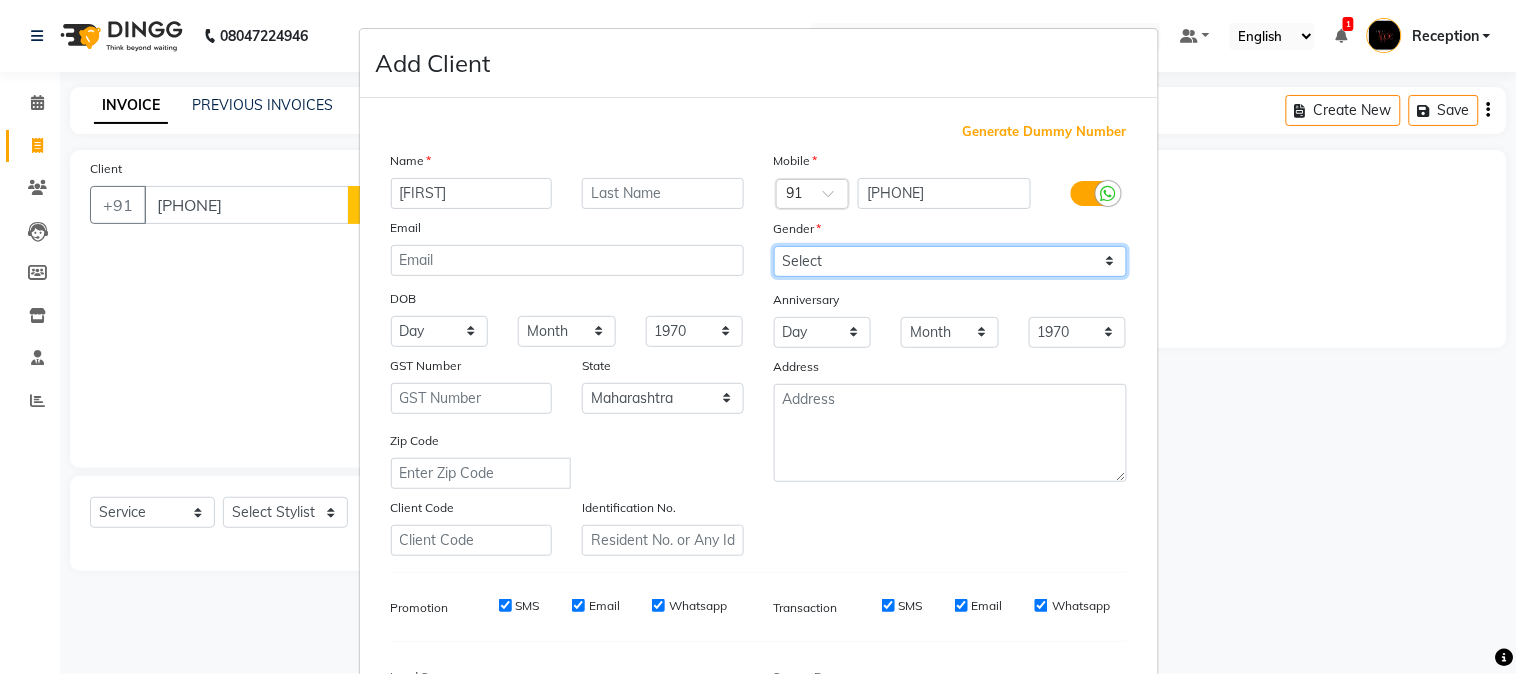 select on "female" 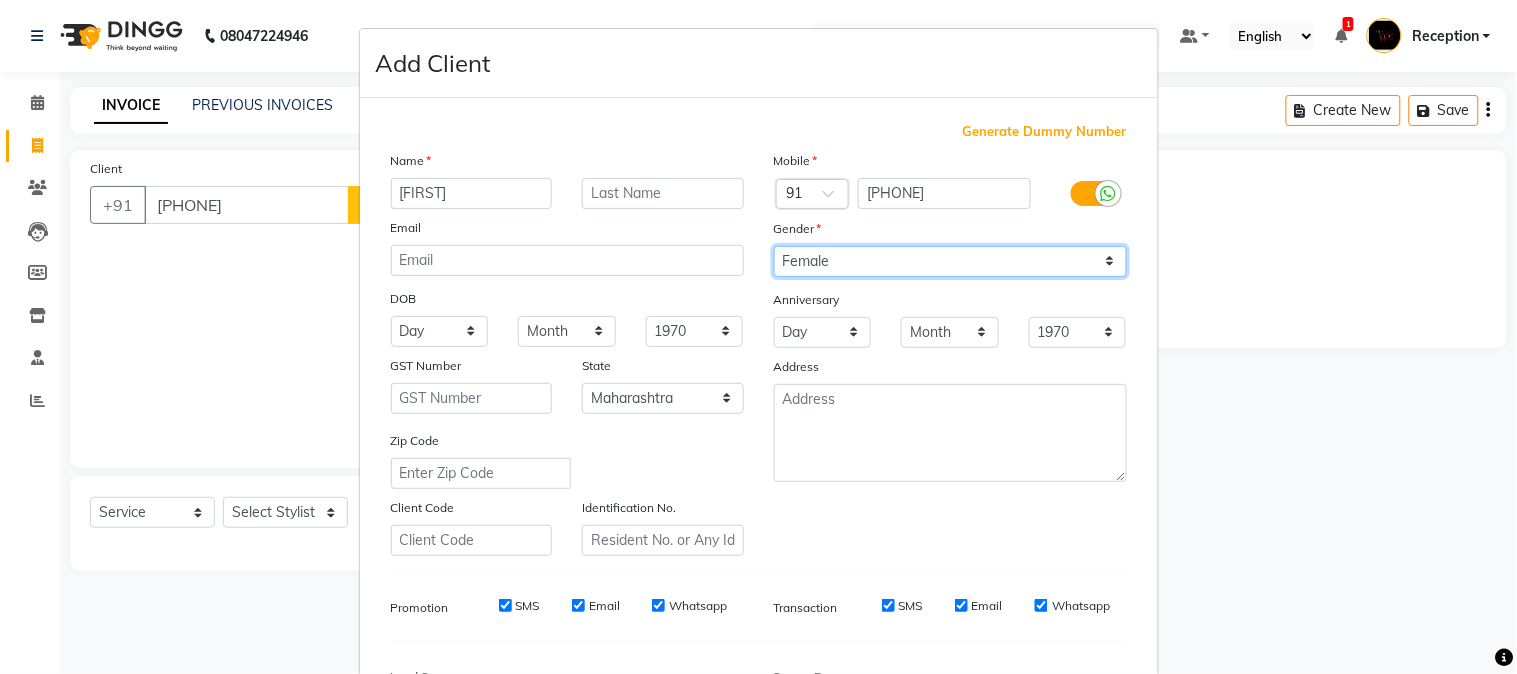 click on "Select Male Female Other Prefer Not To Say" at bounding box center [950, 261] 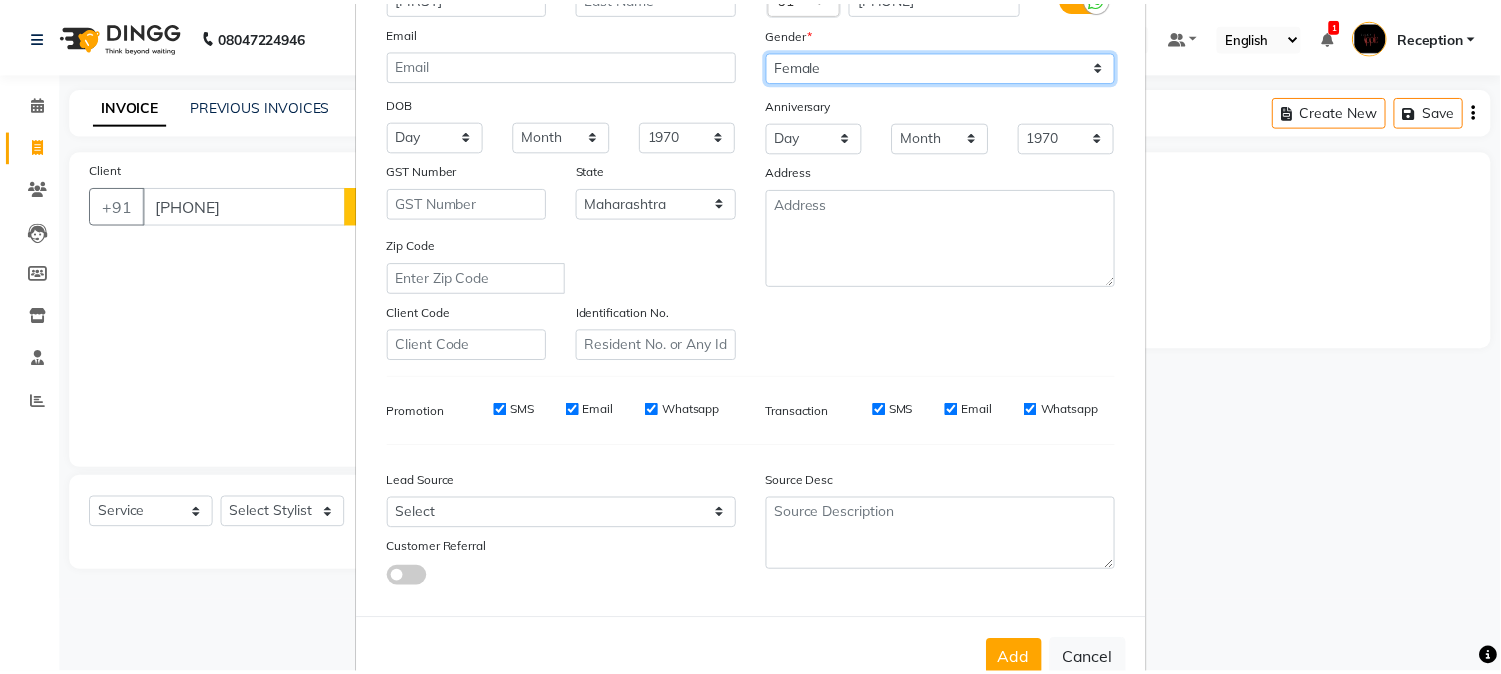 scroll, scrollTop: 250, scrollLeft: 0, axis: vertical 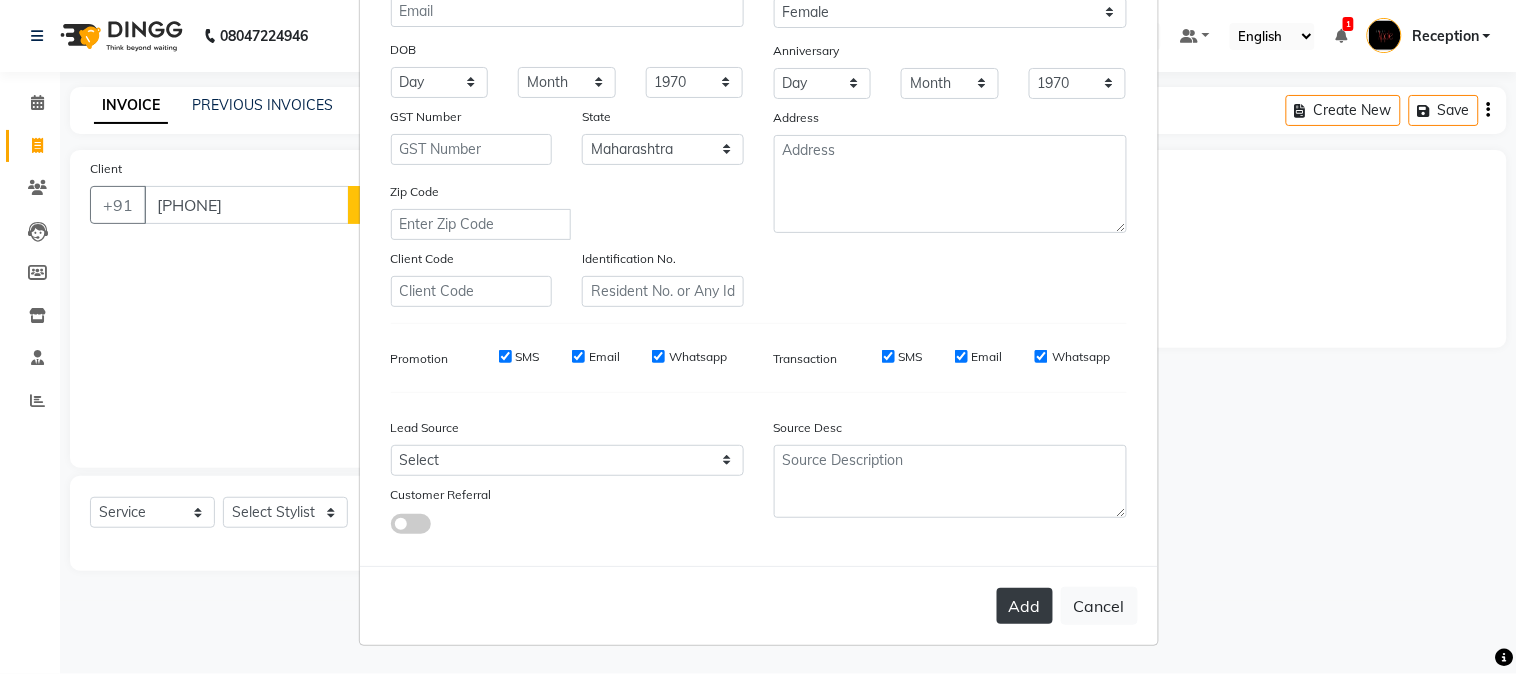click on "Add" at bounding box center [1025, 606] 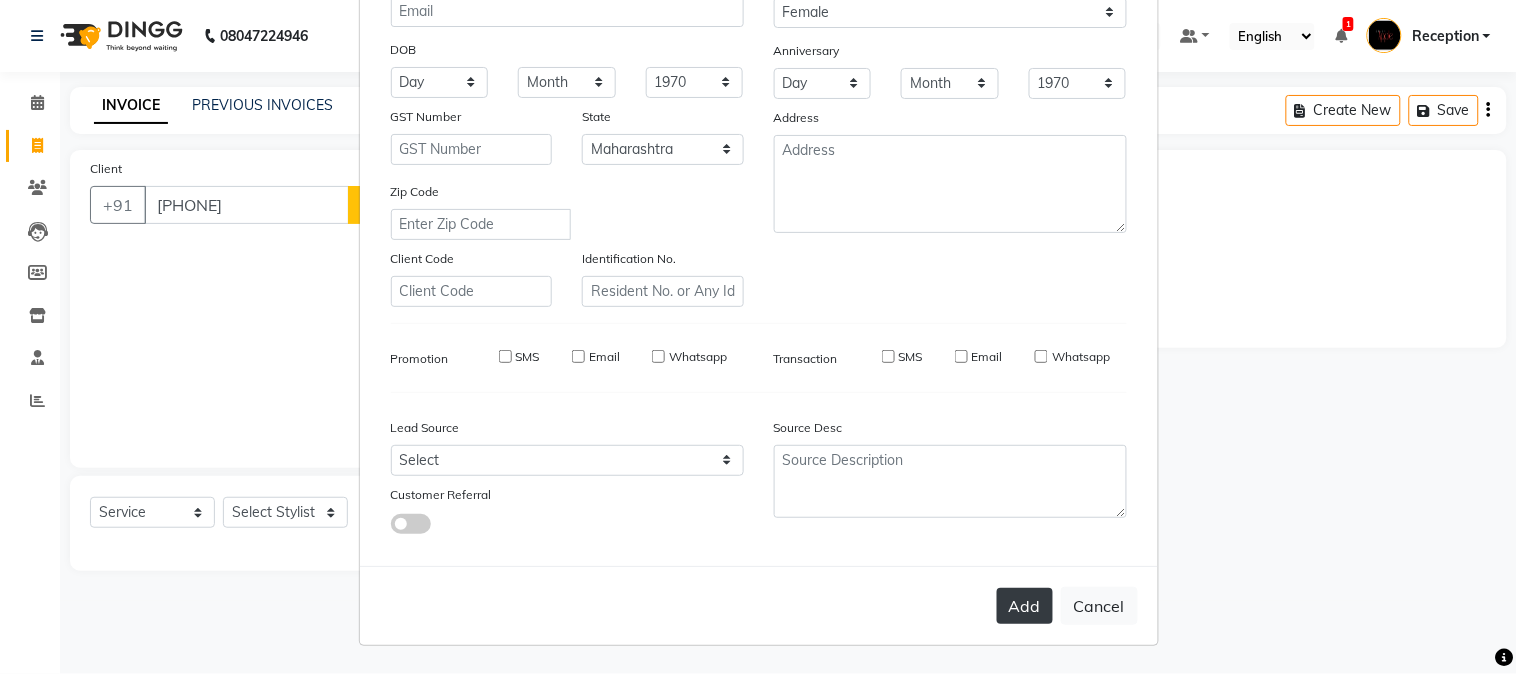 type 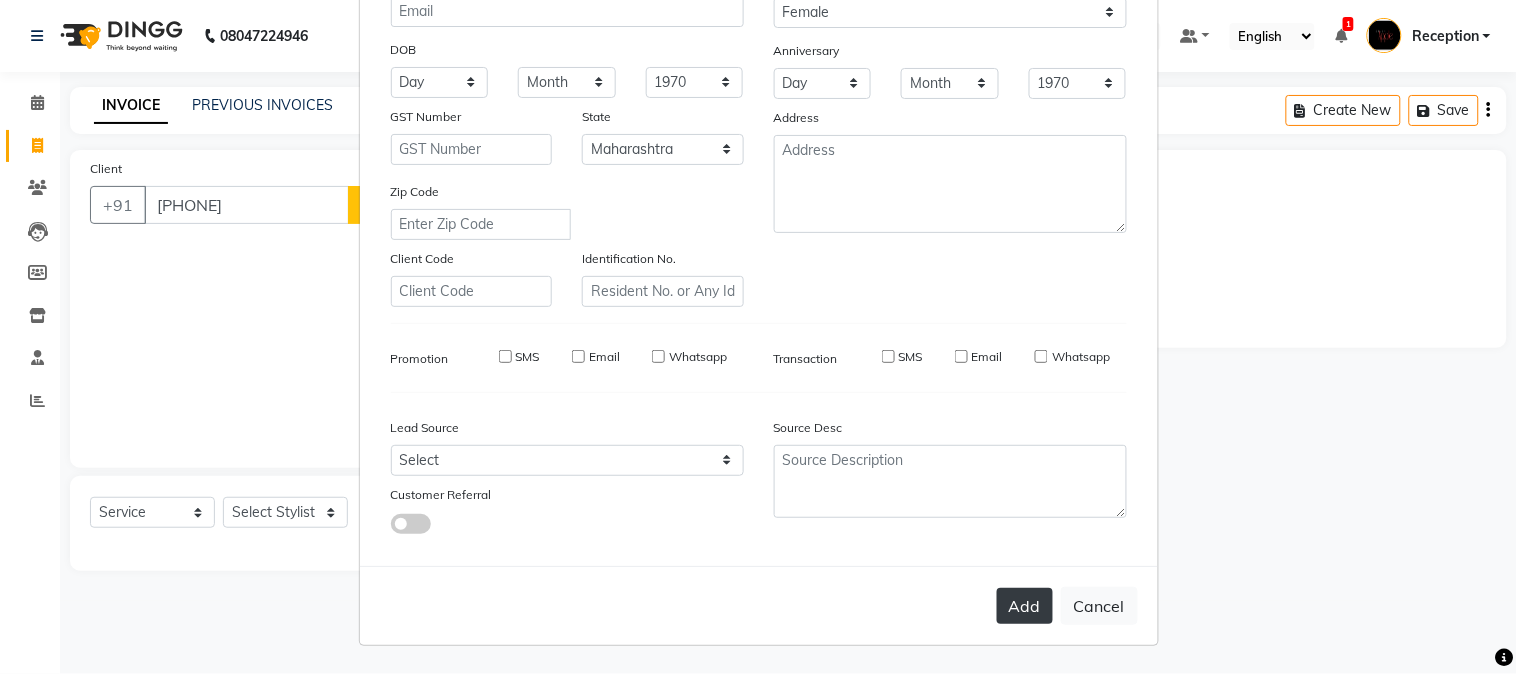 select 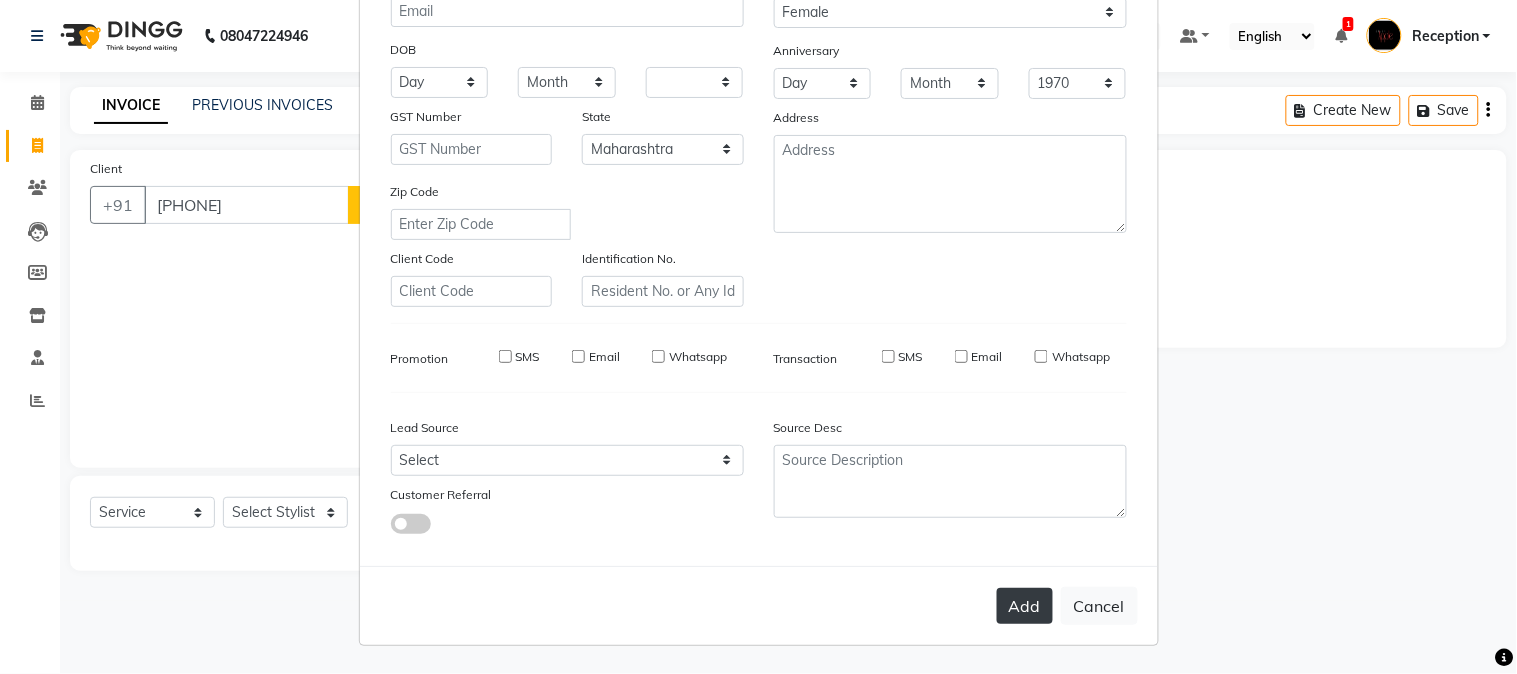 select on "null" 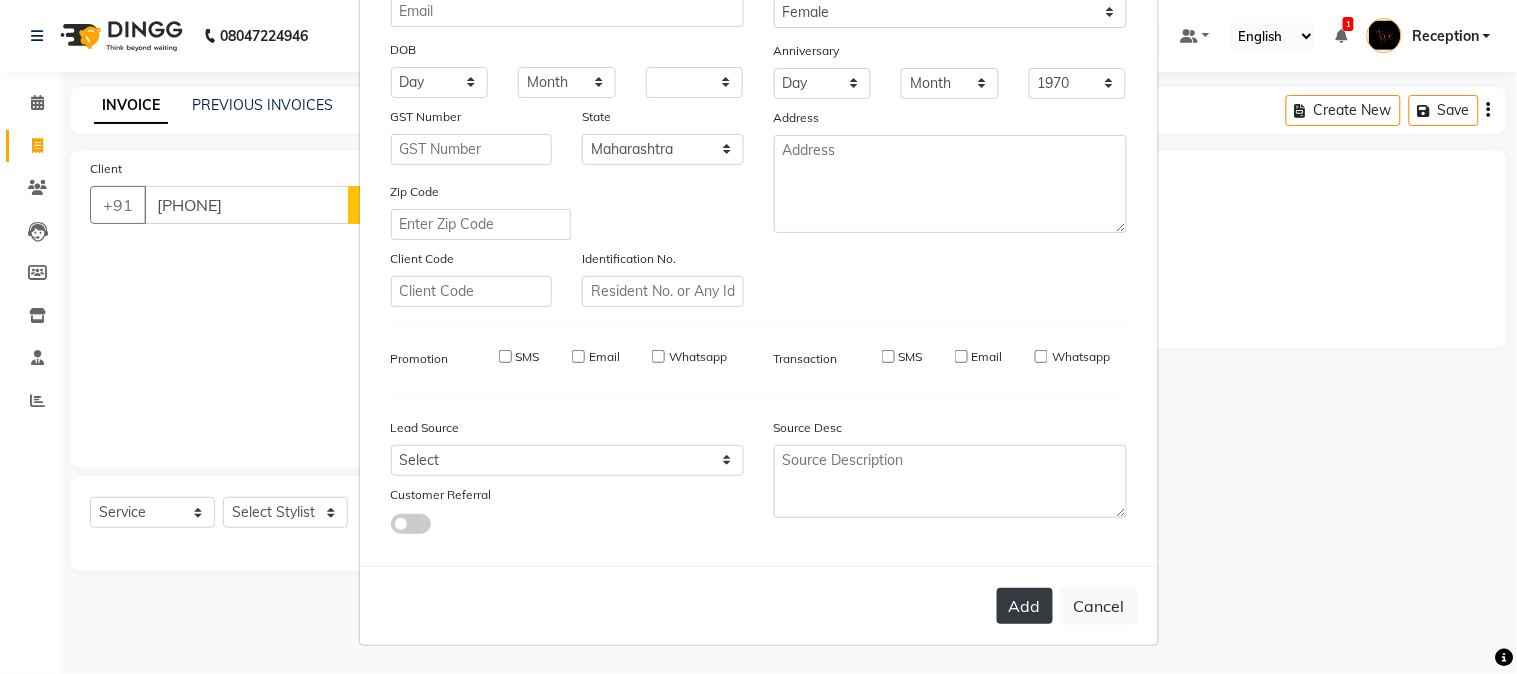 type 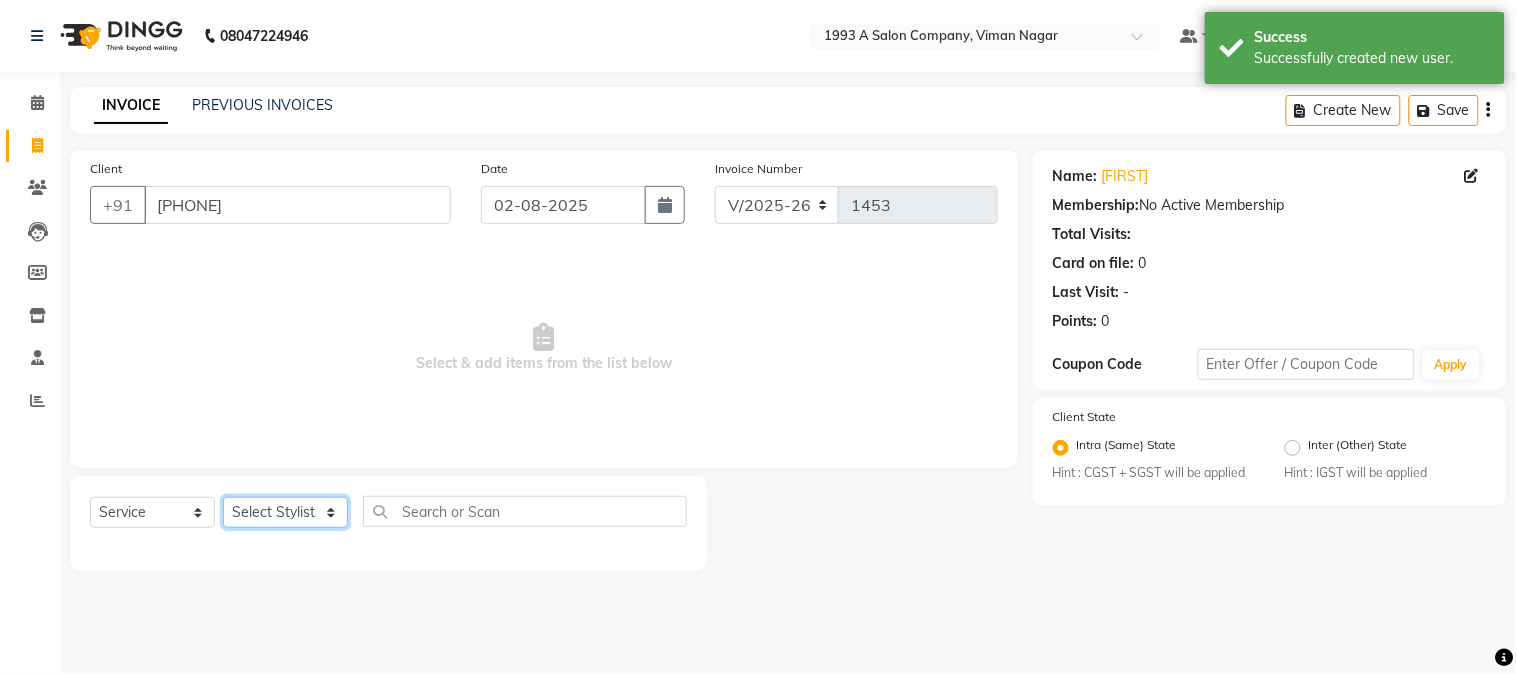 click on "Select Stylist [FIRST] [LAST] [FIRST] [LAST]  Reception  [FIRST] [LAST] [FIRST] [LAST] [FIRST] Training Department [FIRST] [LAST] [FIRST] [LAST]" 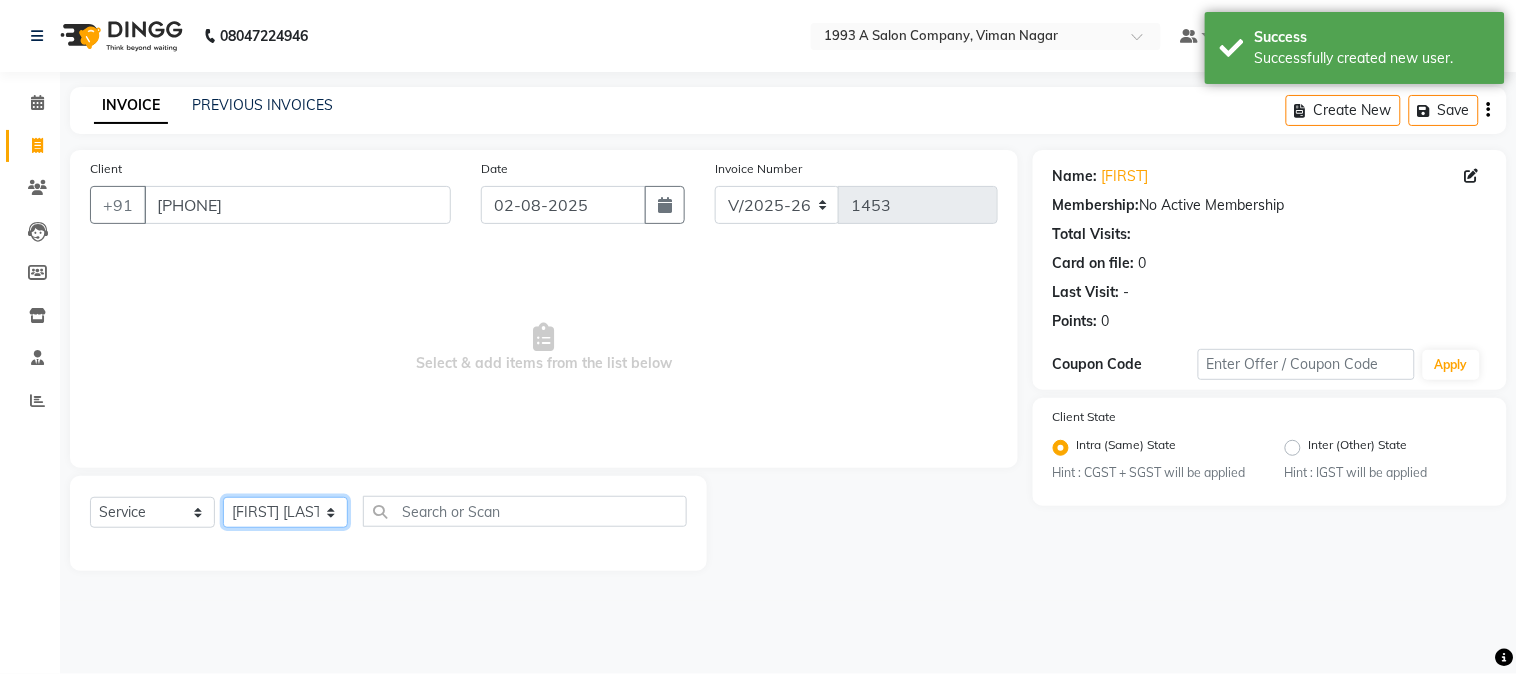 click on "Select Stylist [FIRST] [LAST] [FIRST] [LAST]  Reception  [FIRST] [LAST] [FIRST] [LAST] [FIRST] Training Department [FIRST] [LAST] [FIRST] [LAST]" 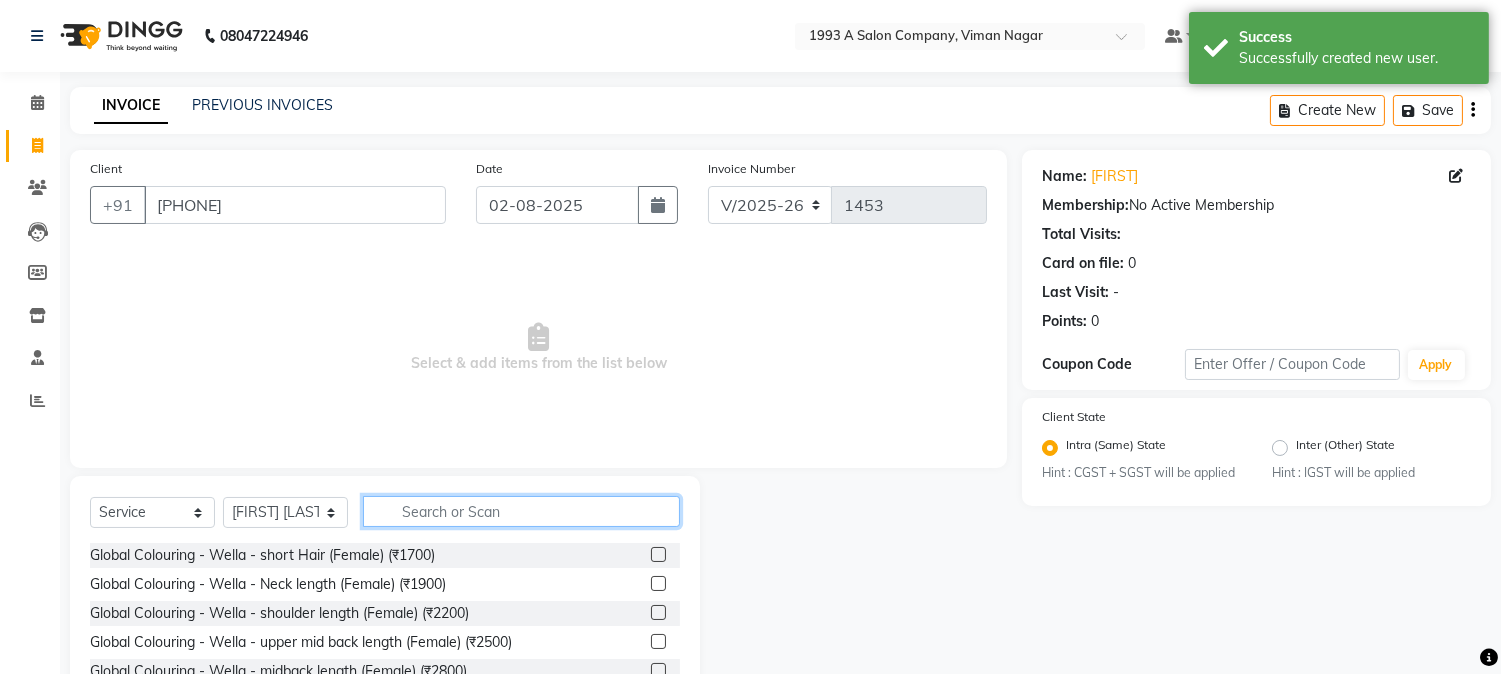 click 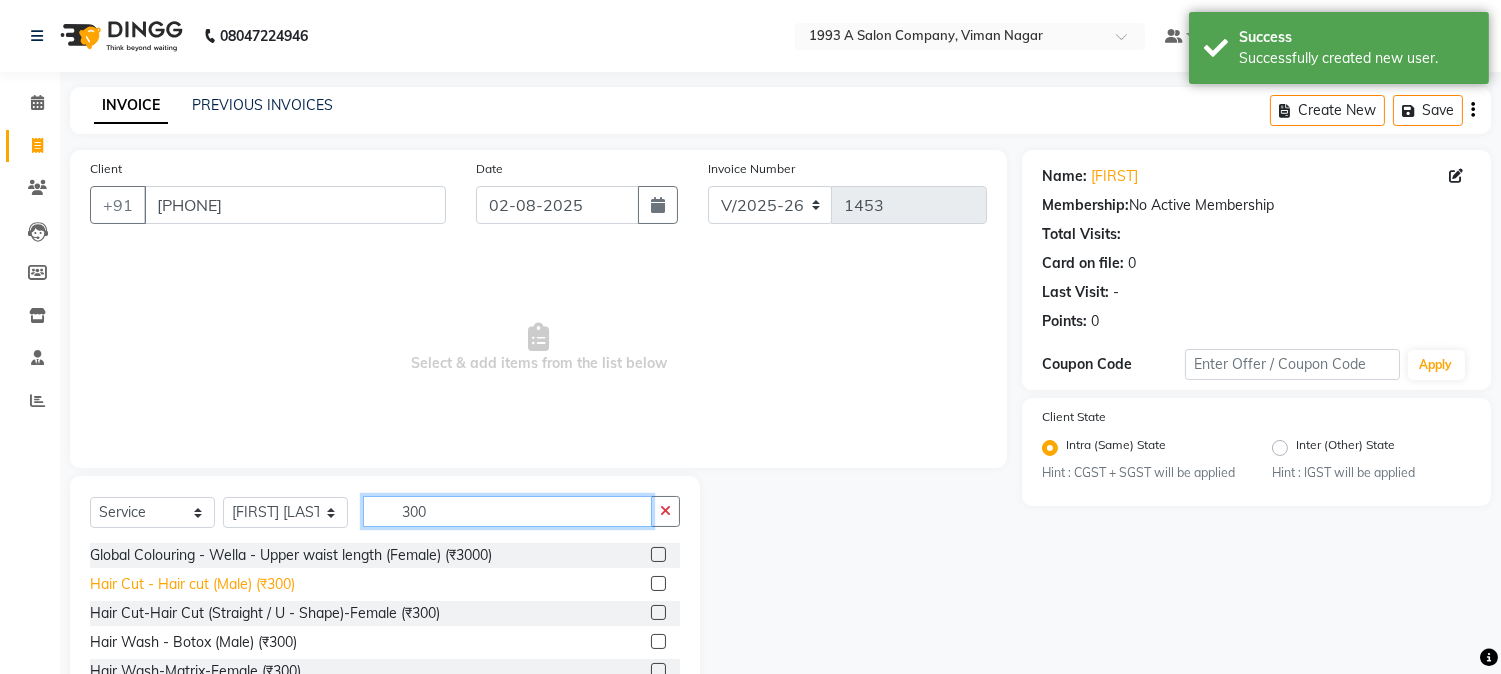 type on "300" 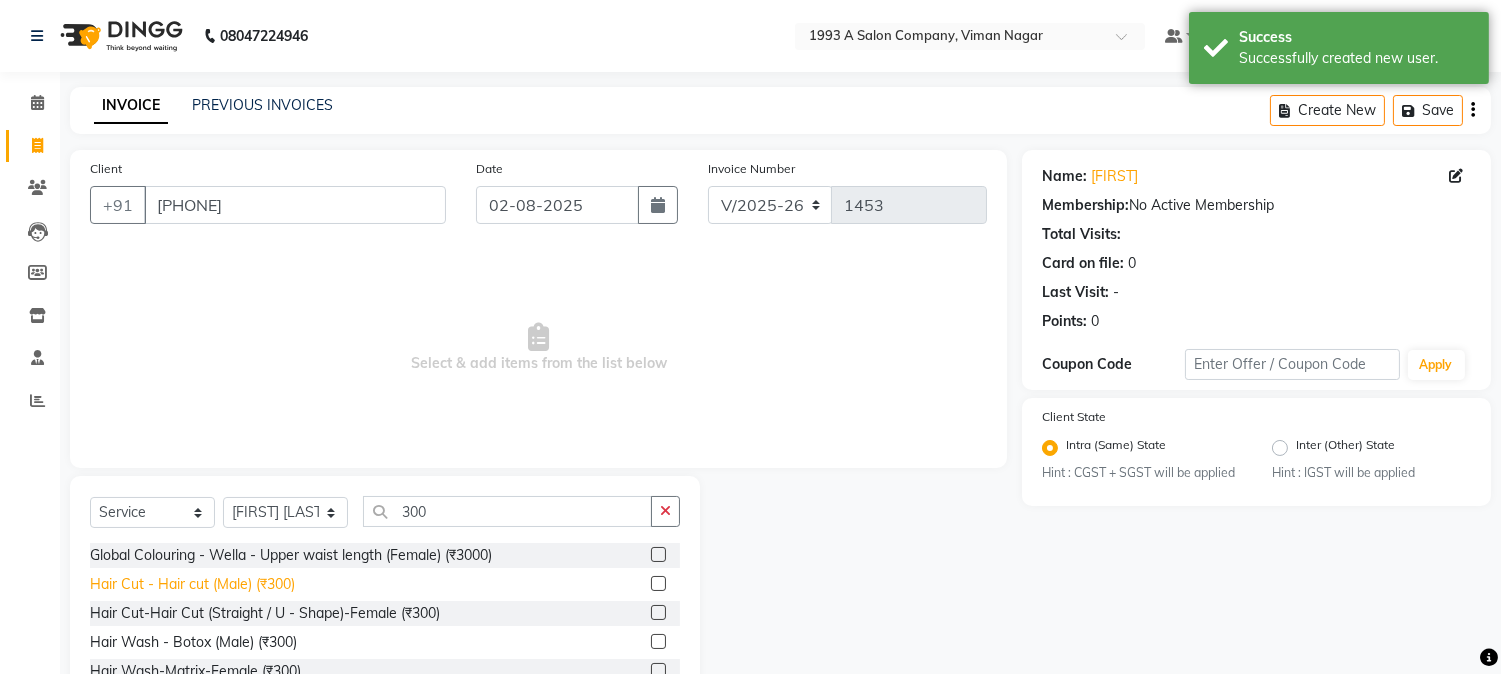 click on "Hair Cut - Hair cut (Male) (₹300)" 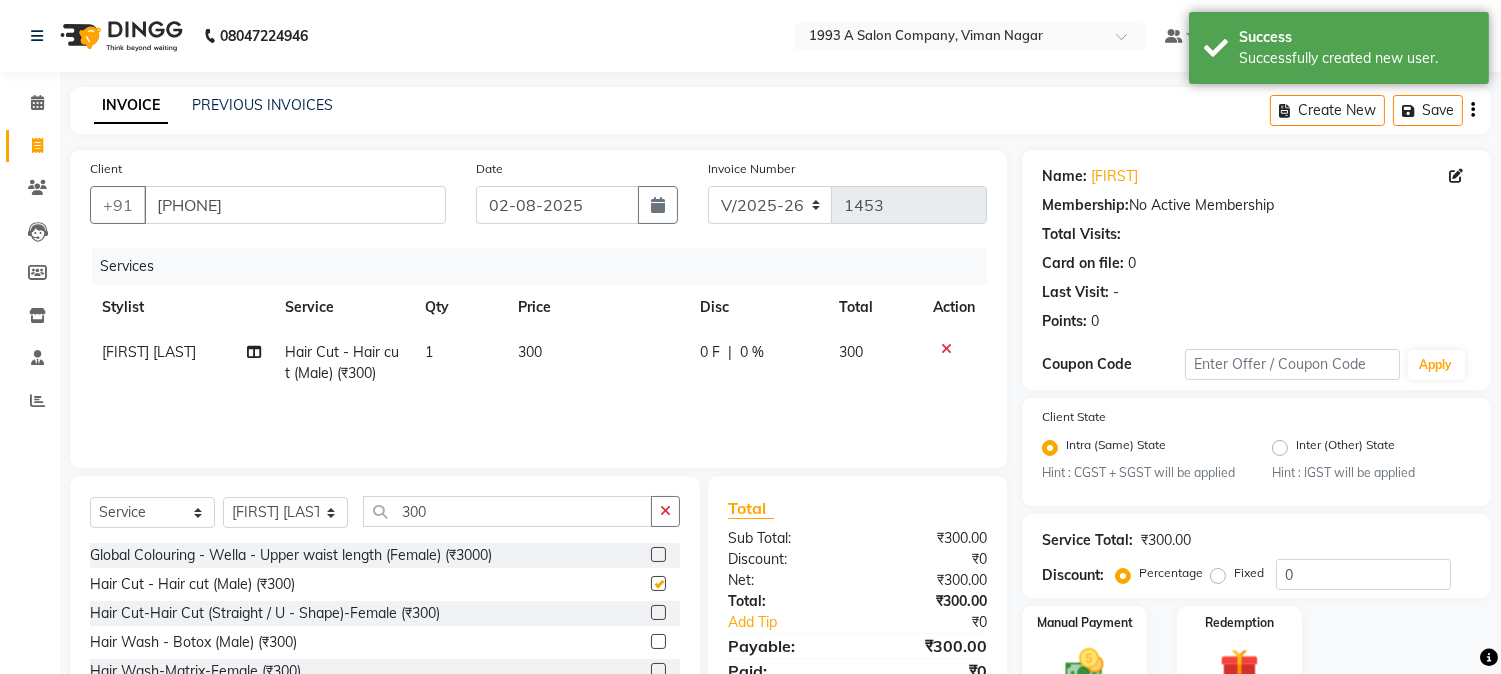 checkbox on "false" 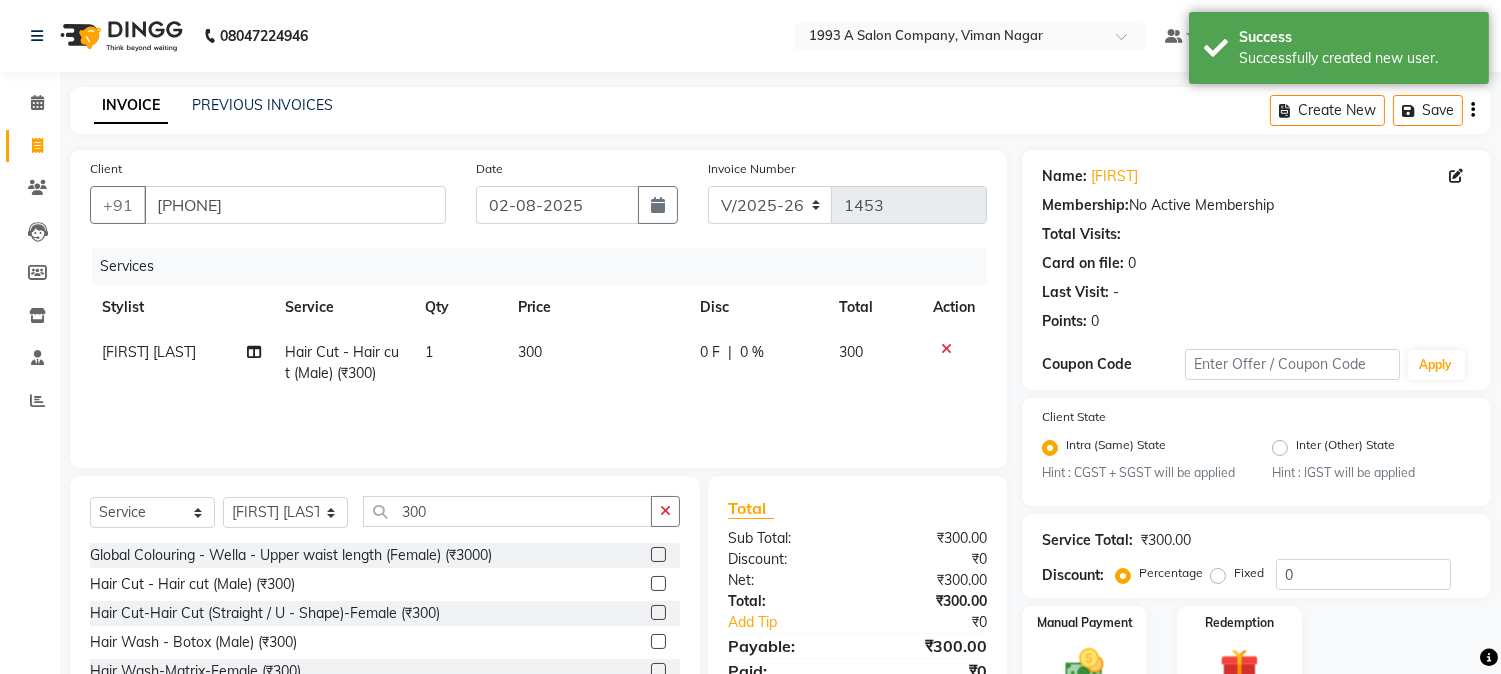 scroll, scrollTop: 126, scrollLeft: 0, axis: vertical 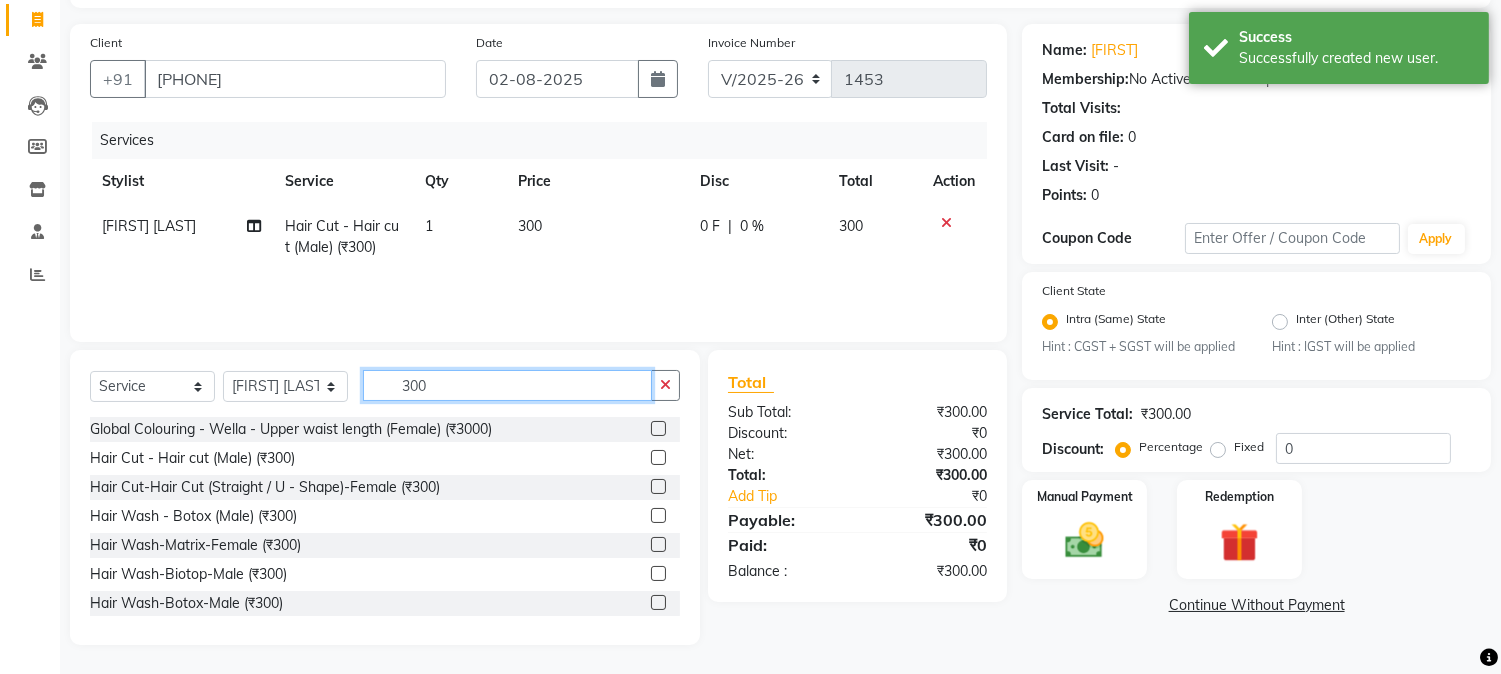 click on "300" 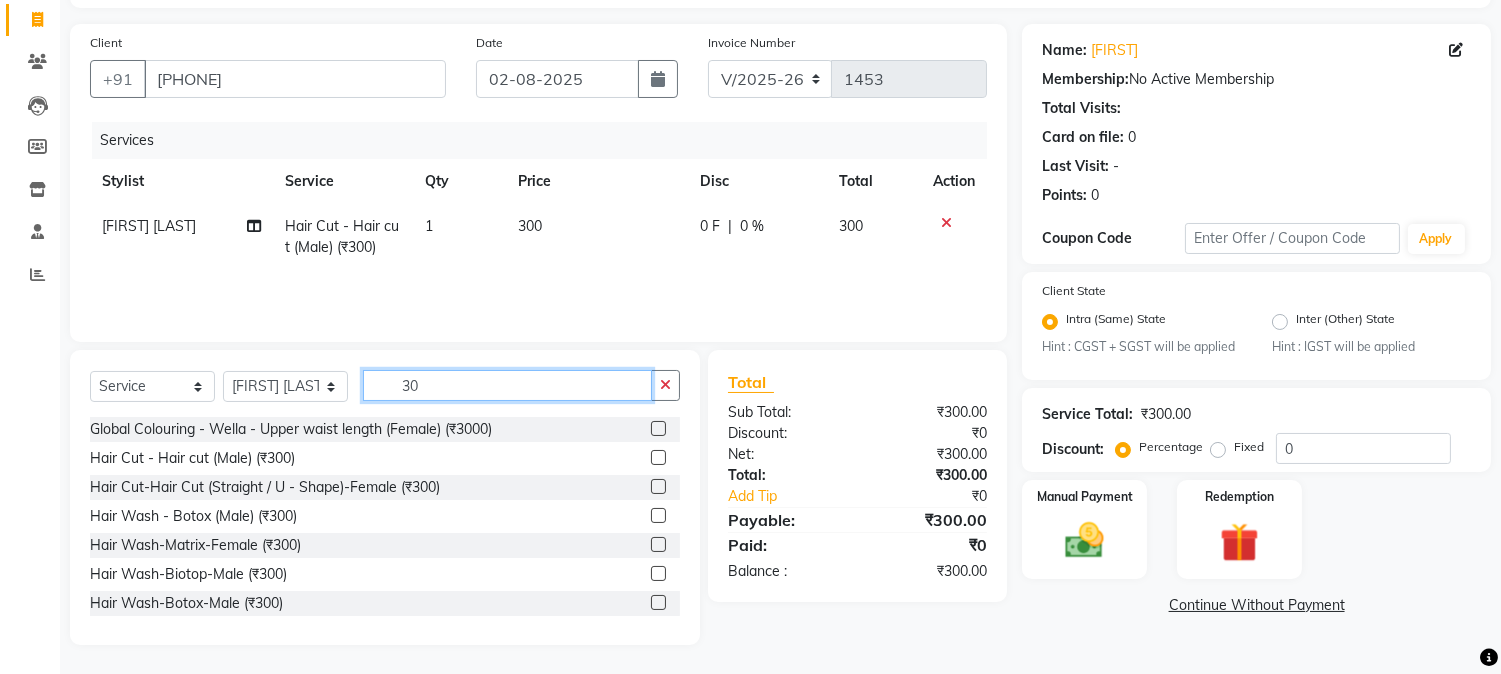 type on "3" 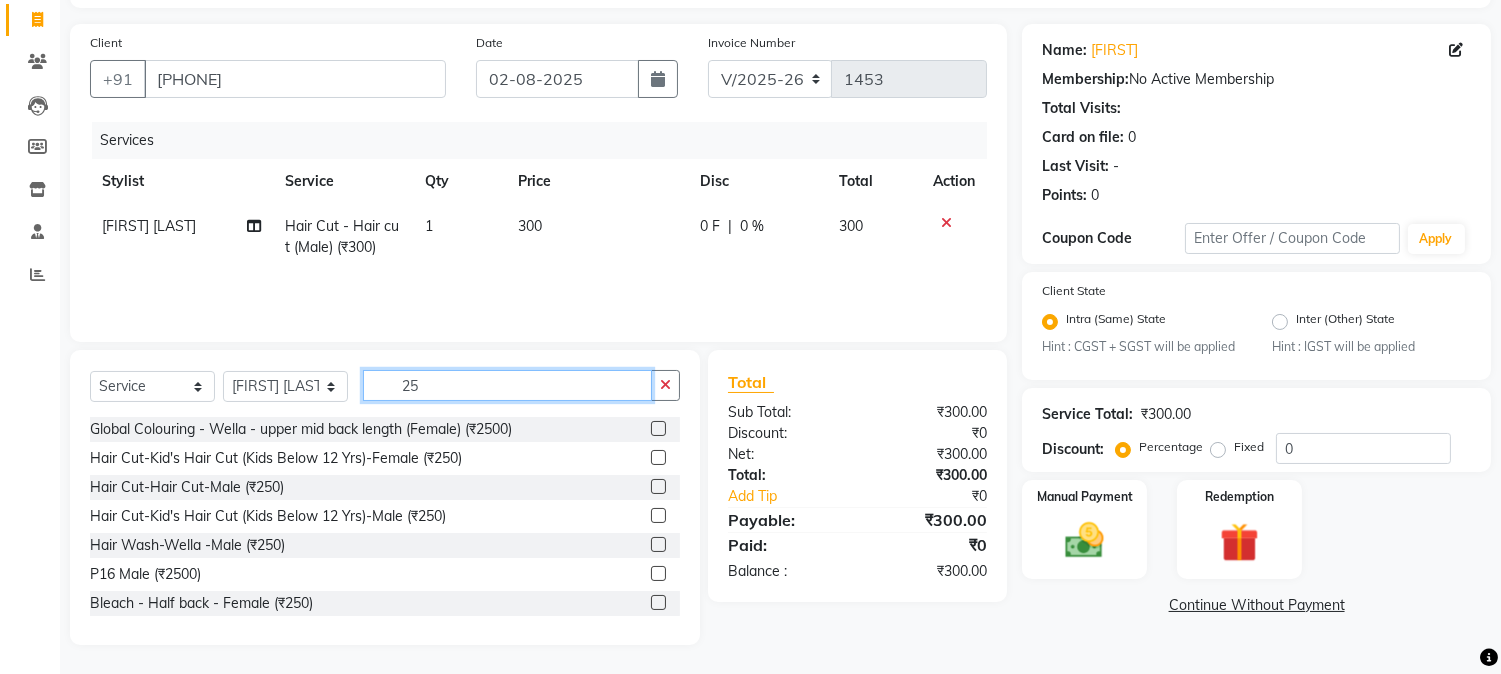 type on "2" 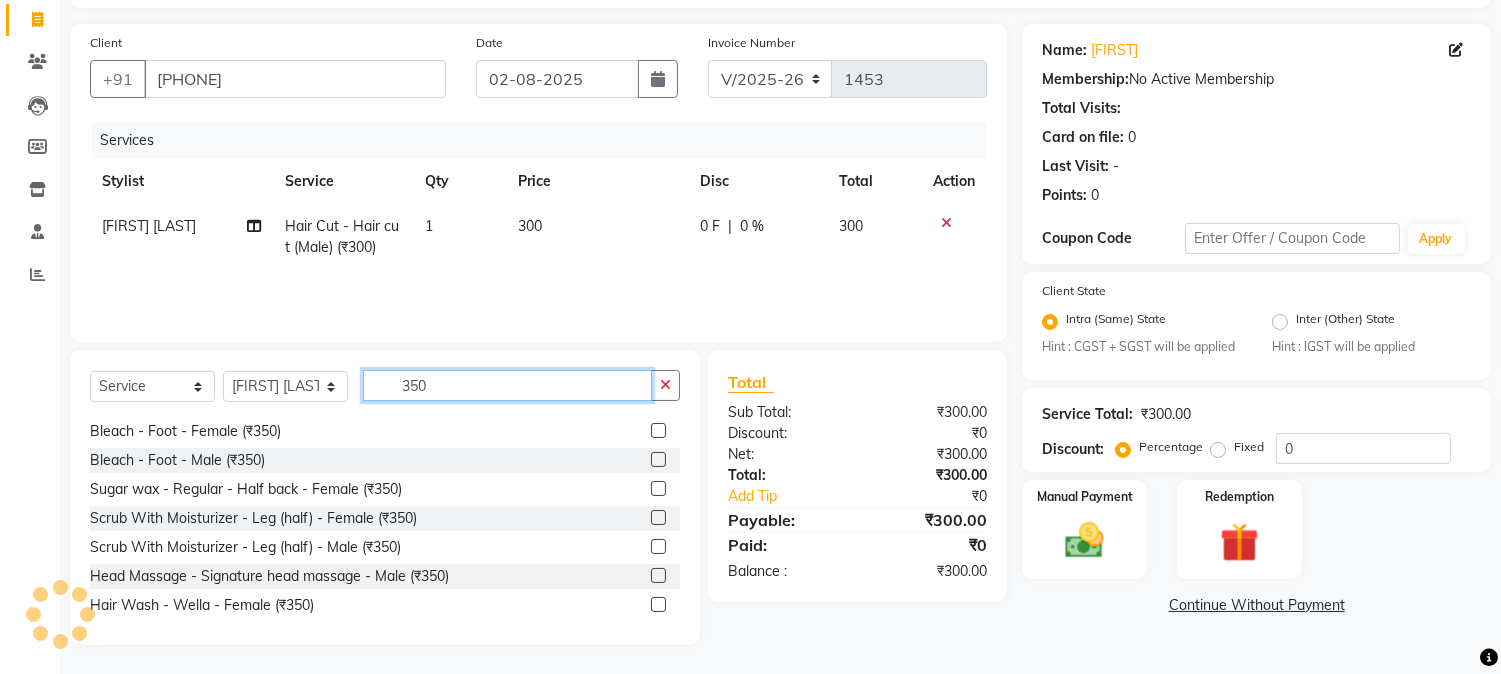 scroll, scrollTop: 111, scrollLeft: 0, axis: vertical 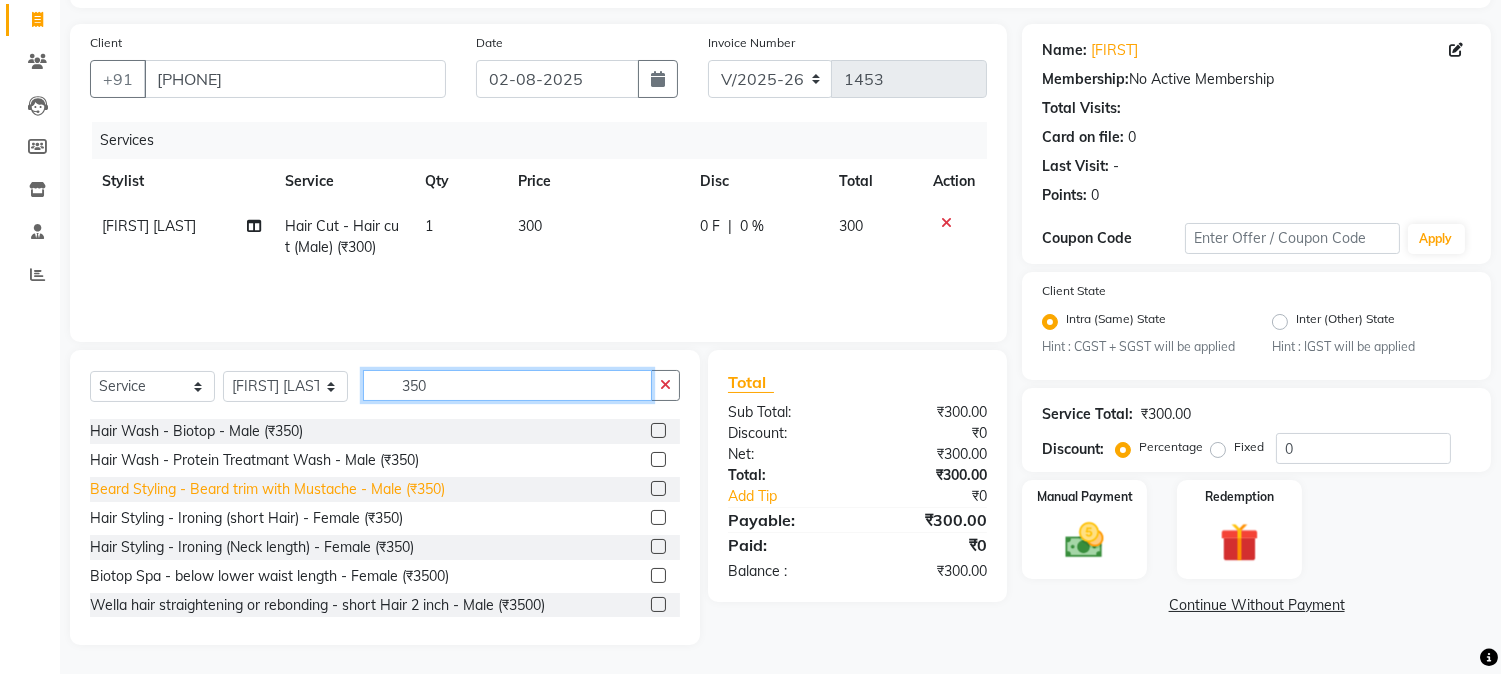 type on "350" 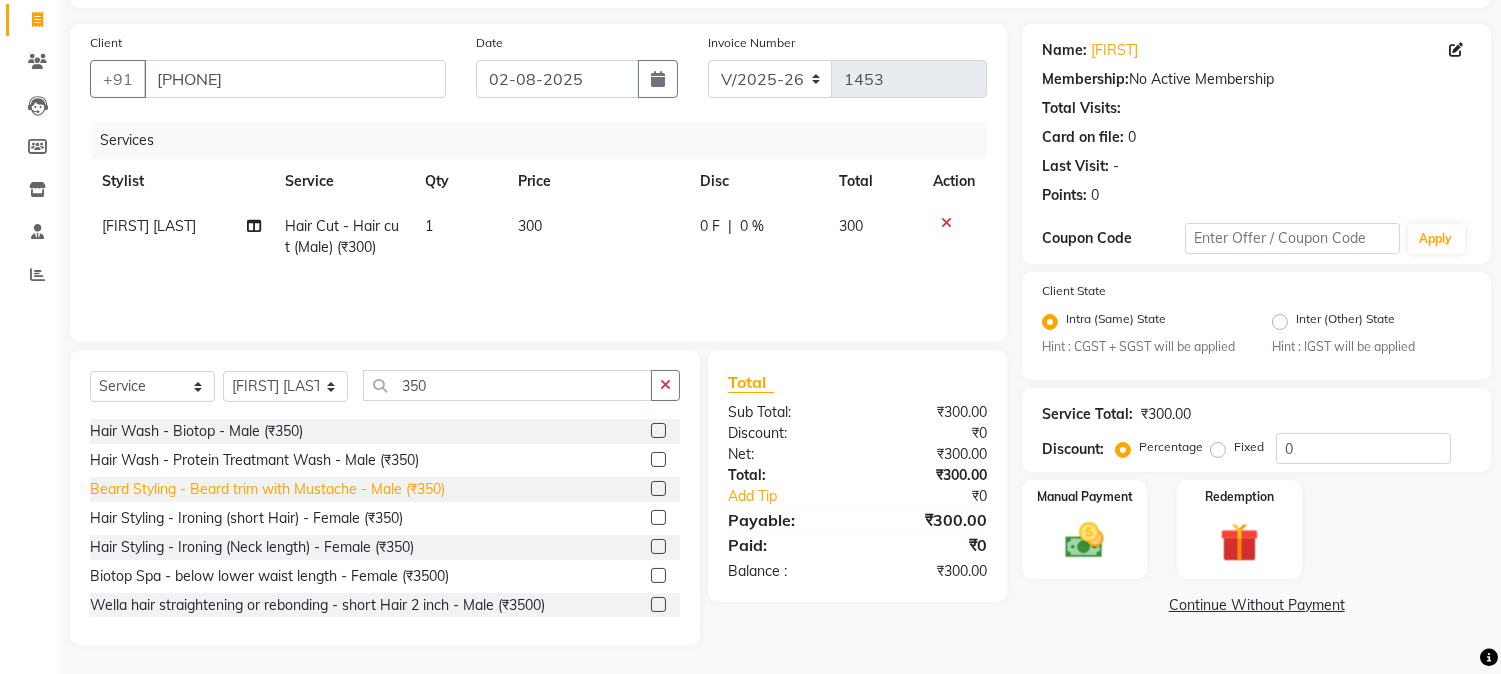 click on "Beard Styling - Beard trim with Mustache - Male (₹350)" 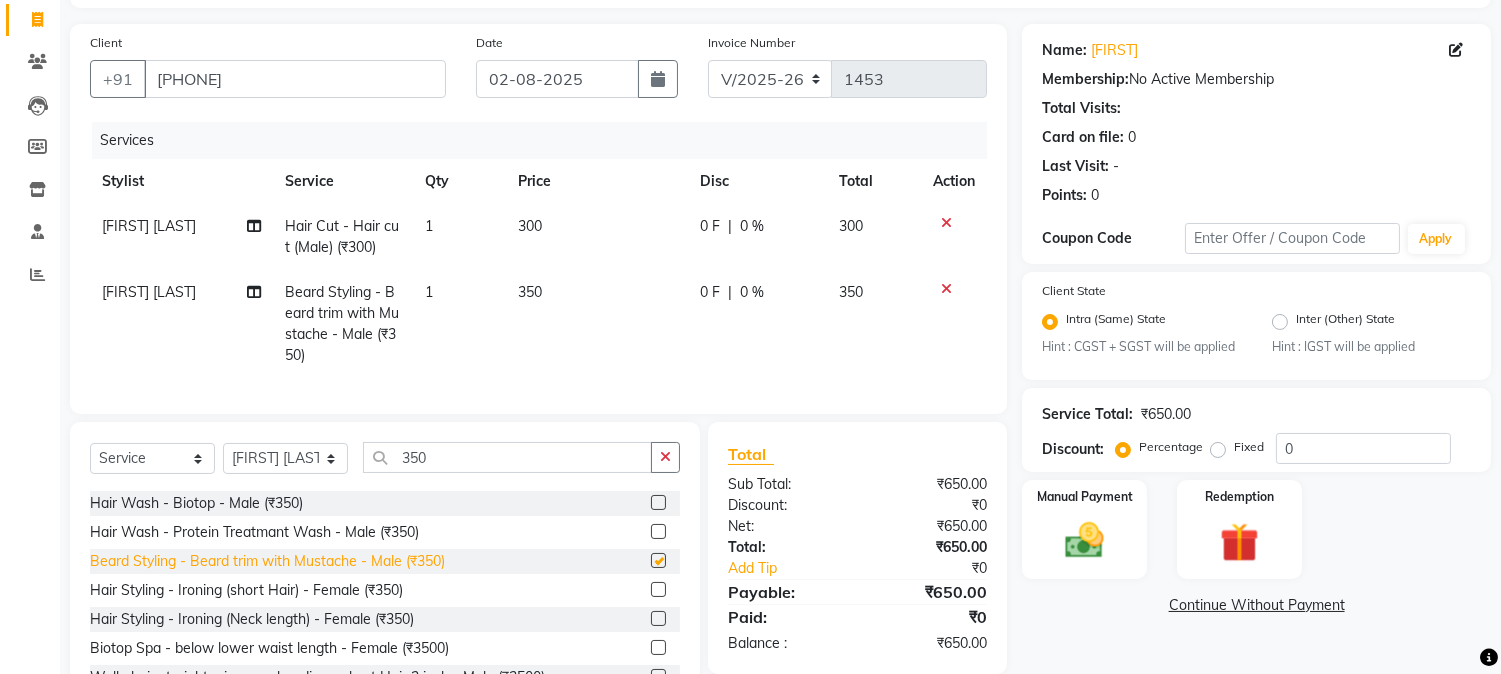 checkbox on "false" 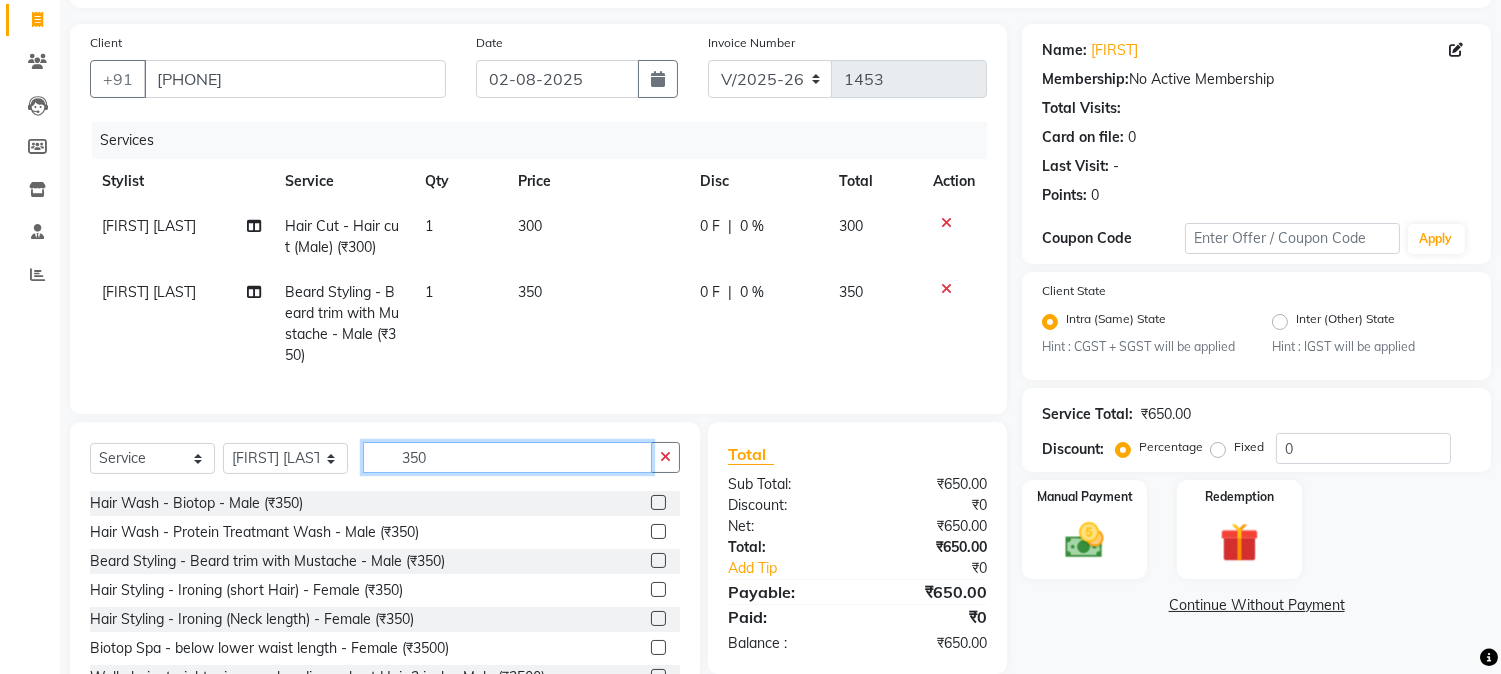 click on "350" 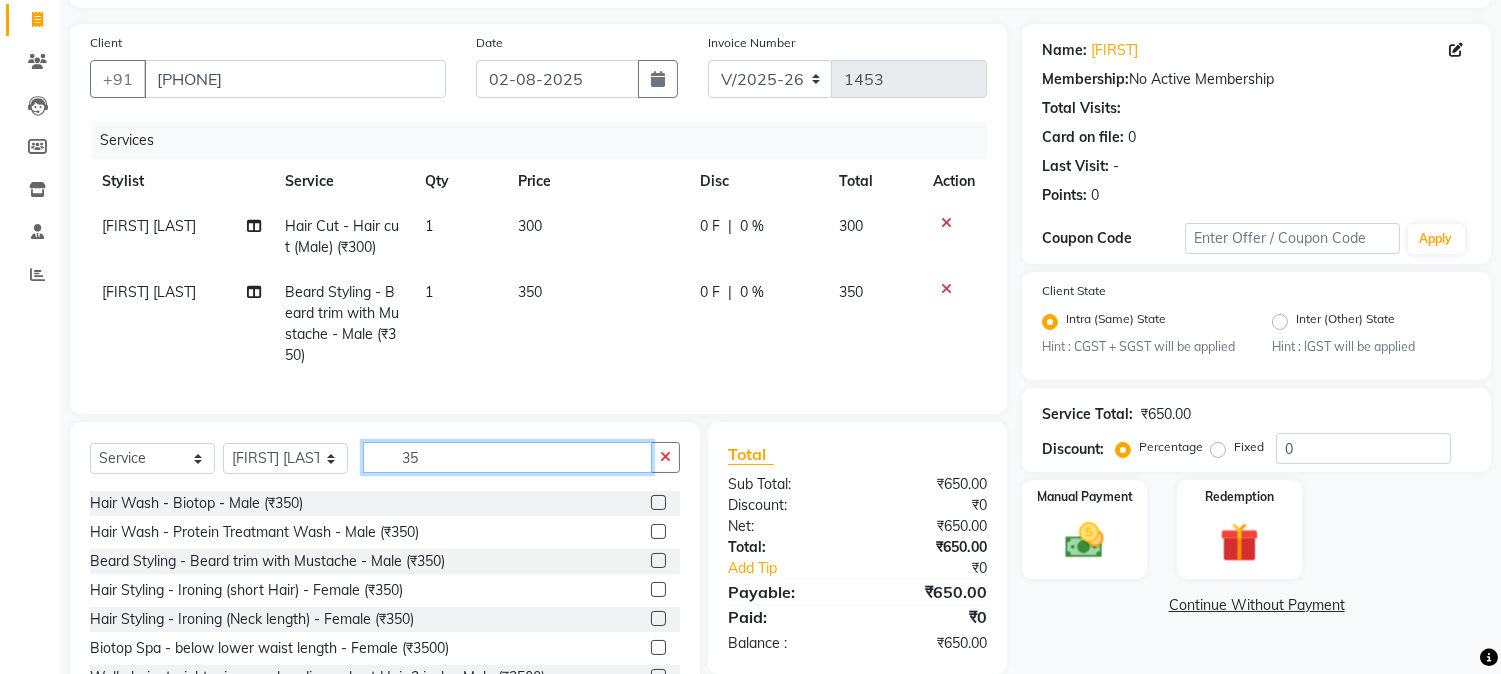 type on "3" 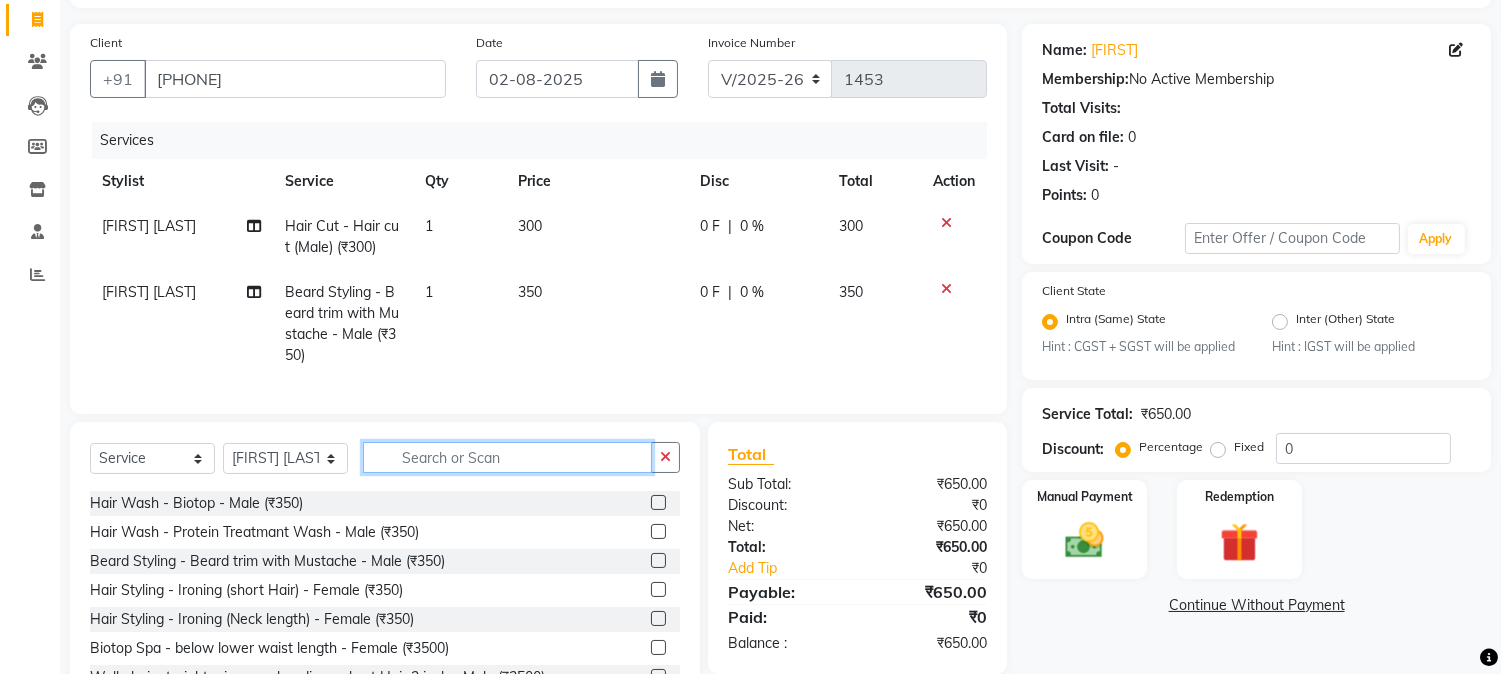 scroll, scrollTop: 1248, scrollLeft: 0, axis: vertical 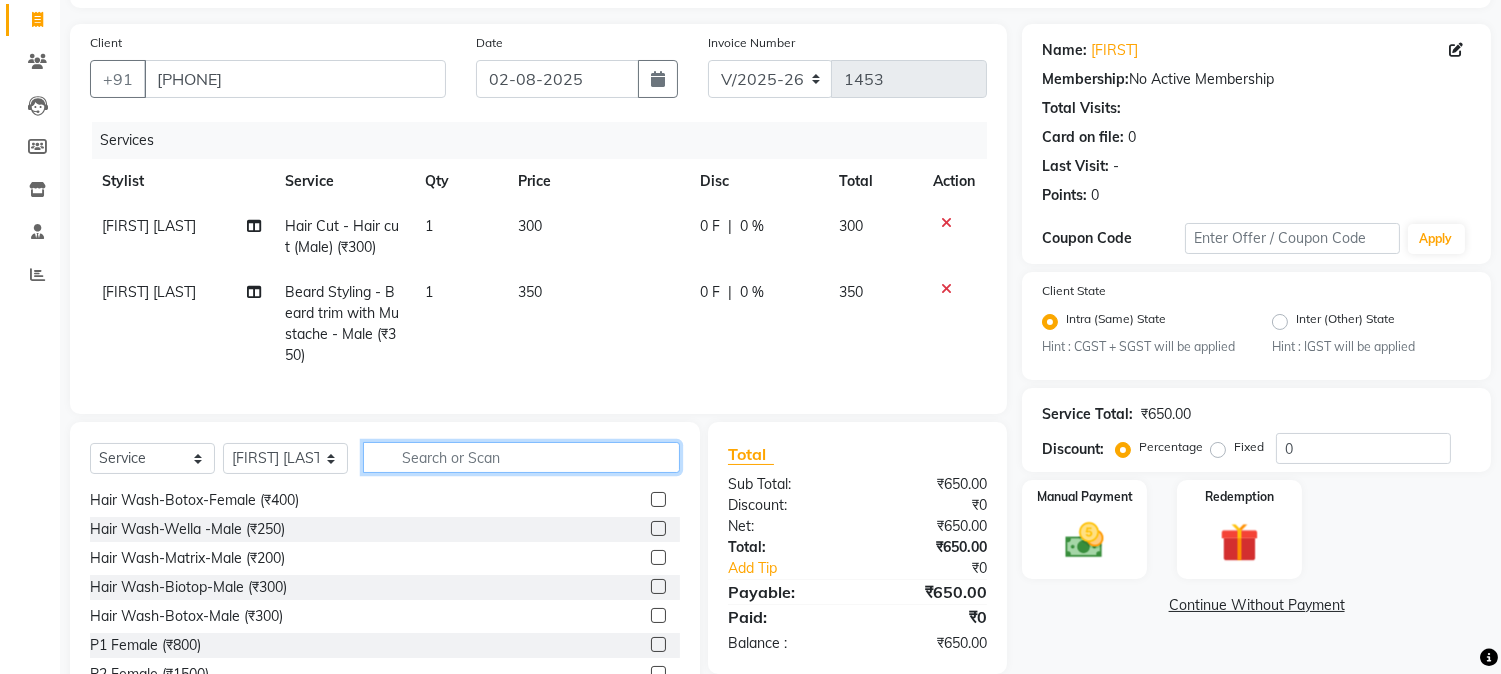 type 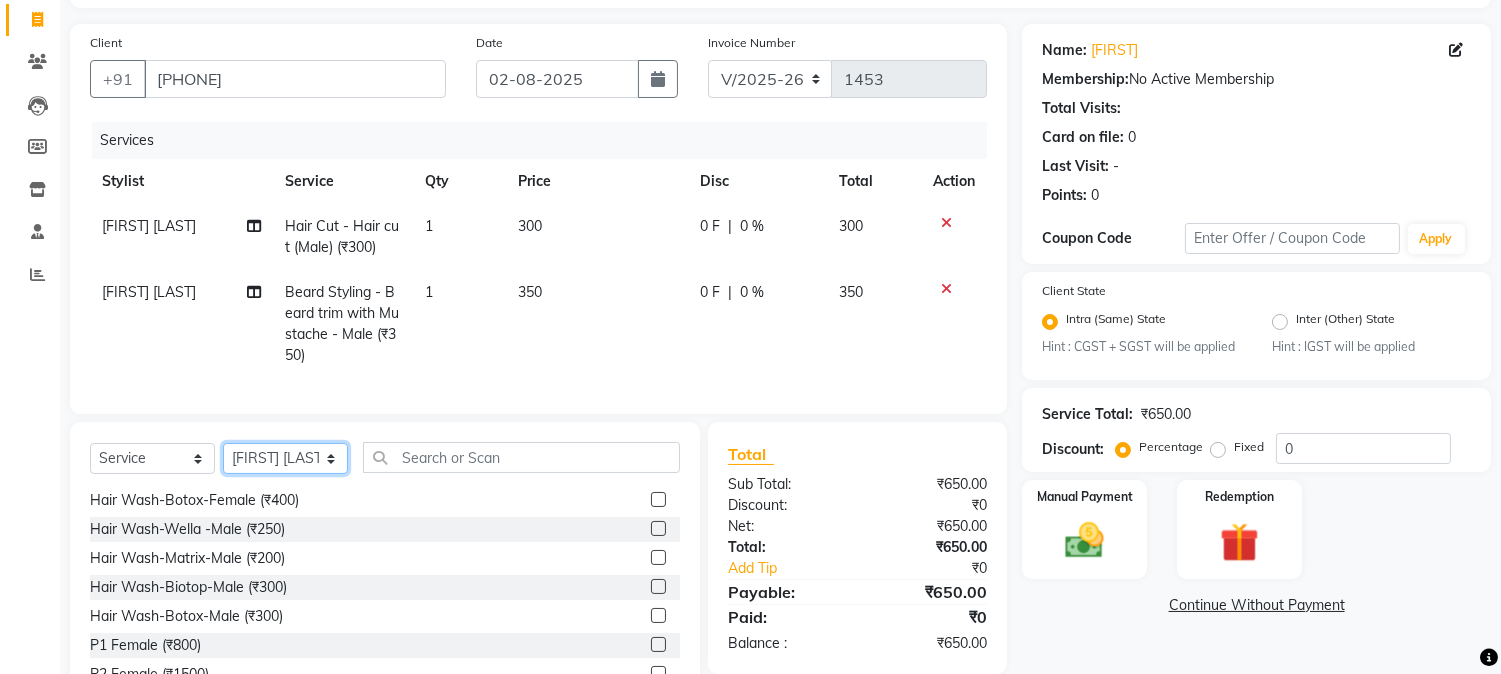 click on "Select Stylist [FIRST] [LAST] [FIRST] [LAST]  Reception  [FIRST] [LAST] [FIRST] [LAST] [FIRST] Training Department [FIRST] [LAST] [FIRST] [LAST]" 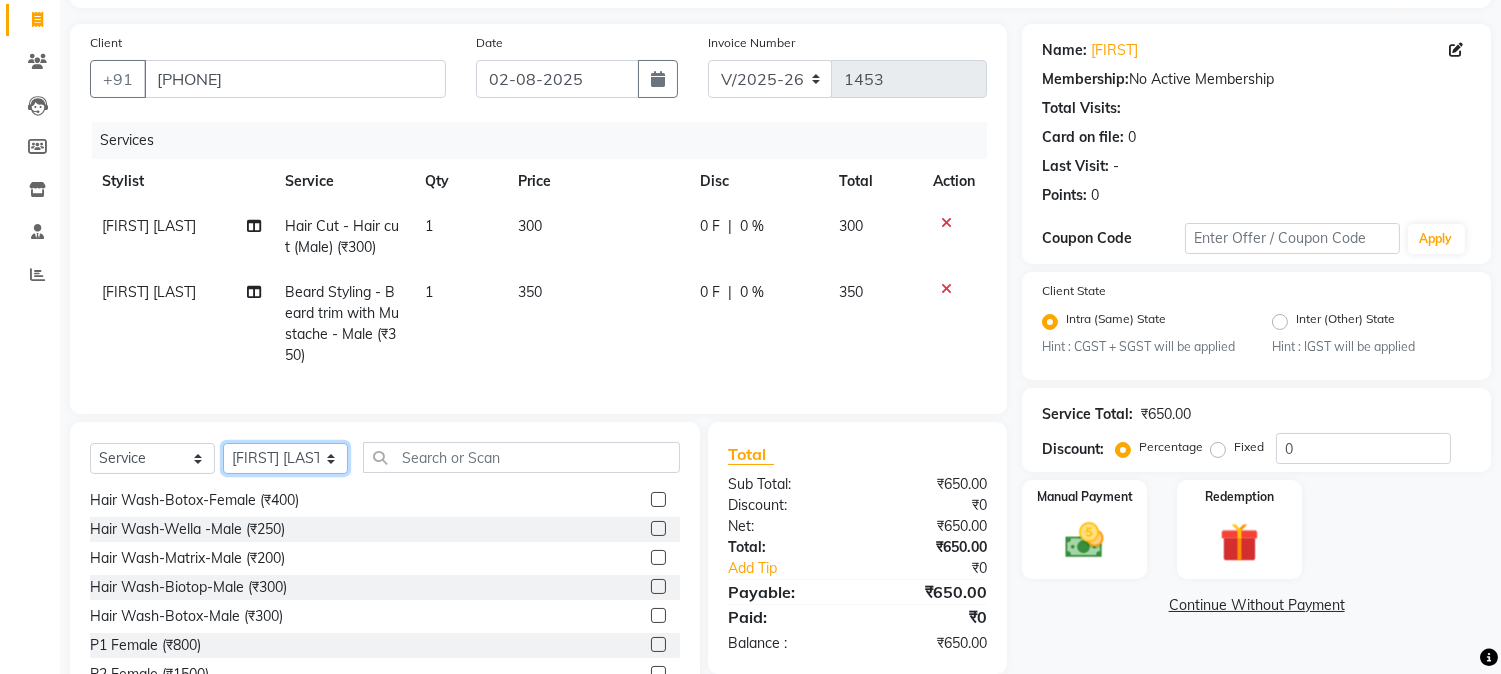 select on "41565" 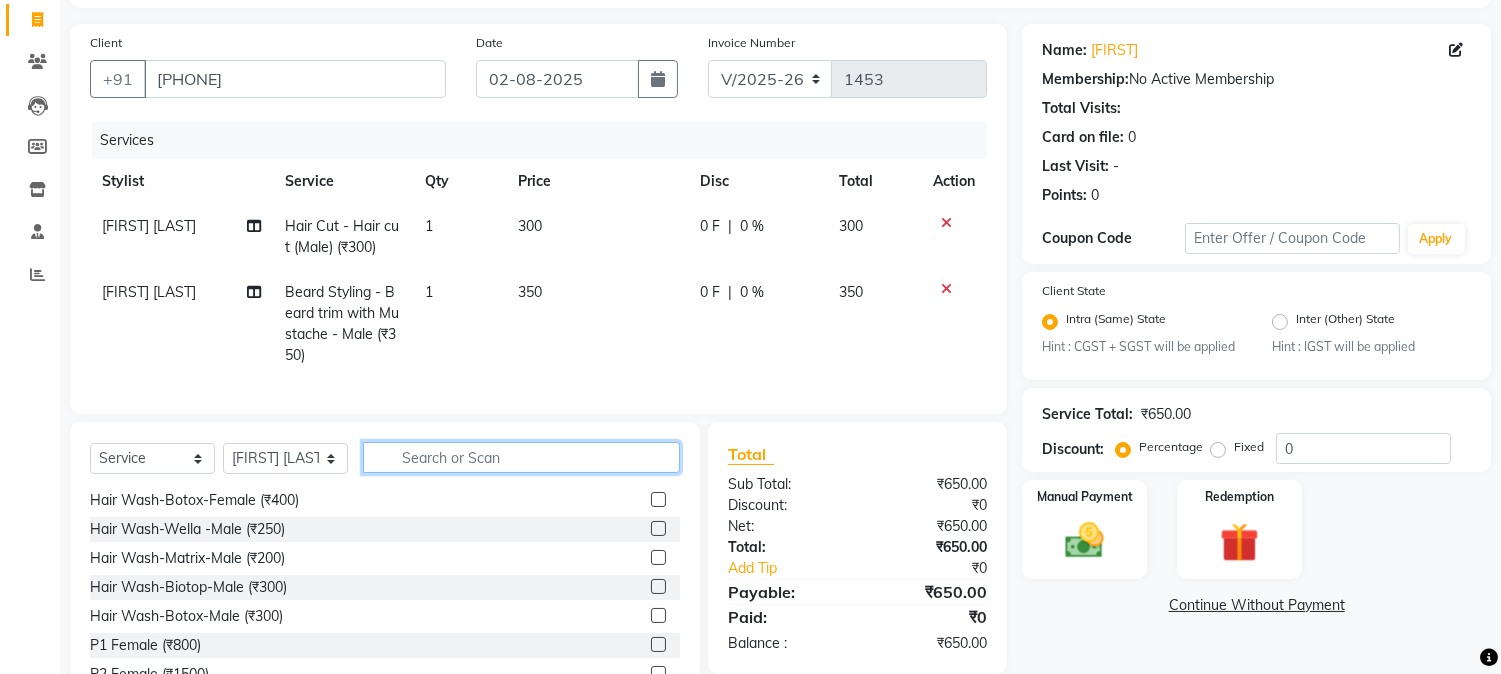 click 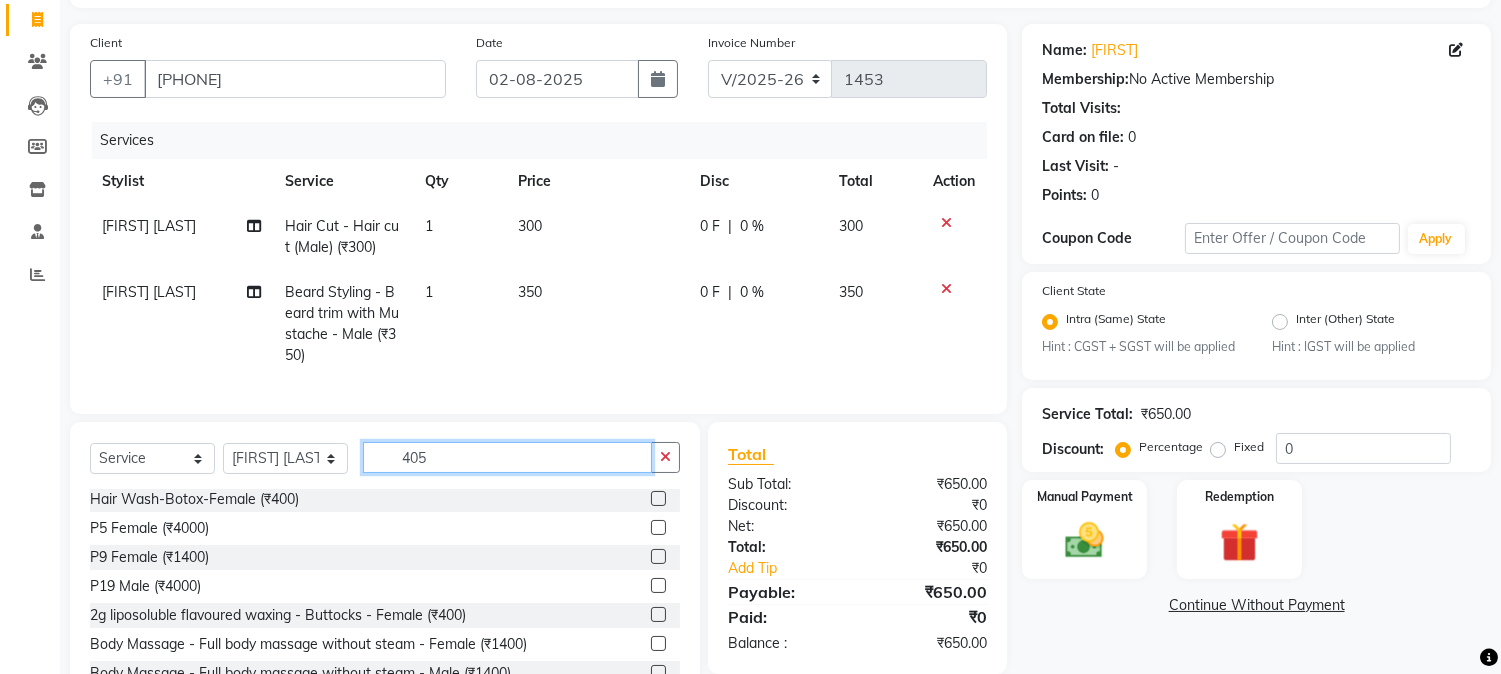 scroll, scrollTop: 0, scrollLeft: 0, axis: both 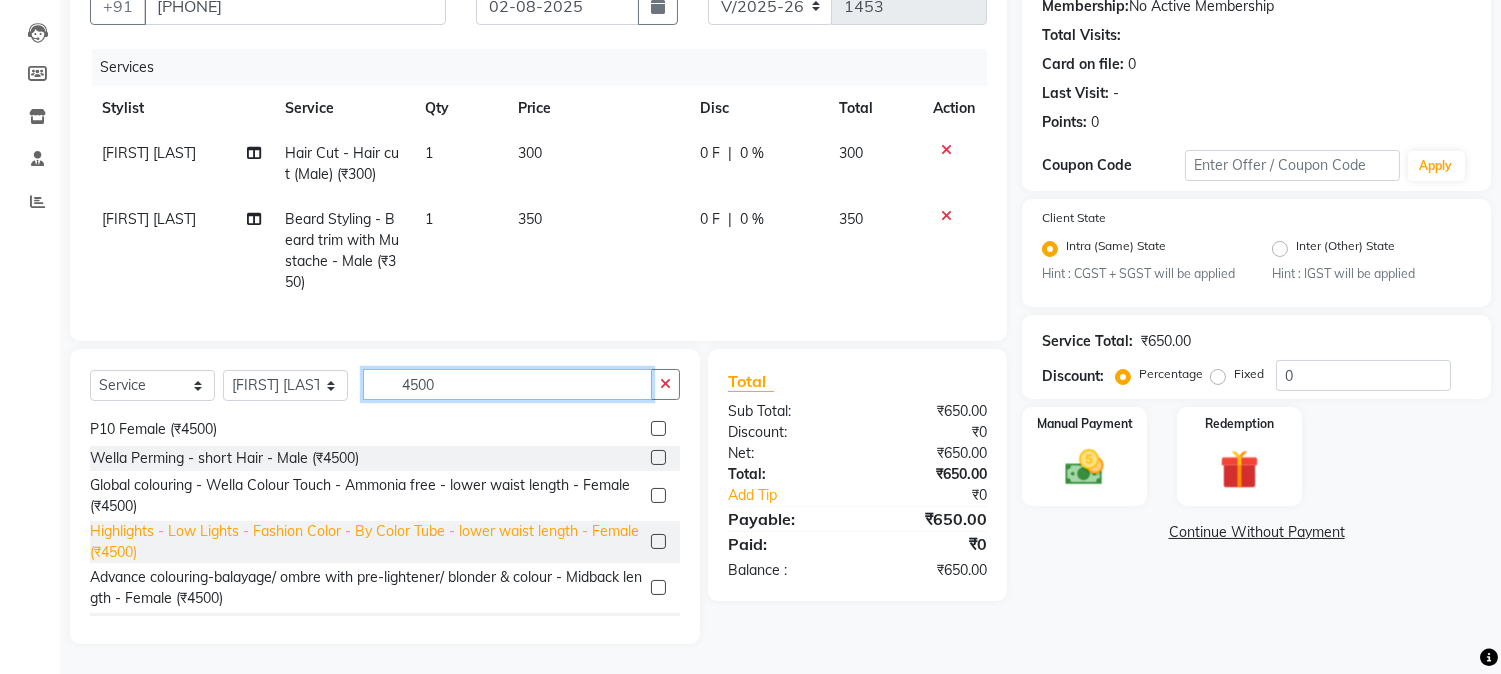 type on "4500" 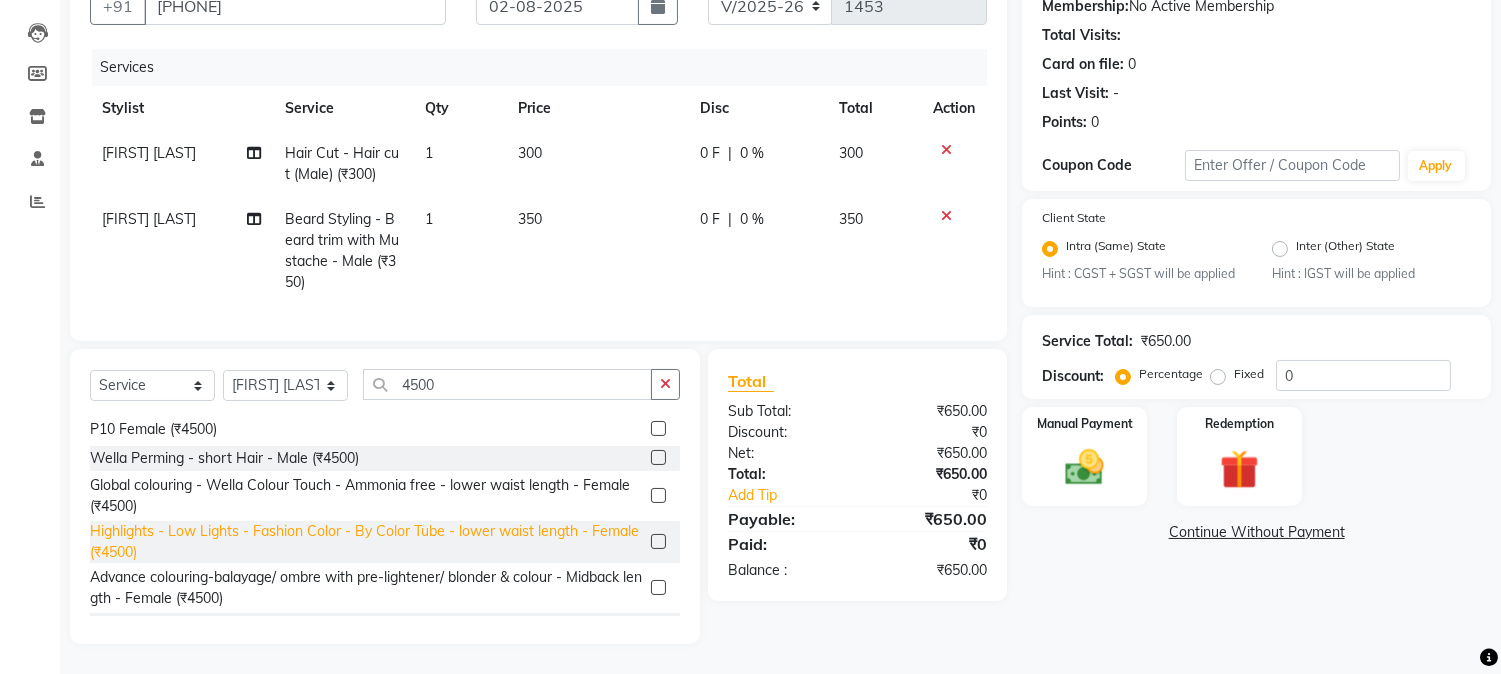 click on "Highlights - Low Lights - Fashion Color - By Color Tube - lower waist length - Female (₹4500)" 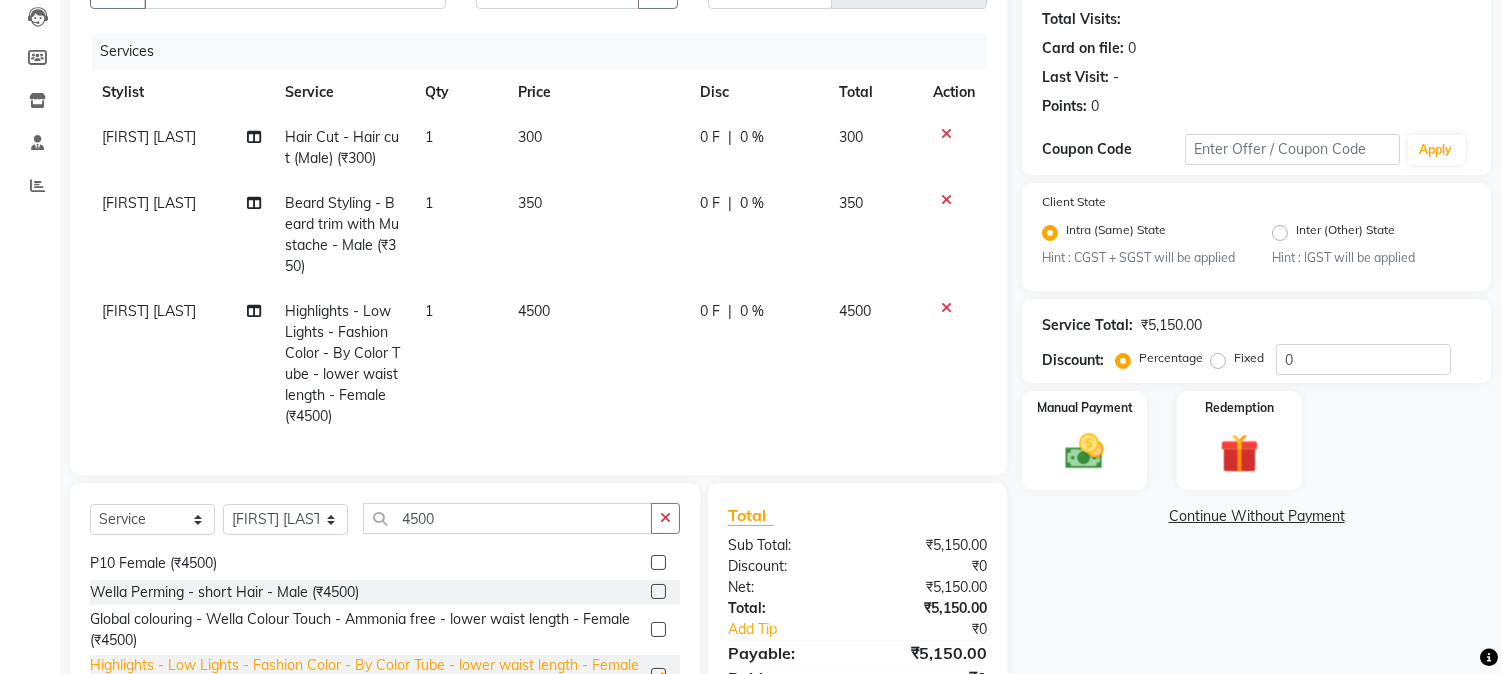 checkbox on "false" 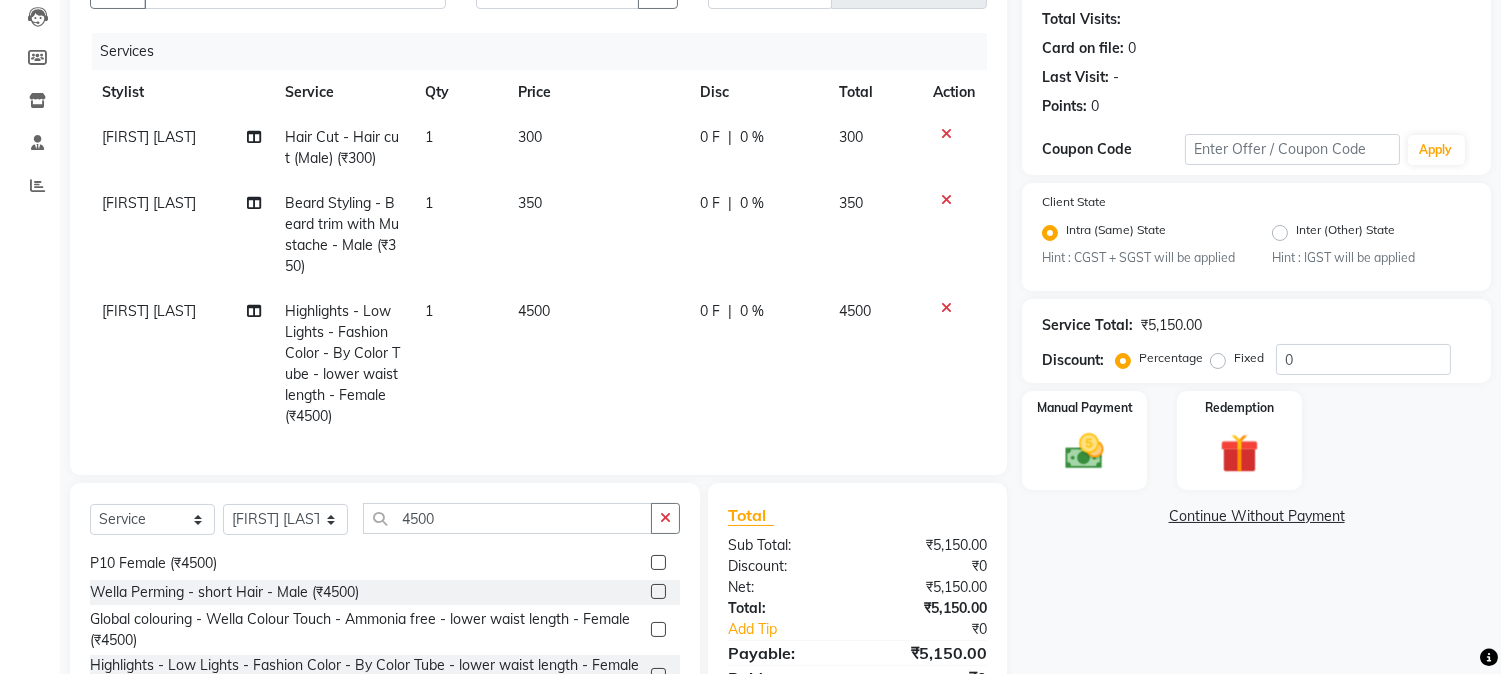 click on "0 F | 0 %" 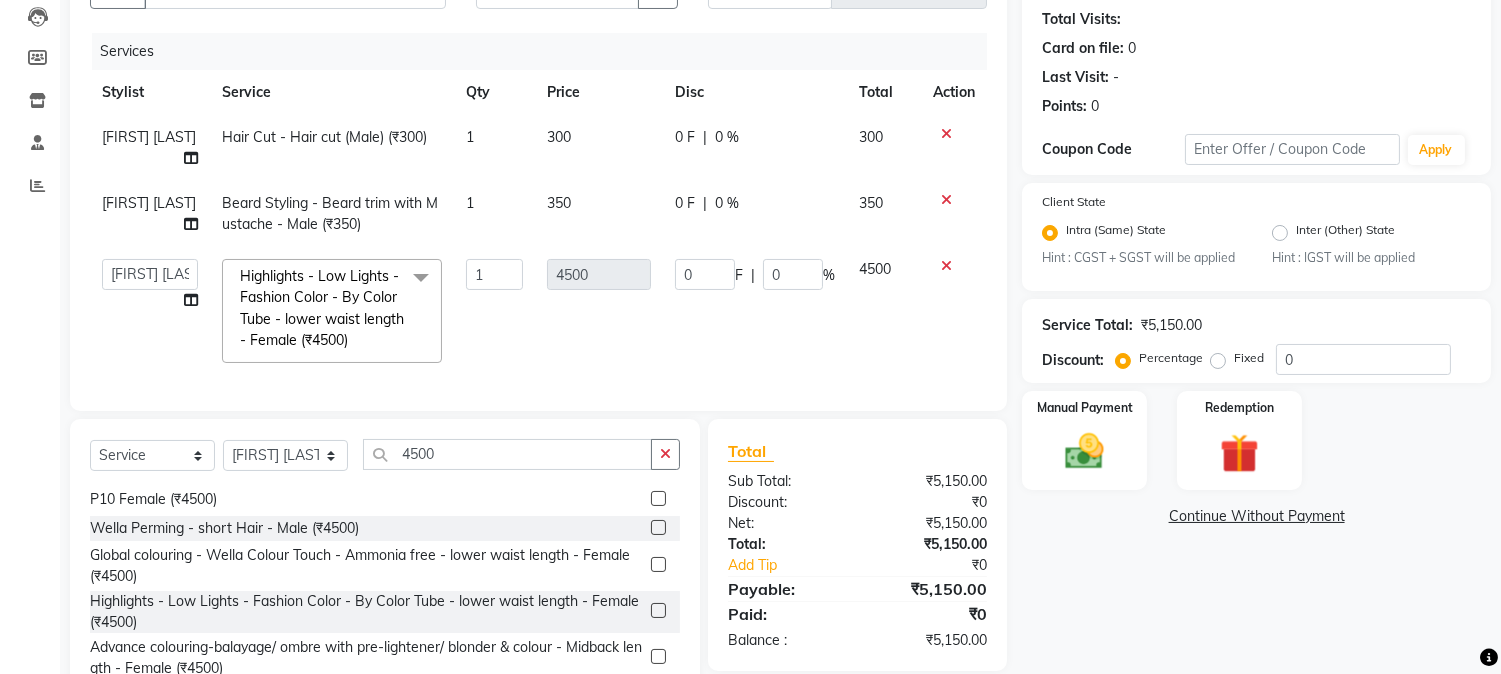 click on "0 F | 0 %" 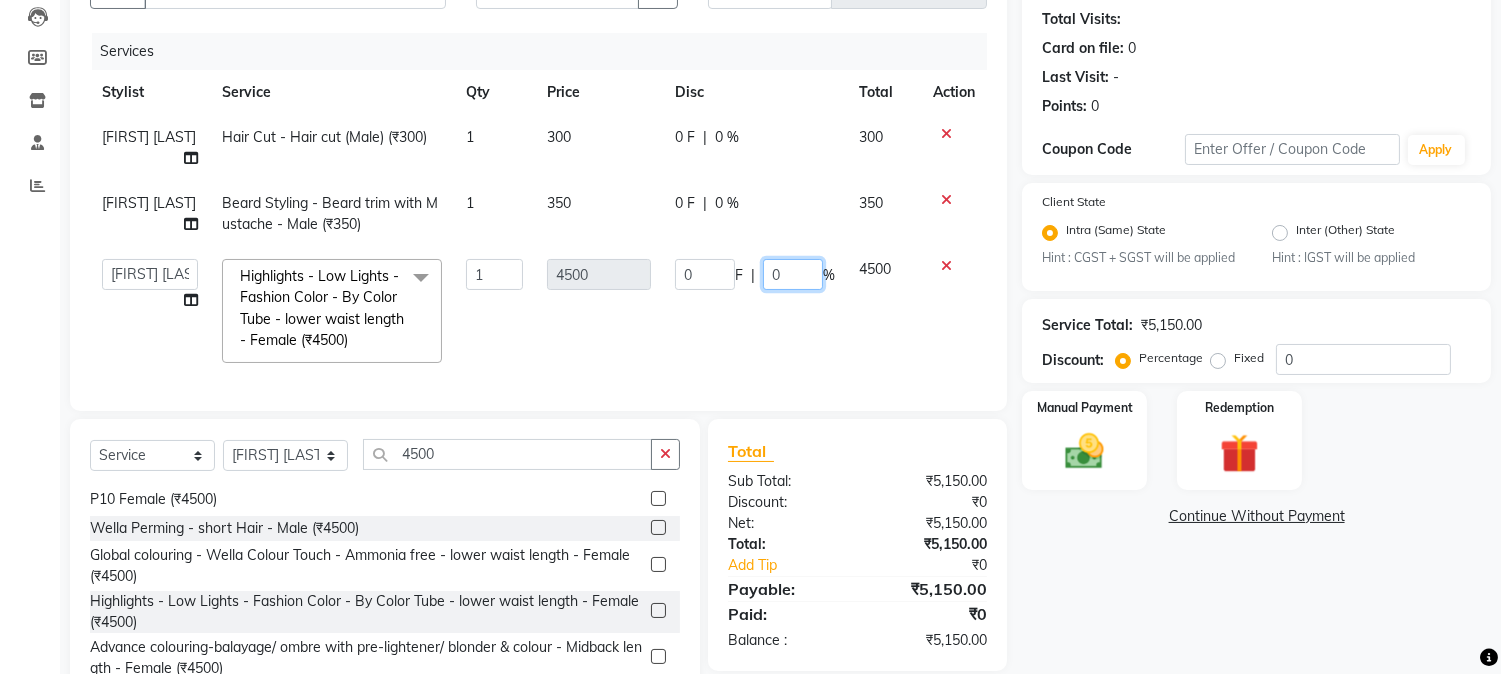 click on "0" 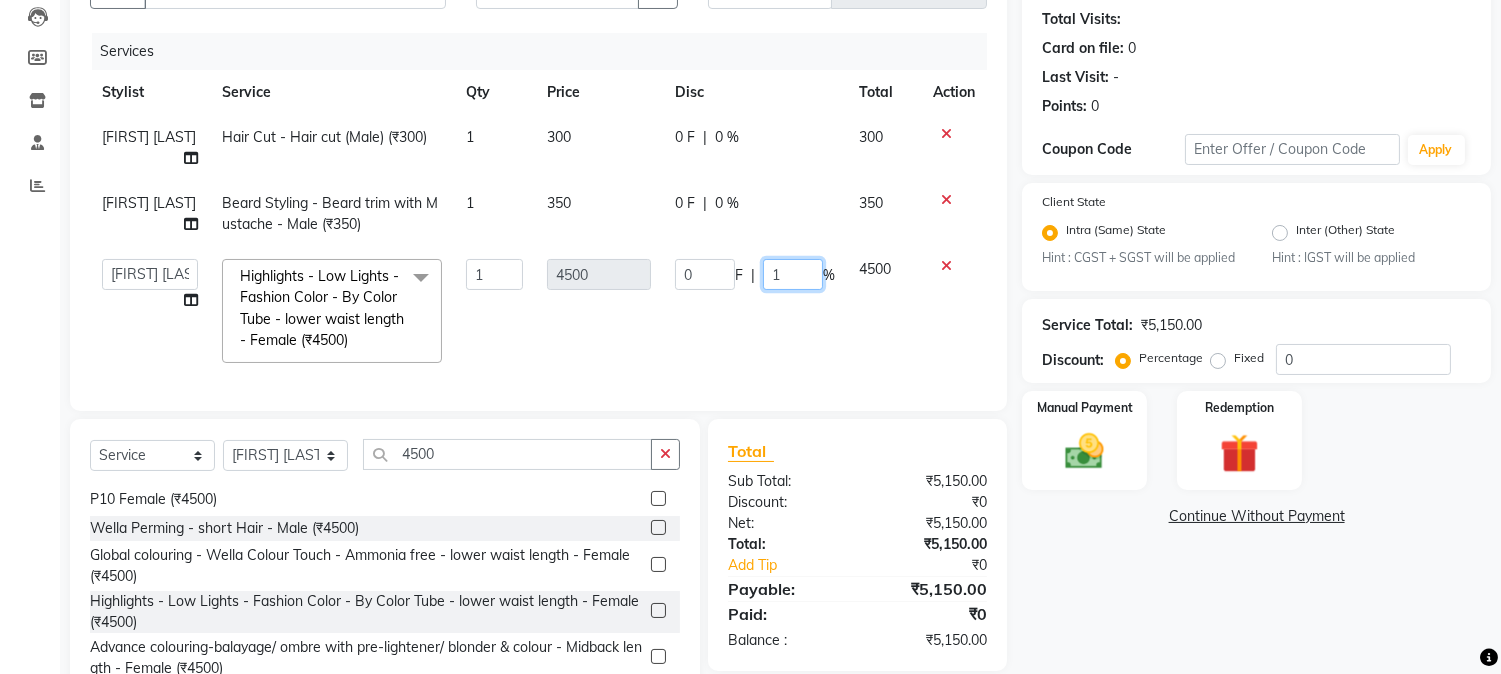 type on "15" 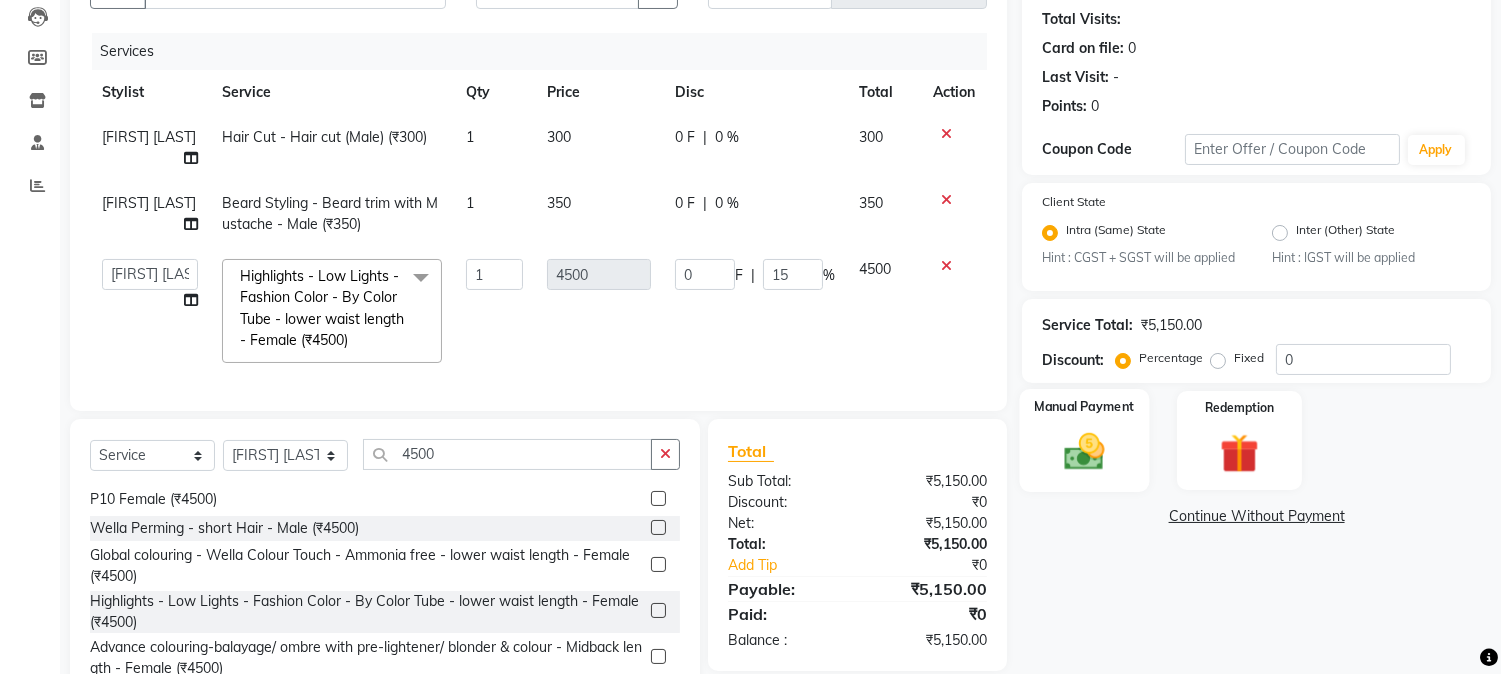 click on "Manual Payment" 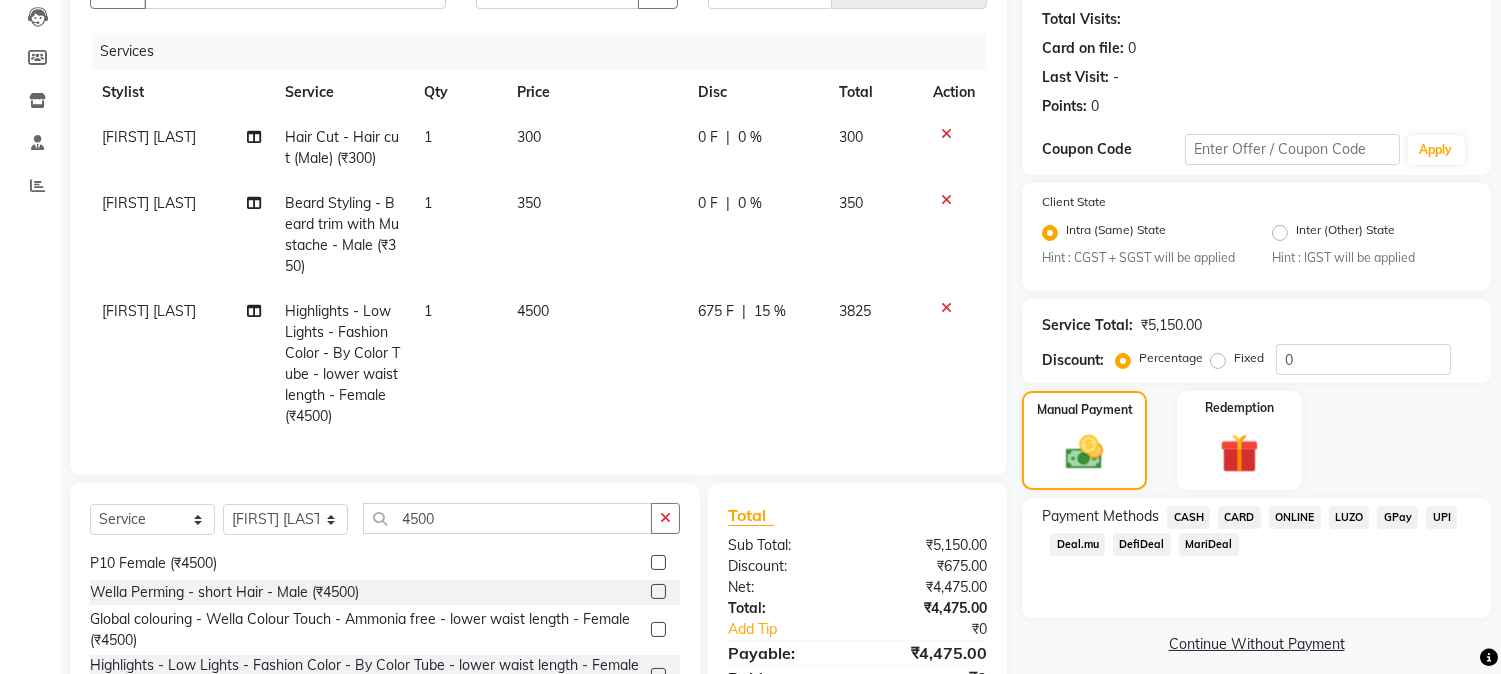 click on "15 %" 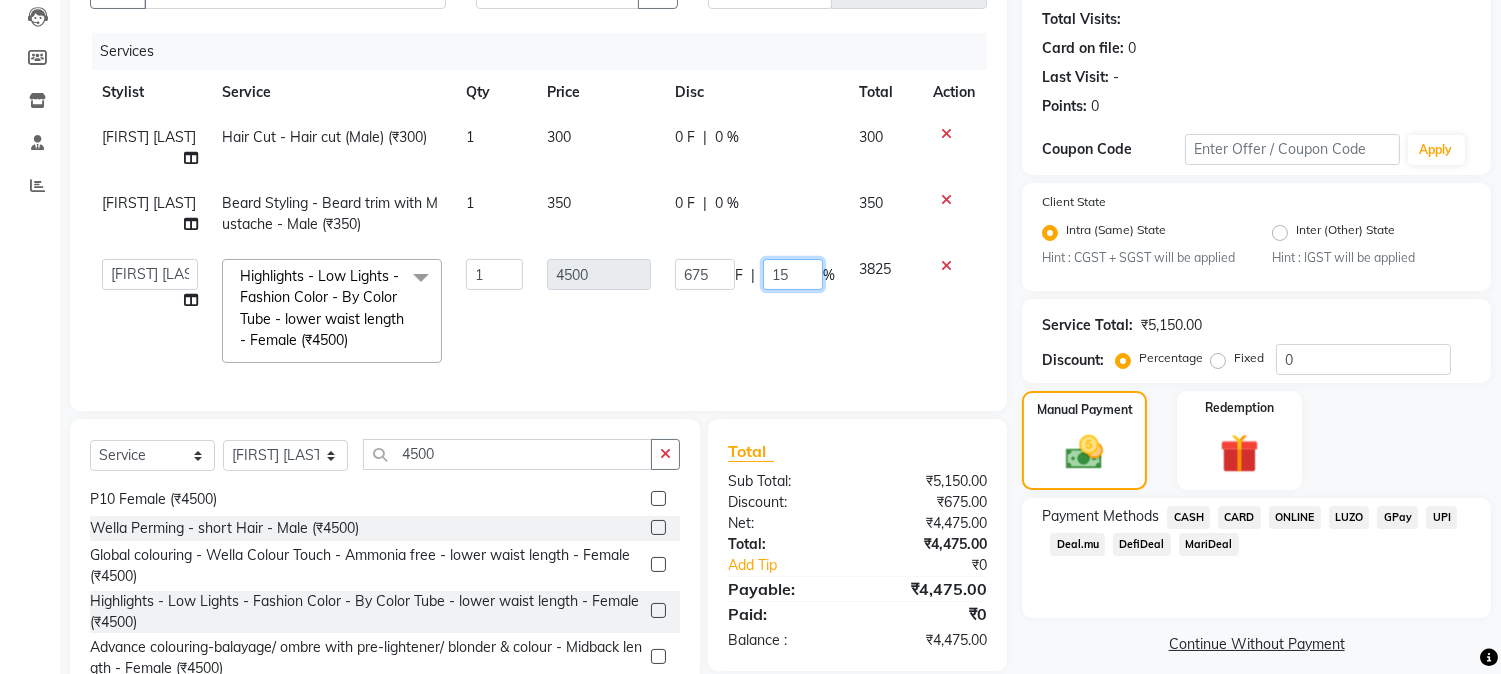 click on "15" 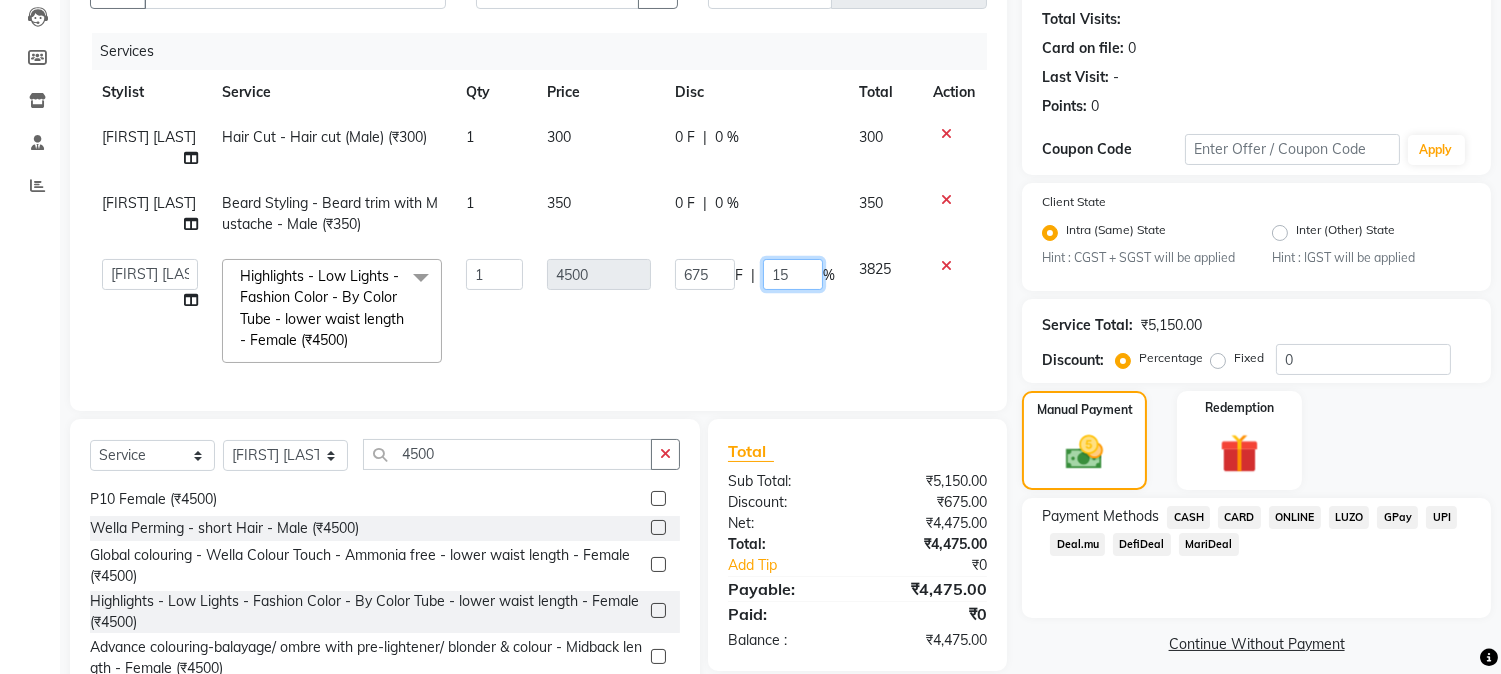 type on "1" 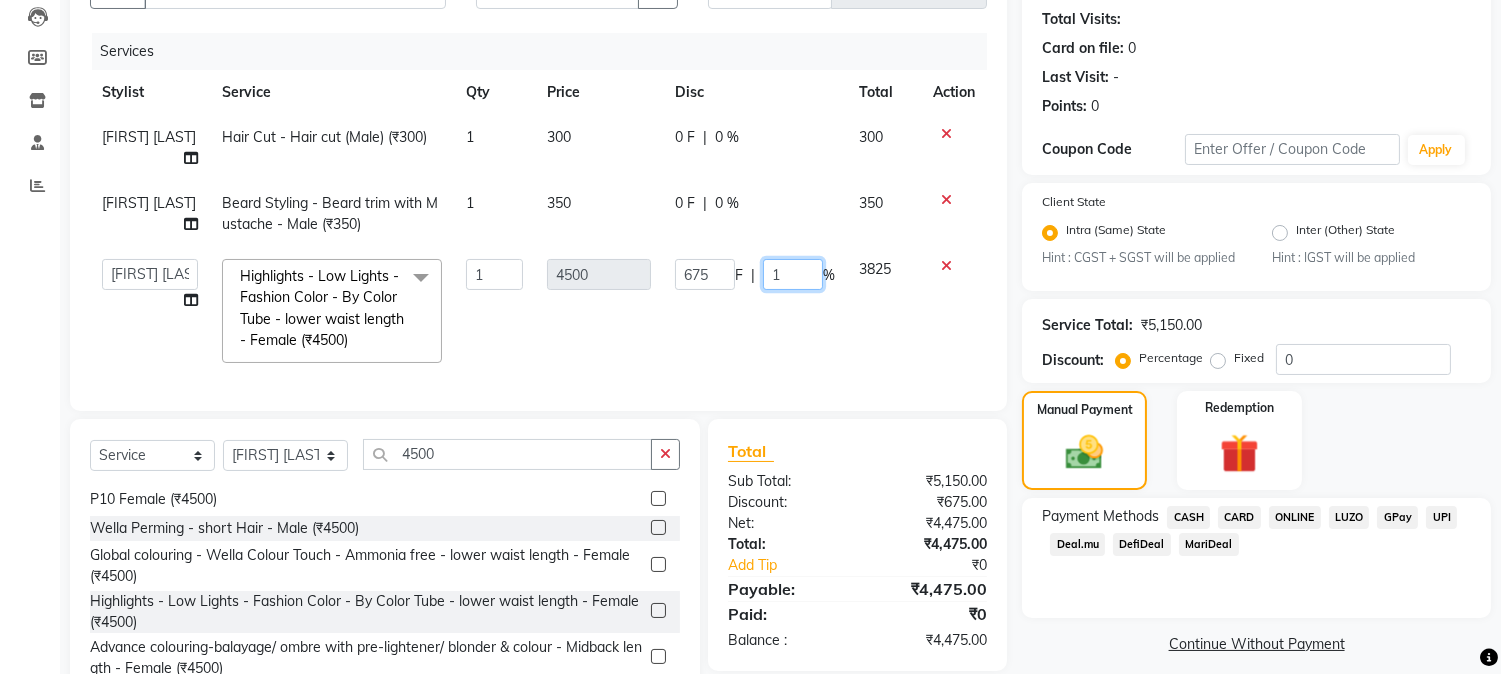 type on "10" 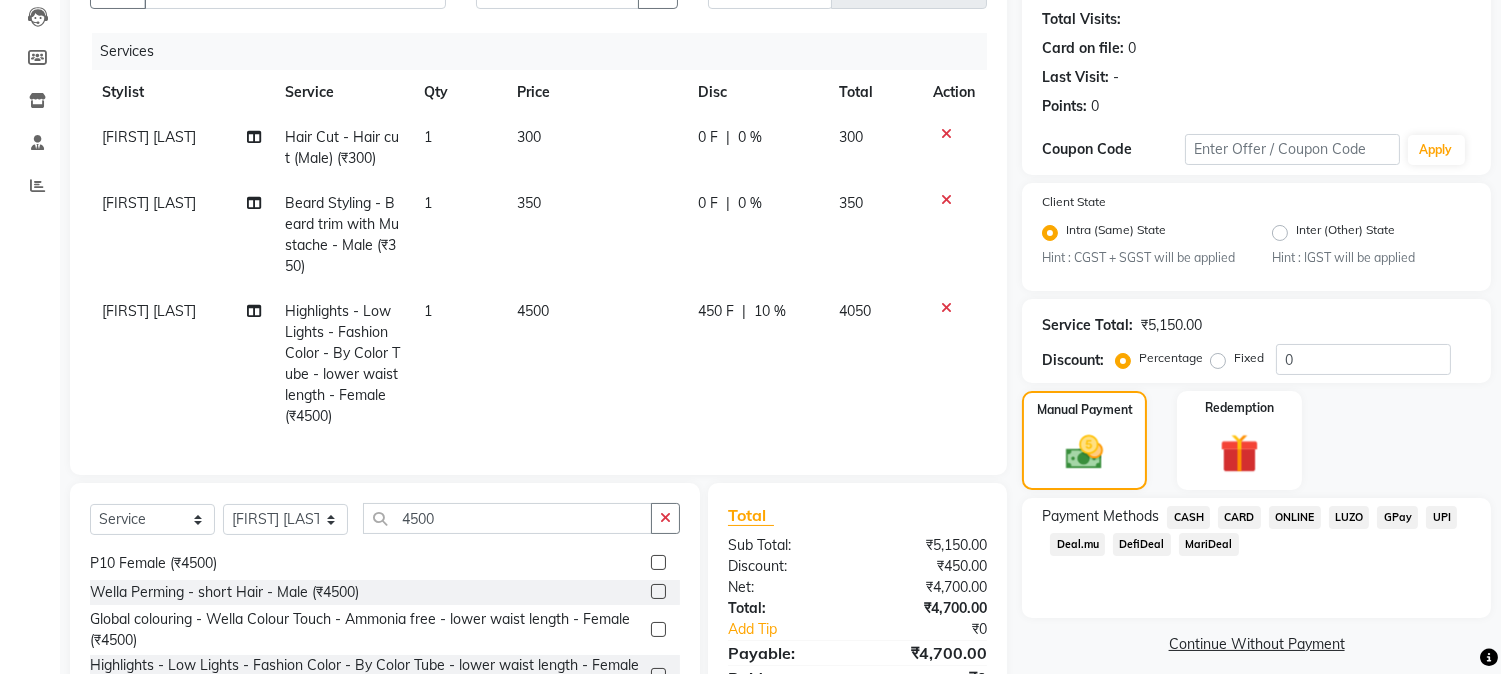click 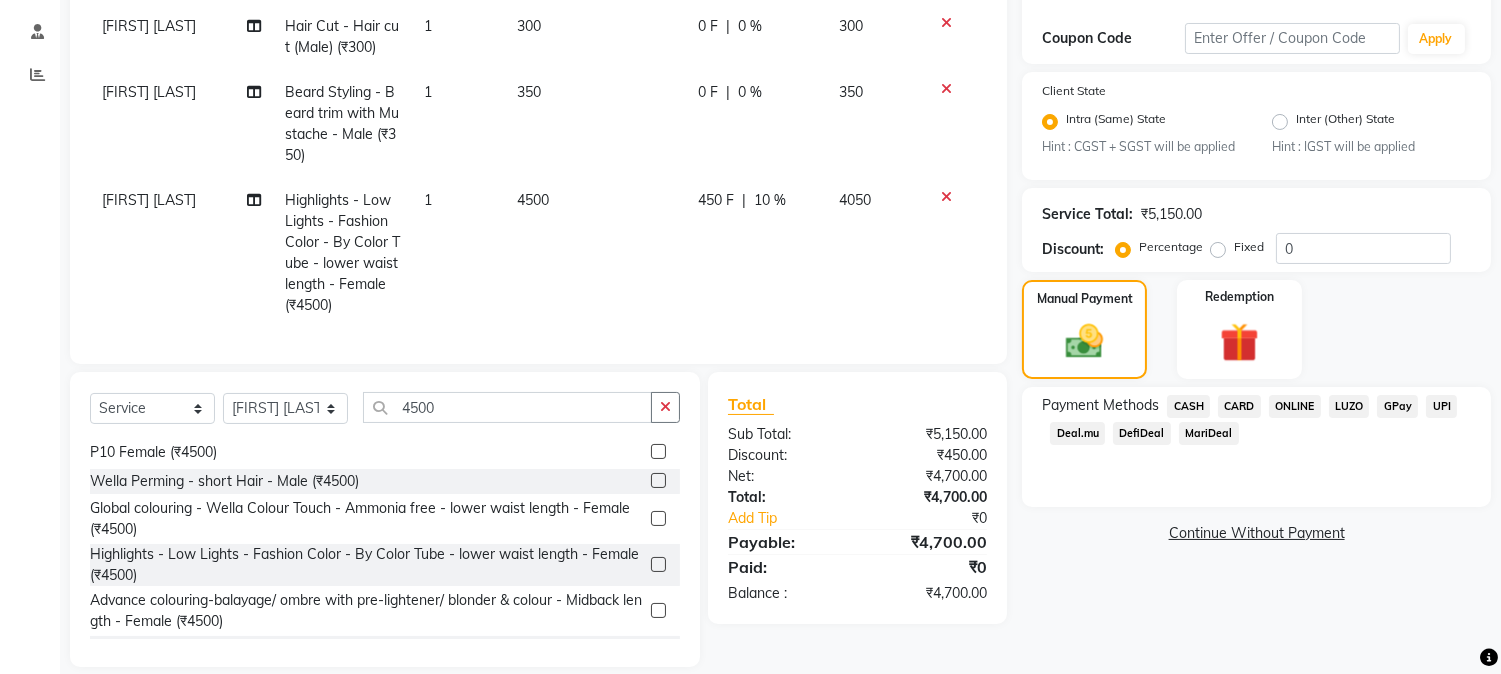 click on "ONLINE" 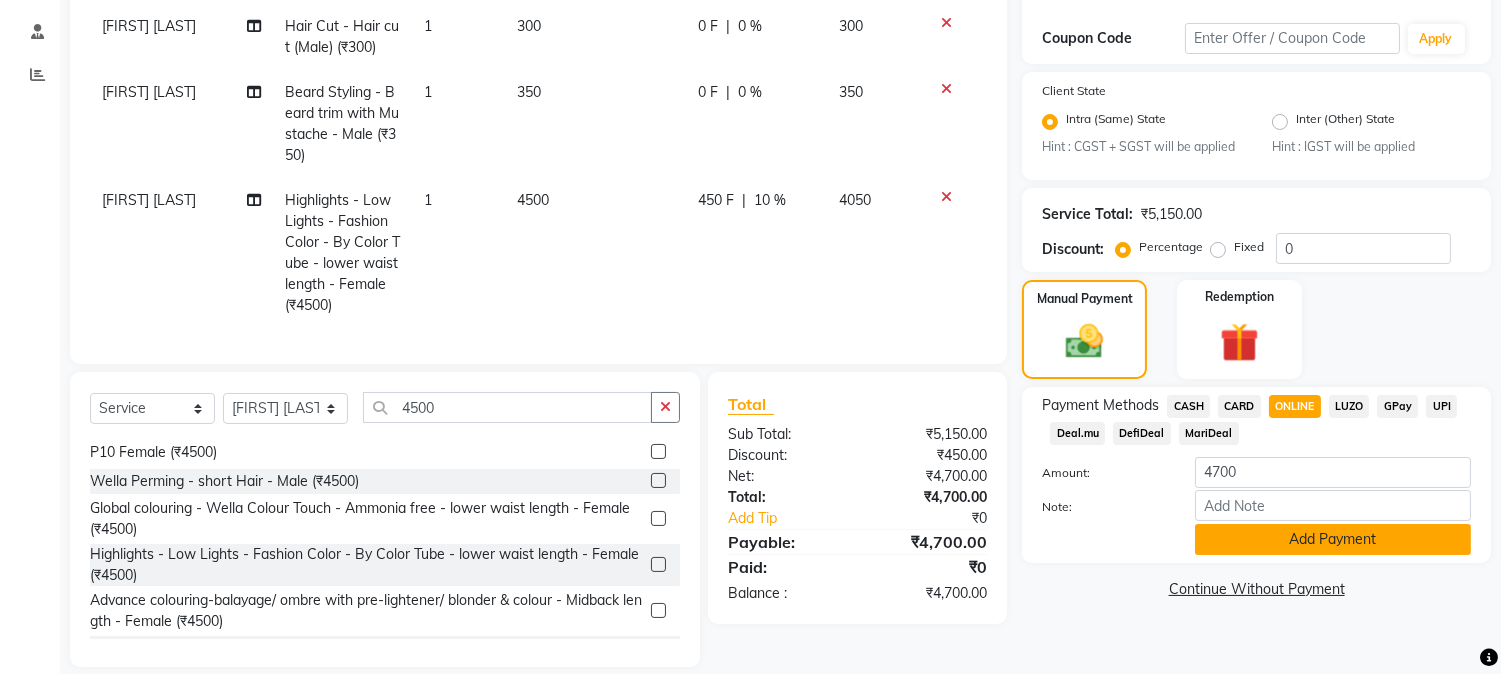 click on "Add Payment" 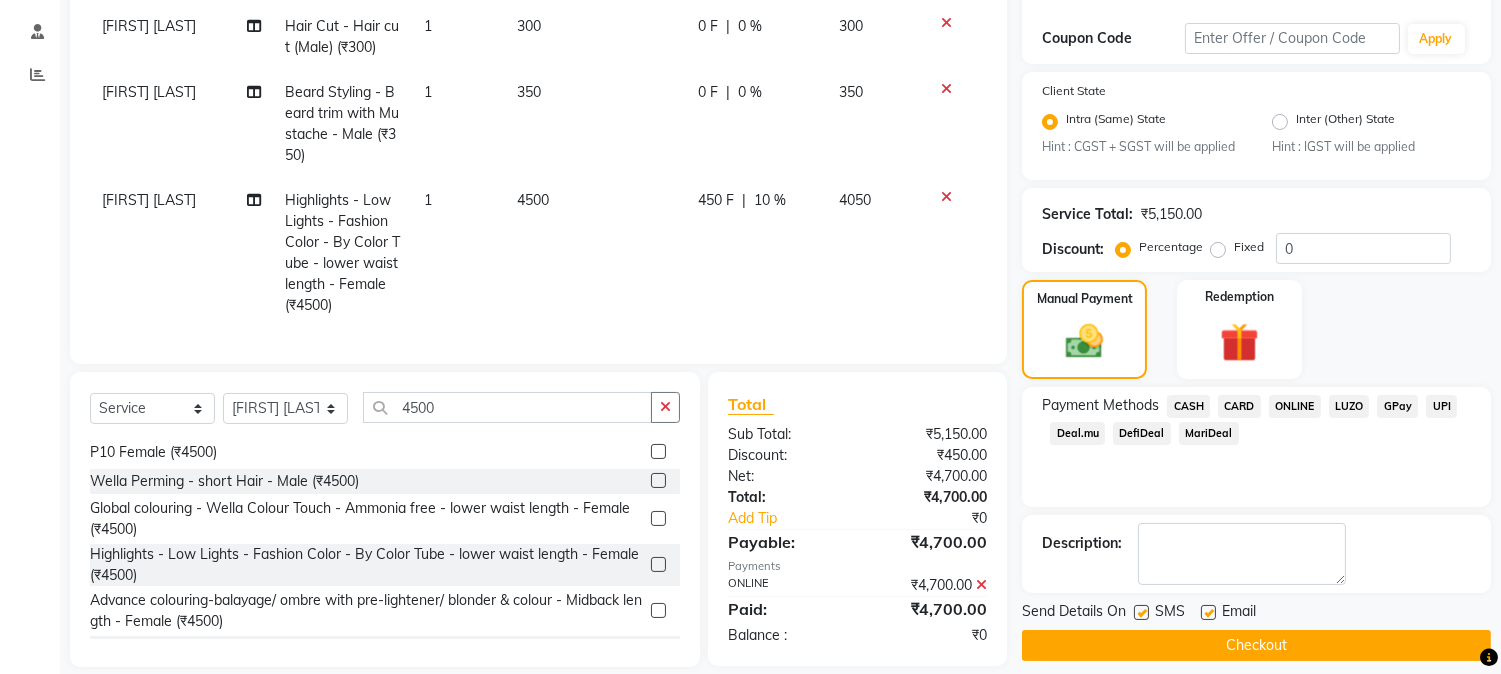 scroll, scrollTop: 365, scrollLeft: 0, axis: vertical 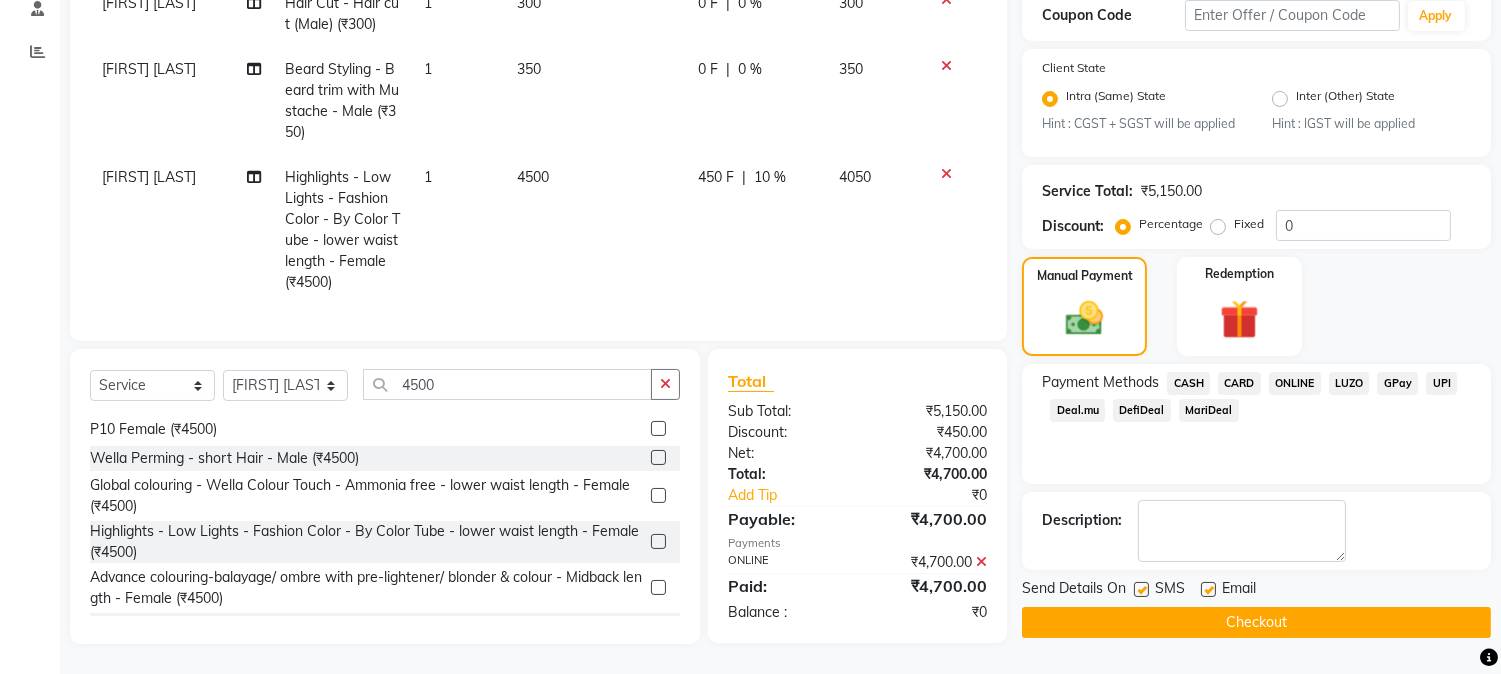 click on "Checkout" 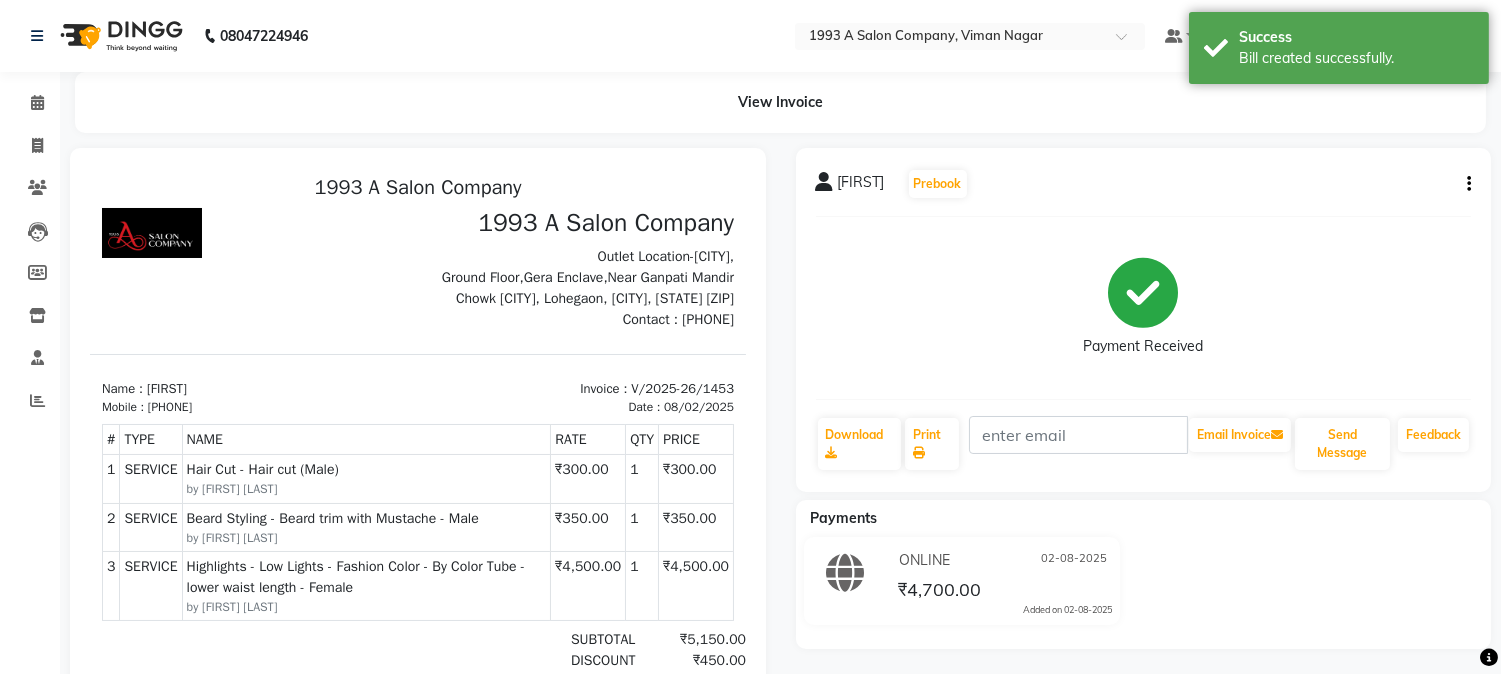 scroll, scrollTop: 0, scrollLeft: 0, axis: both 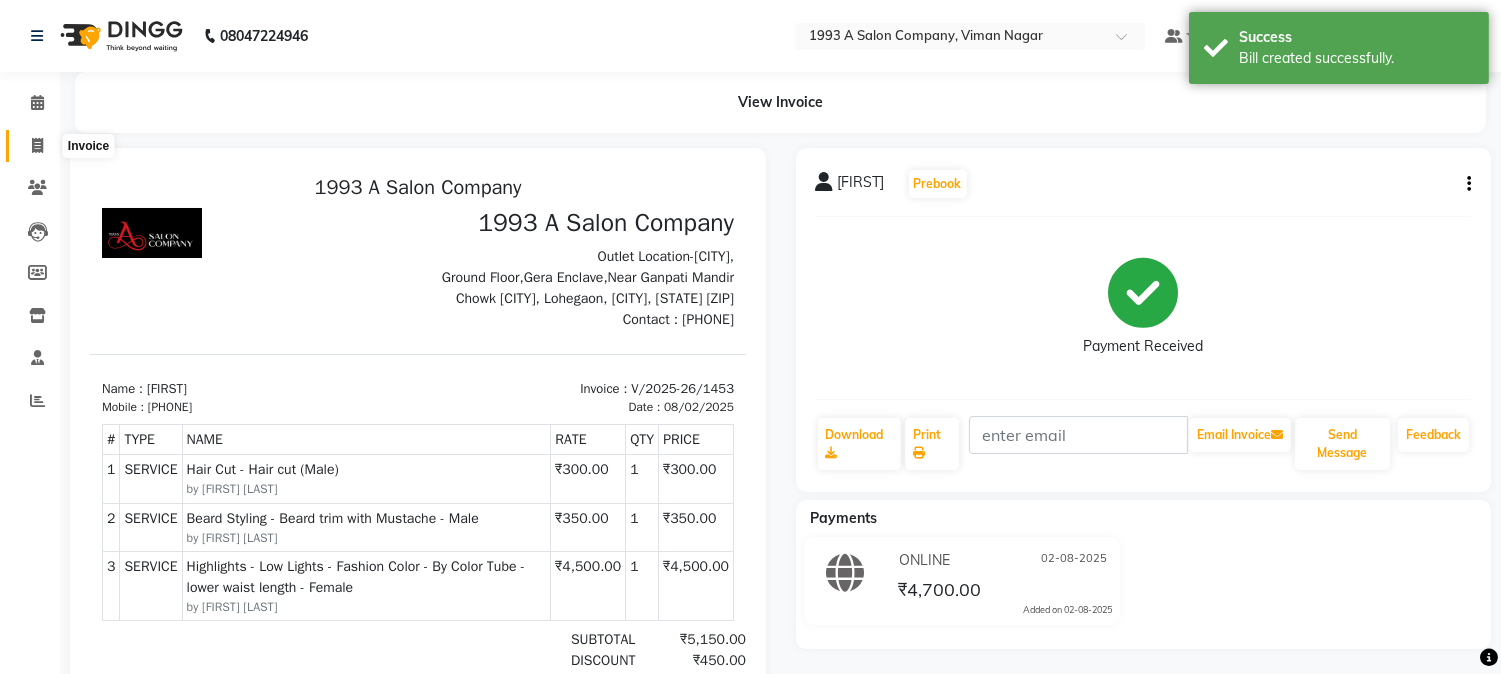 click 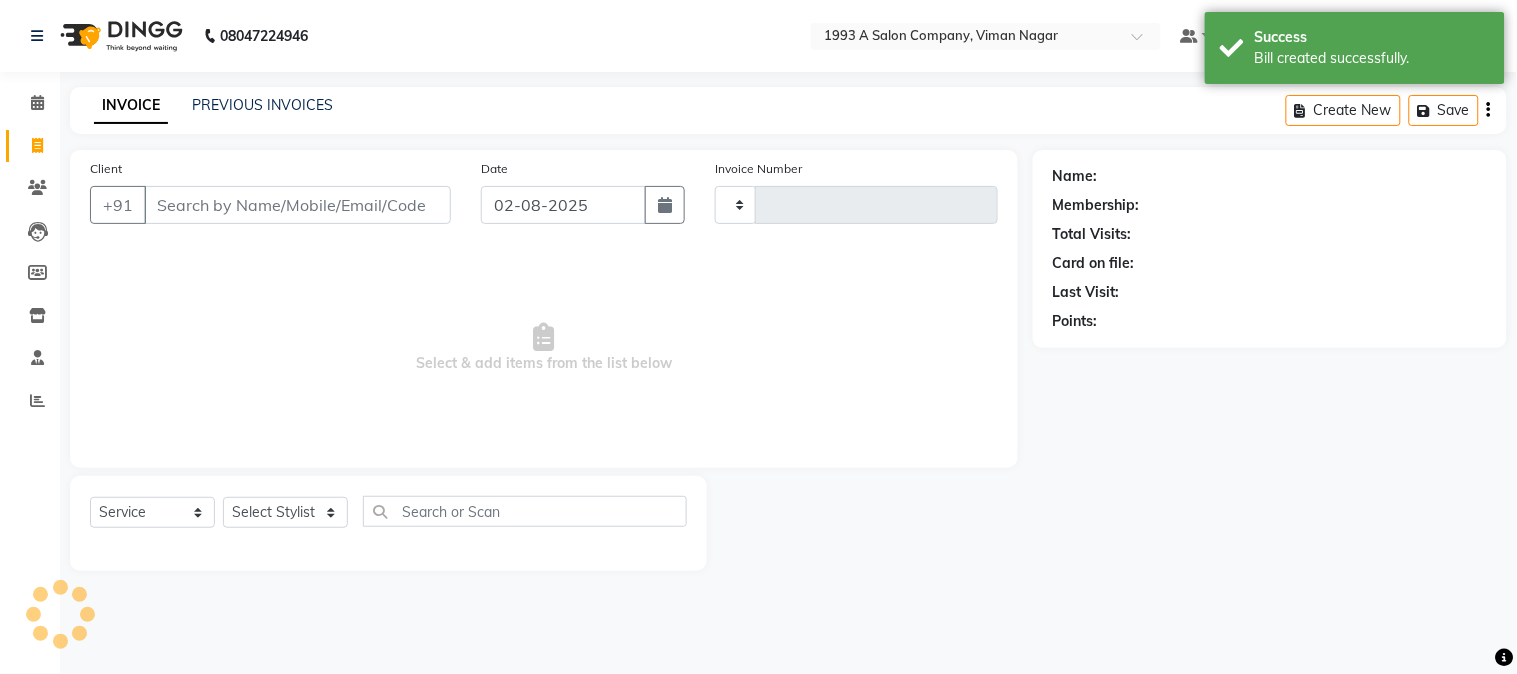 type on "1454" 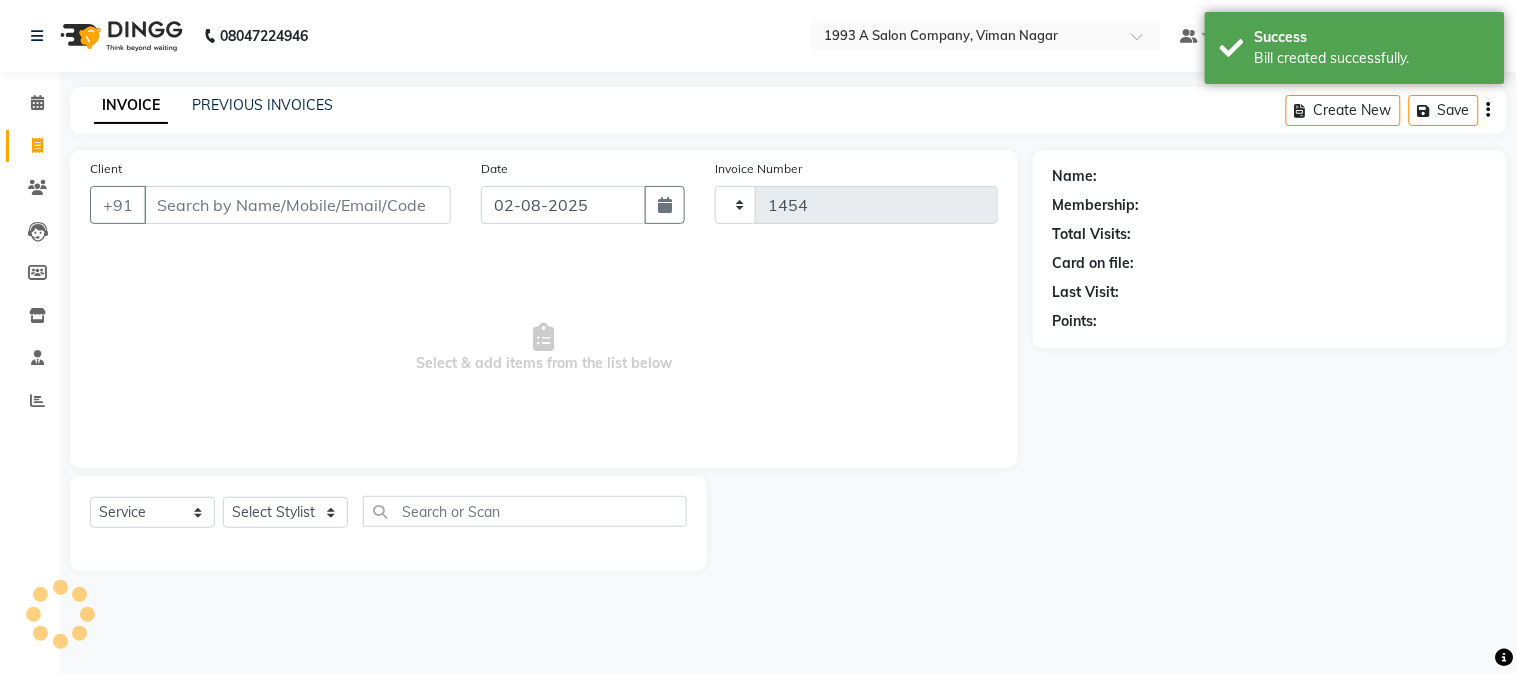 select on "144" 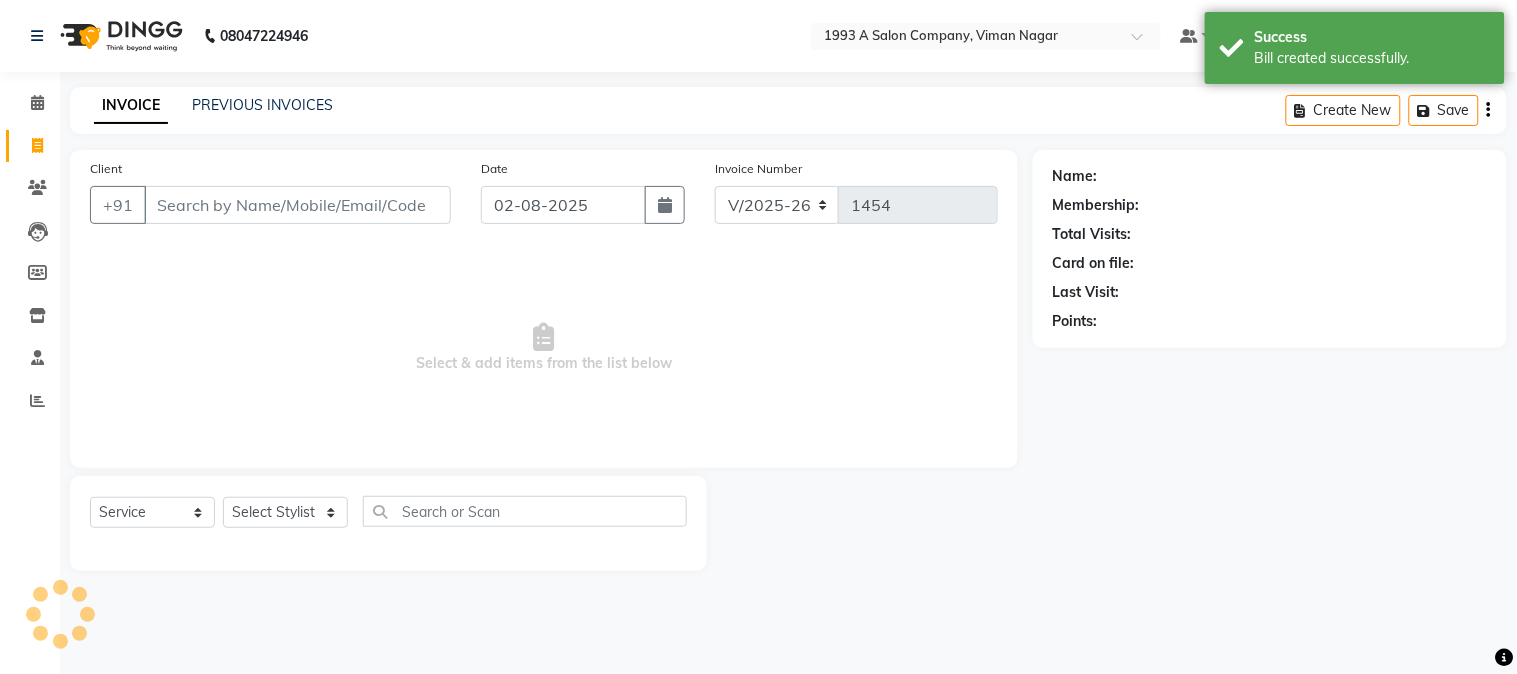 click on "08047224946 Select Location × 1993 A Salon Company, [CITY] Default Panel My Panel English ENGLISH Español العربية मराठी हिंदी ગુજરાતી தமிழ் 中文 1 Notifications nothing to show Reception  Manage Profile Change Password Sign out  Version:3.15.11  ☀ 1993 A Salon Company, [CITY]  Calendar  Invoice  Clients  Leads   Members  Inventory  Staff  Reports Completed InProgress Upcoming Dropped Tentative Check-In Confirm Bookings Segments Page Builder INVOICE PREVIOUS INVOICES Create New   Save  Client +91 Date 02-08-2025 Invoice Number V/2025 V/2025-26 1454  Select & add items from the list below  Select  Service  Product  Membership  Package Voucher Prepaid Gift Card  Select Stylist Name: Membership: Total Visits: Card on file: Last Visit:  Points:" at bounding box center (758, 337) 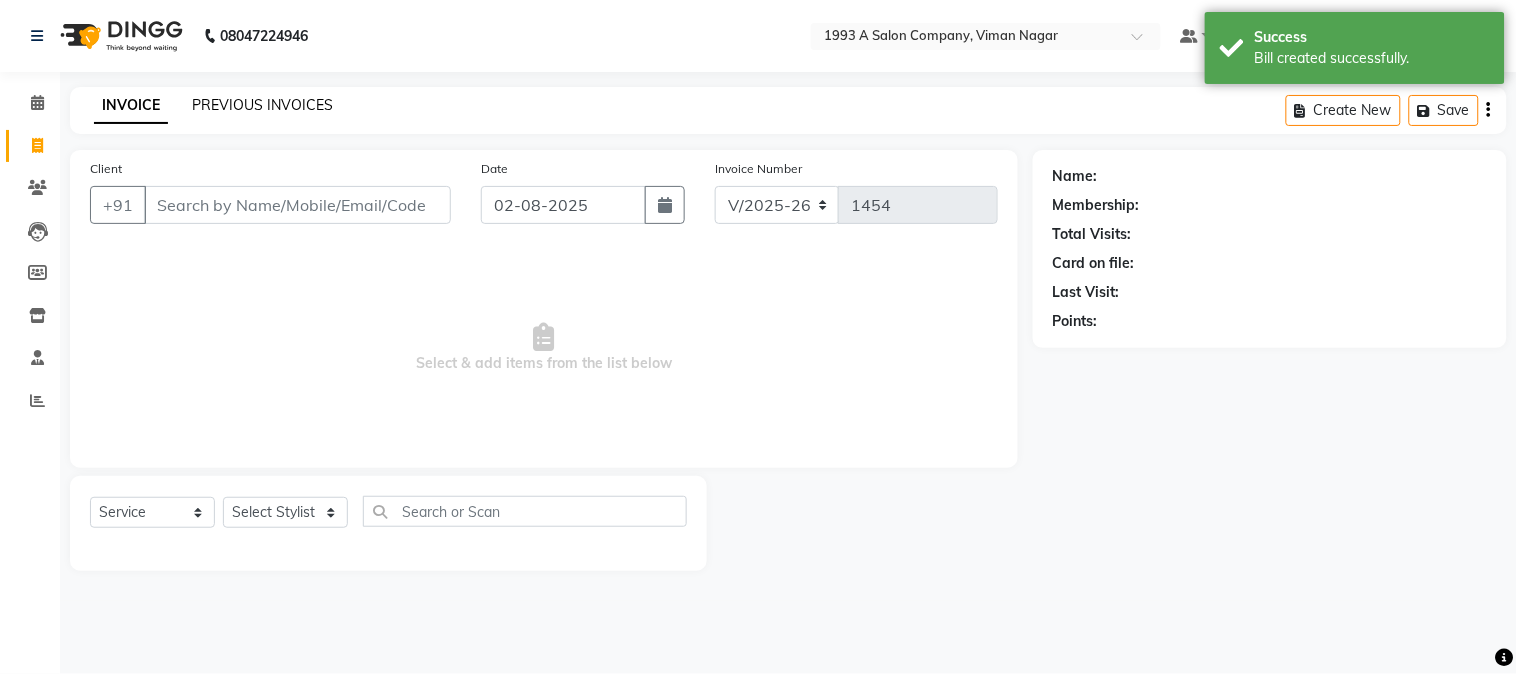 click on "PREVIOUS INVOICES" 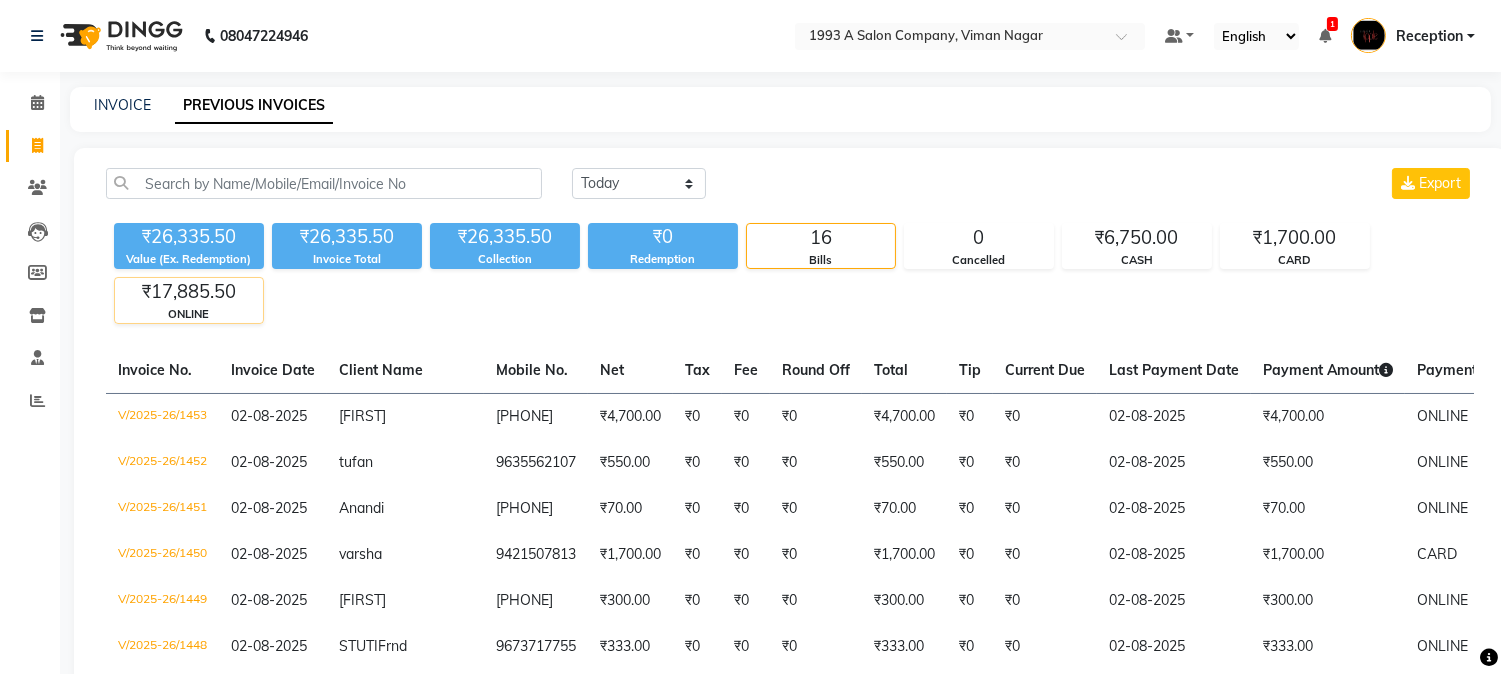 click on "₹17,885.50" 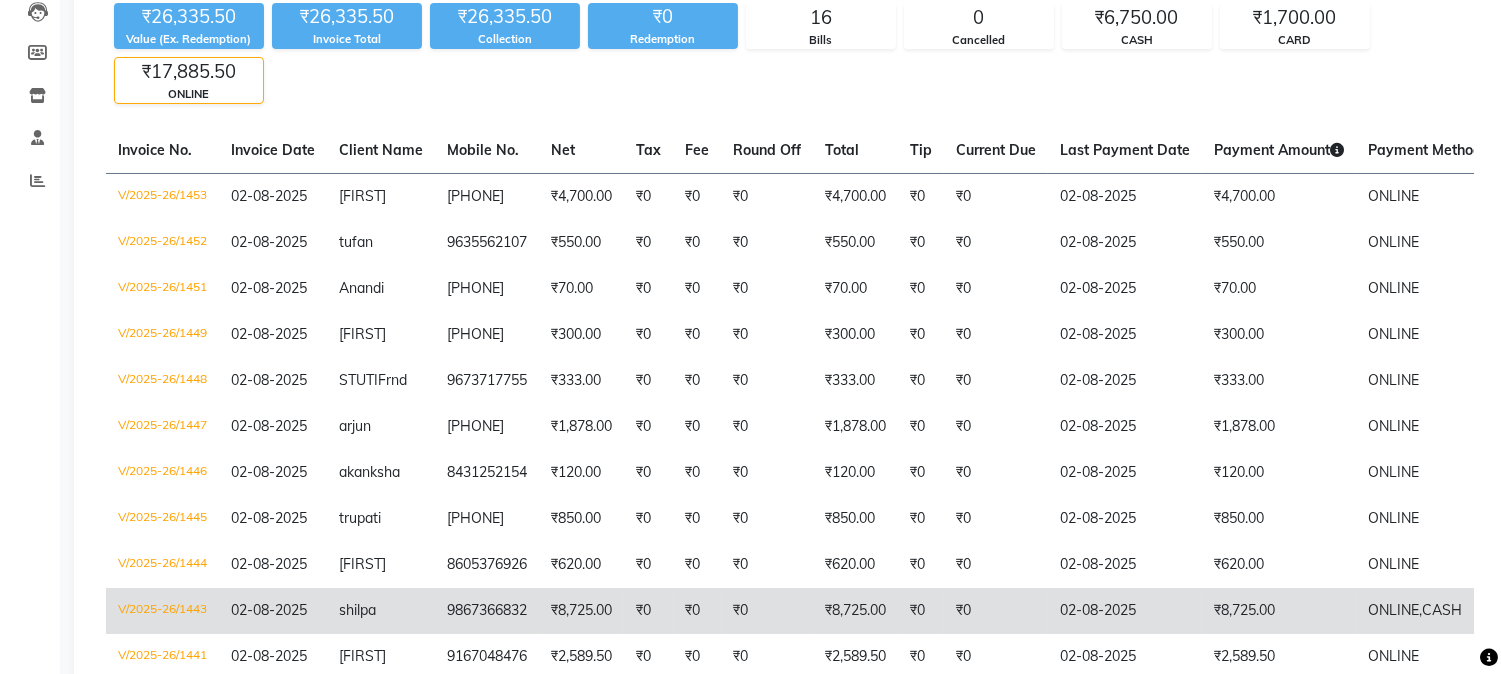scroll, scrollTop: 171, scrollLeft: 0, axis: vertical 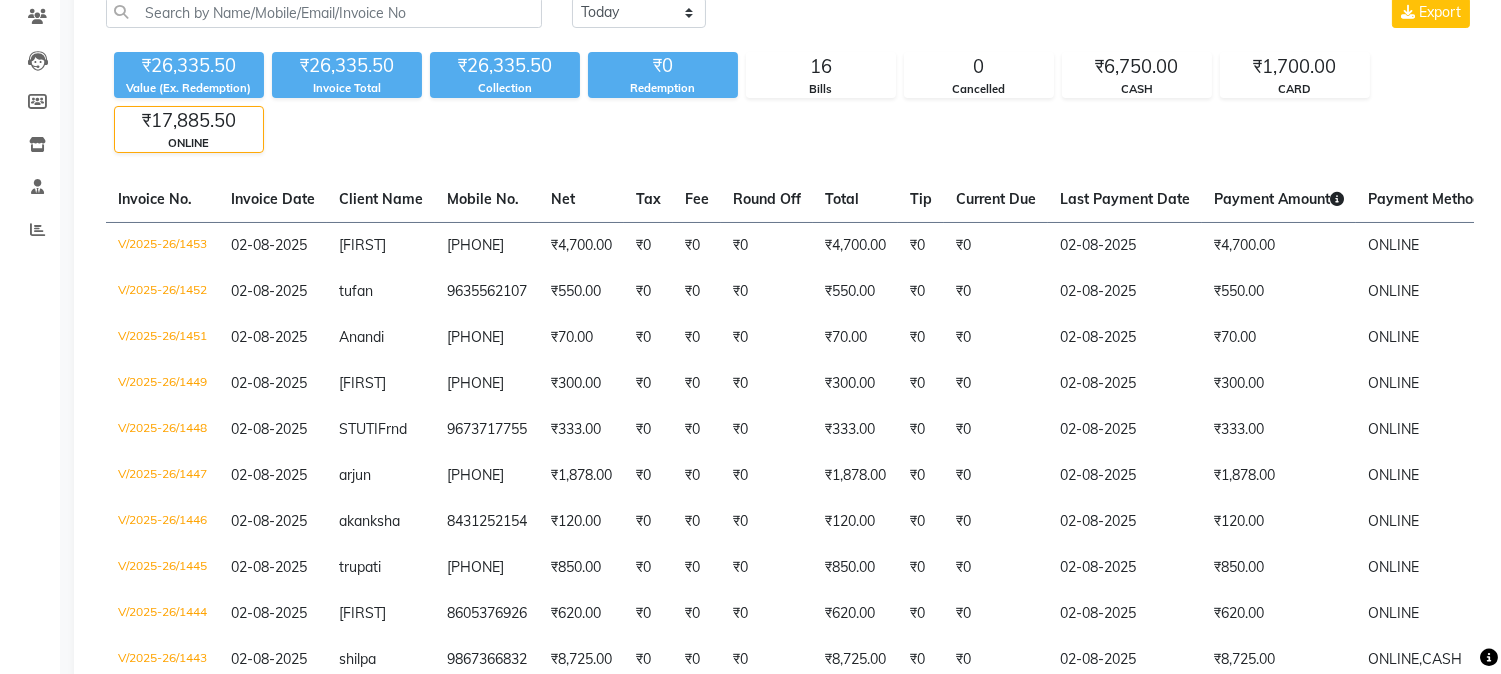 click on "CASH" 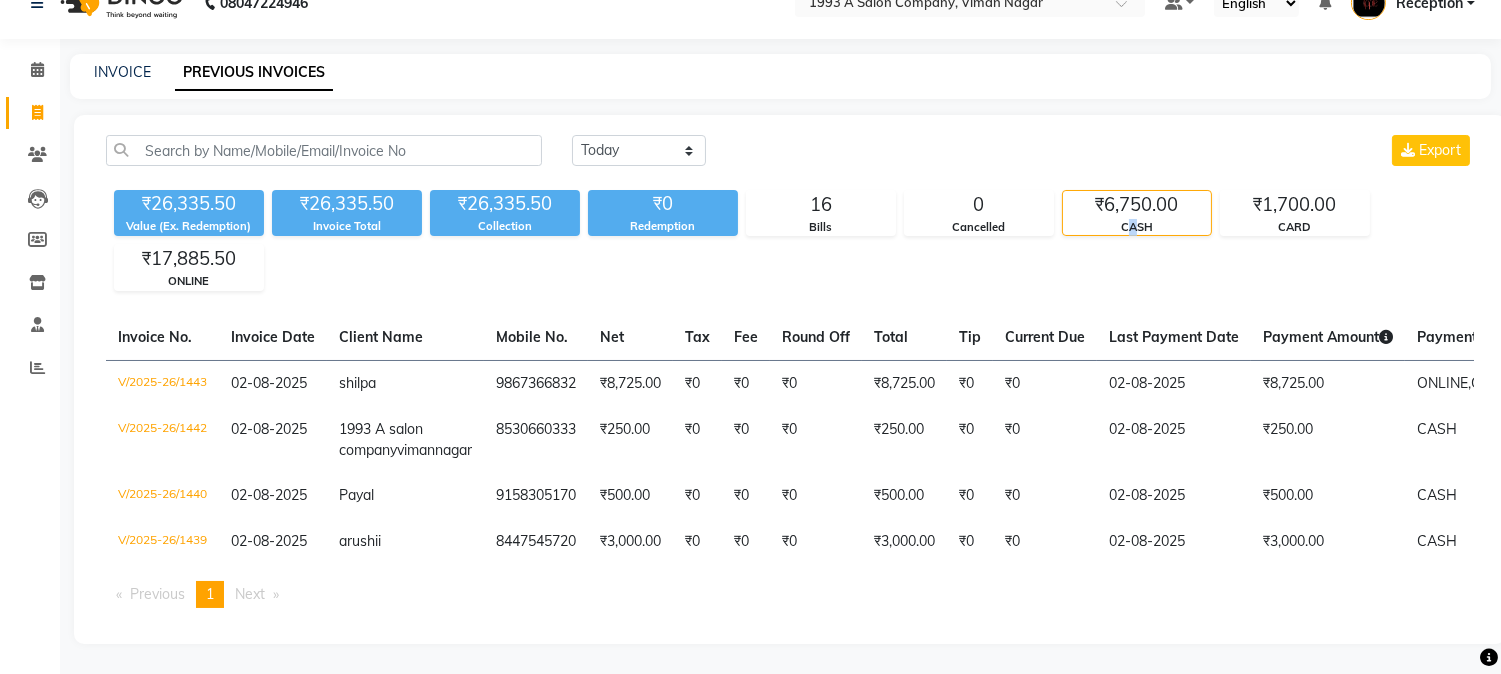 scroll, scrollTop: 90, scrollLeft: 0, axis: vertical 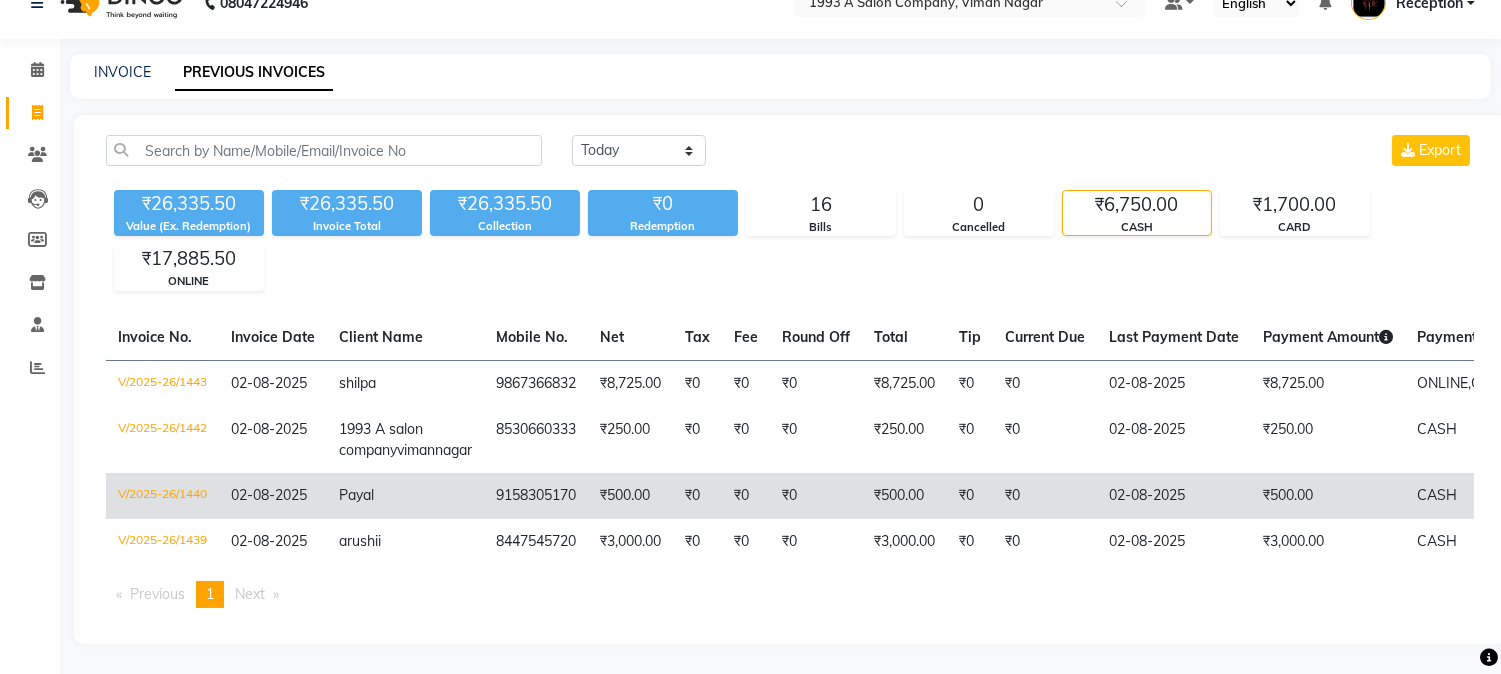 click on "₹0" 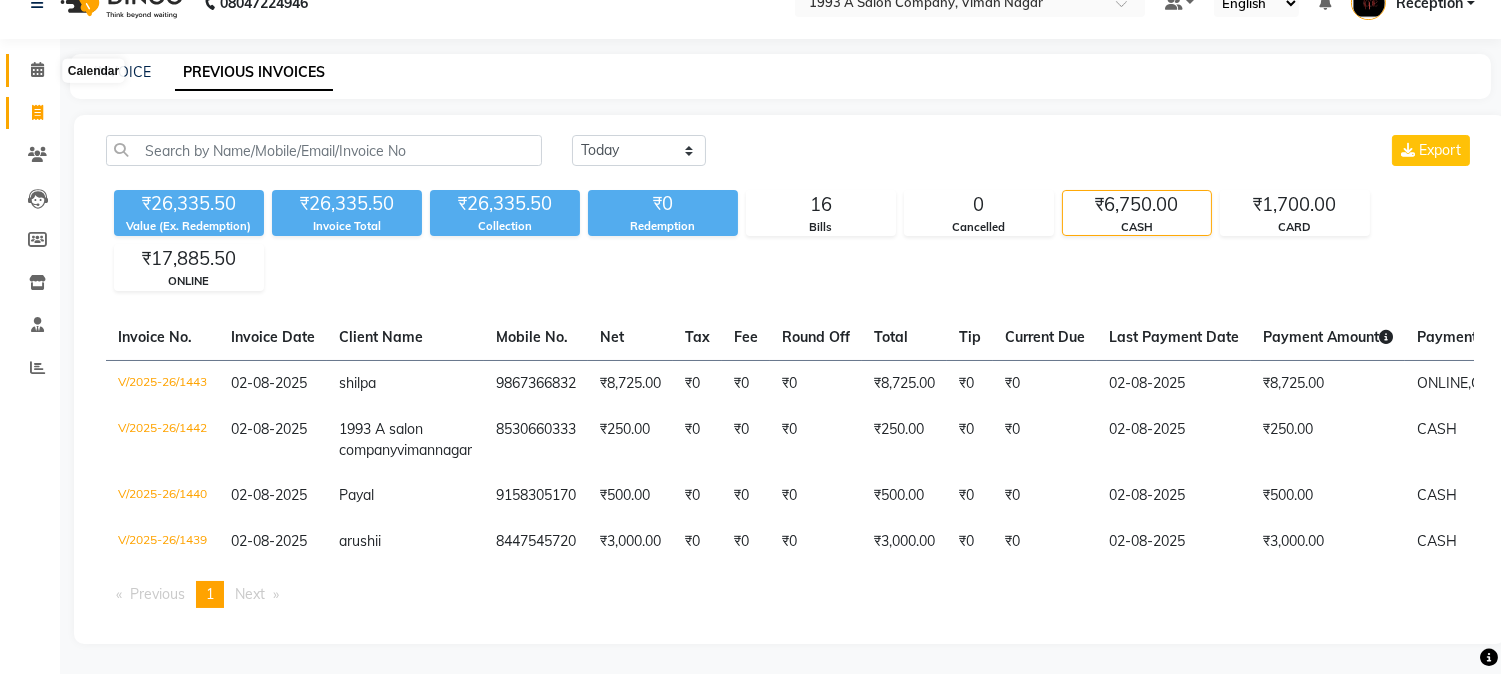 click 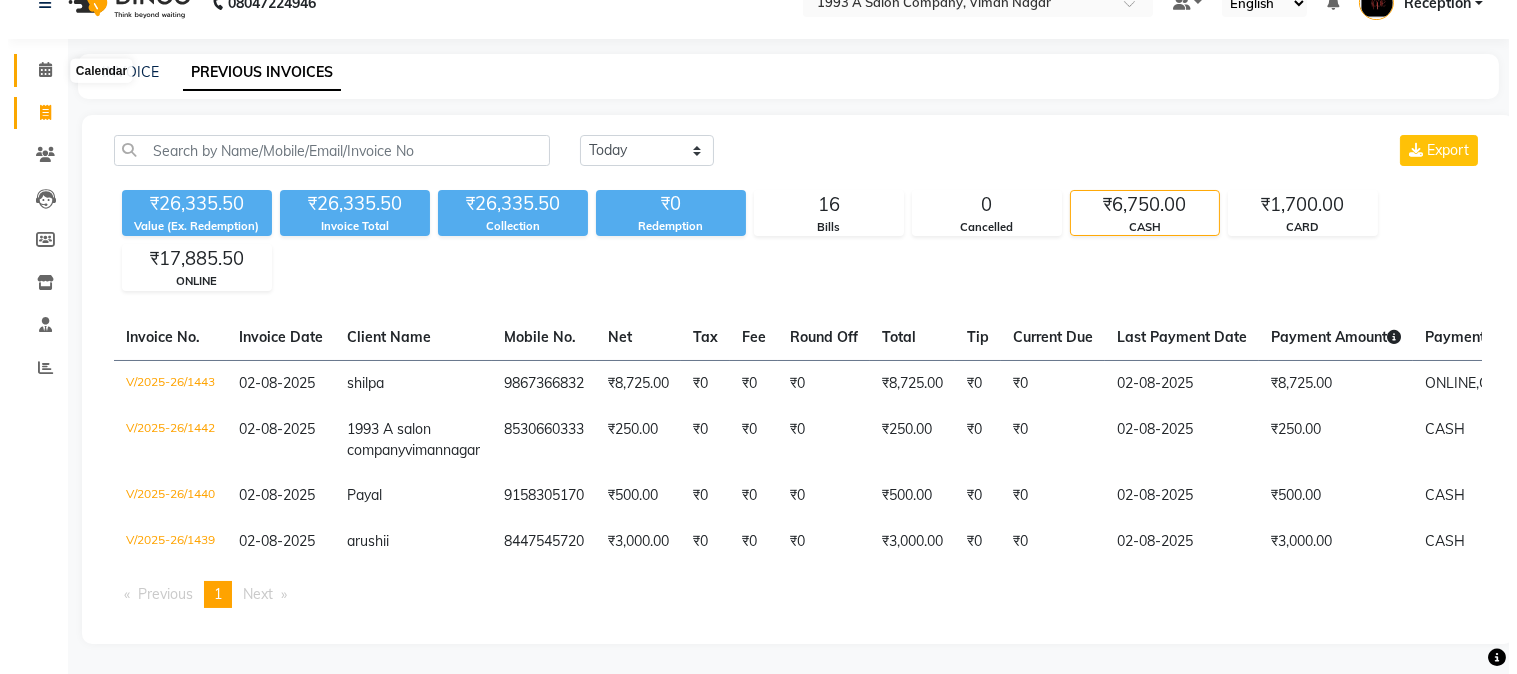 scroll, scrollTop: 0, scrollLeft: 0, axis: both 